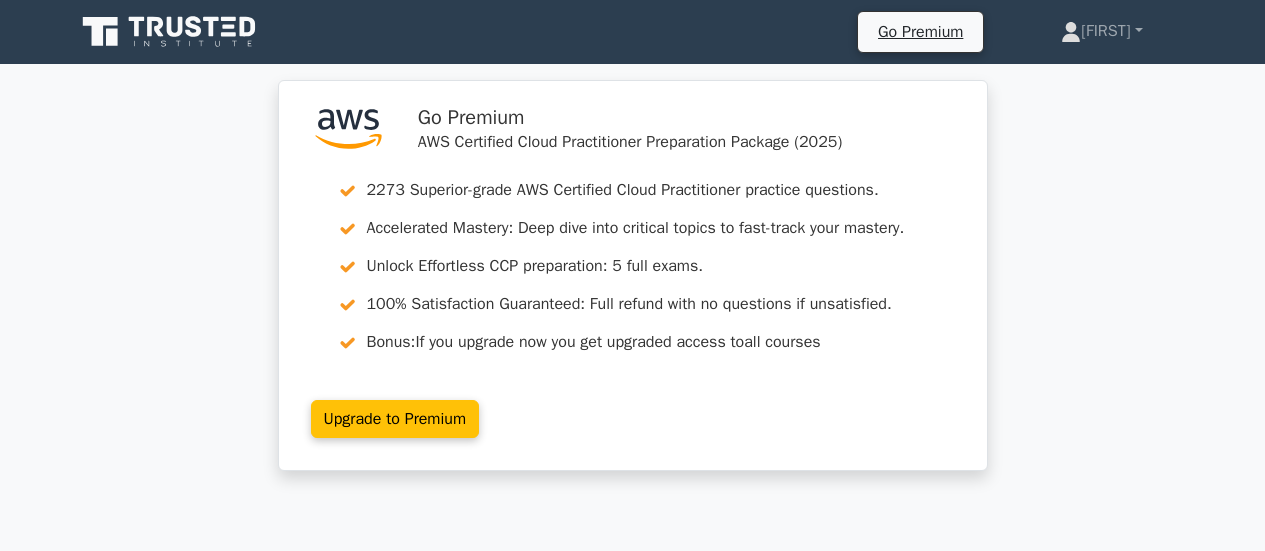 scroll, scrollTop: 1785, scrollLeft: 0, axis: vertical 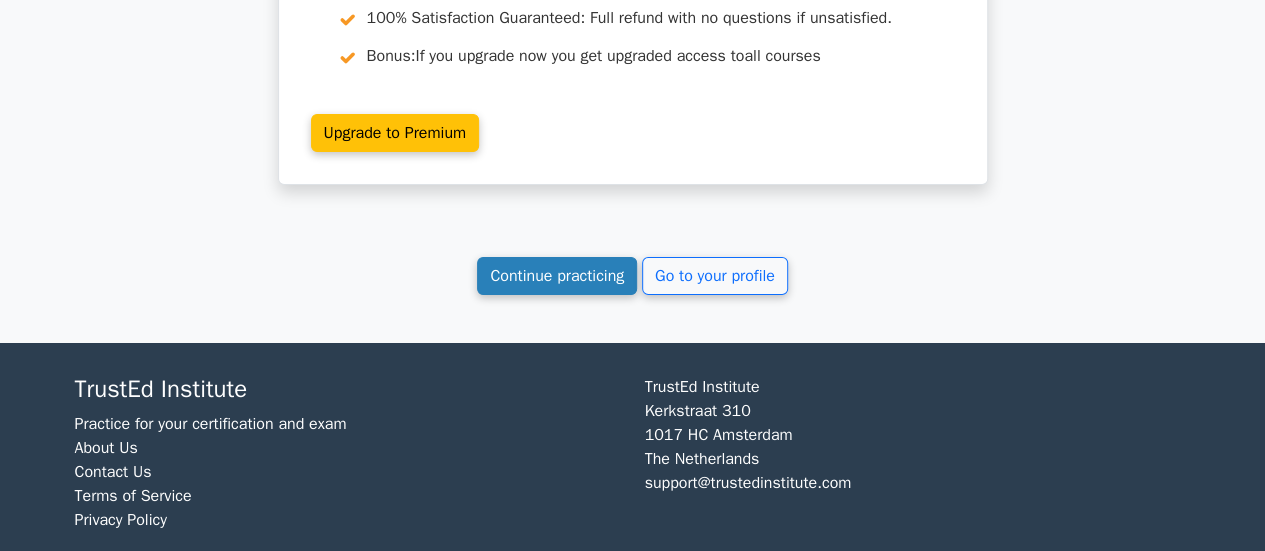 click on "Continue practicing" at bounding box center [557, 276] 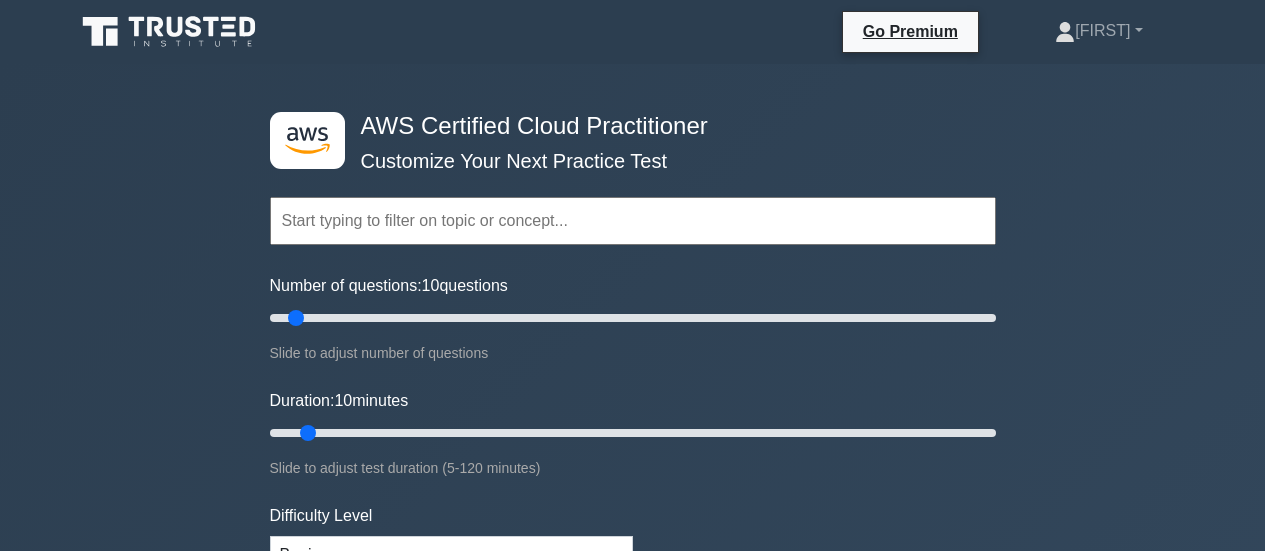 scroll, scrollTop: 0, scrollLeft: 0, axis: both 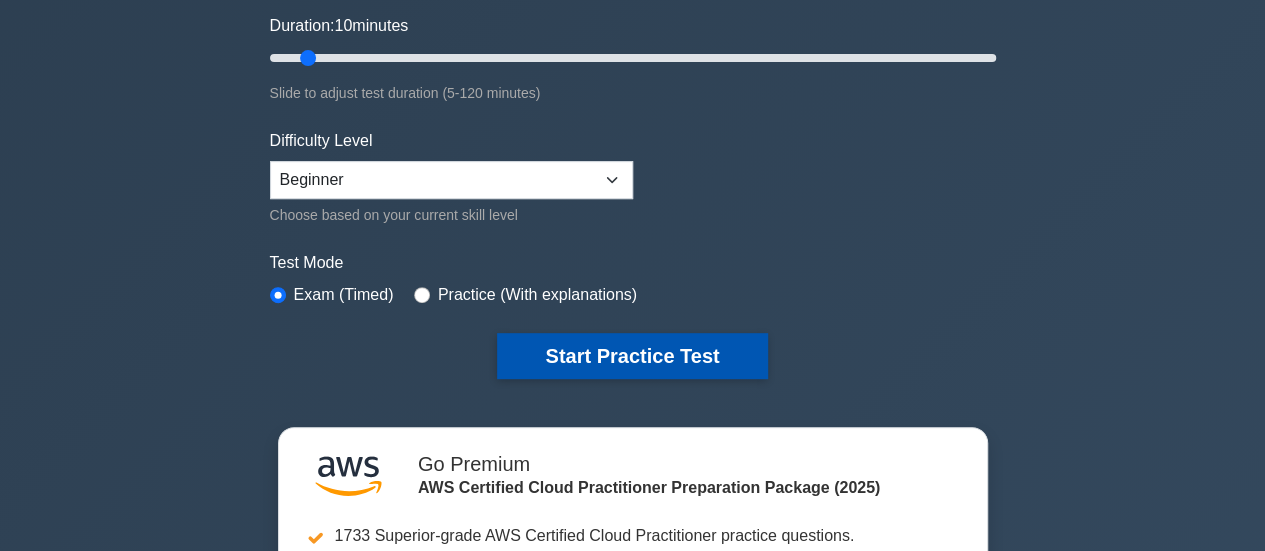 click on "Start Practice Test" at bounding box center [632, 356] 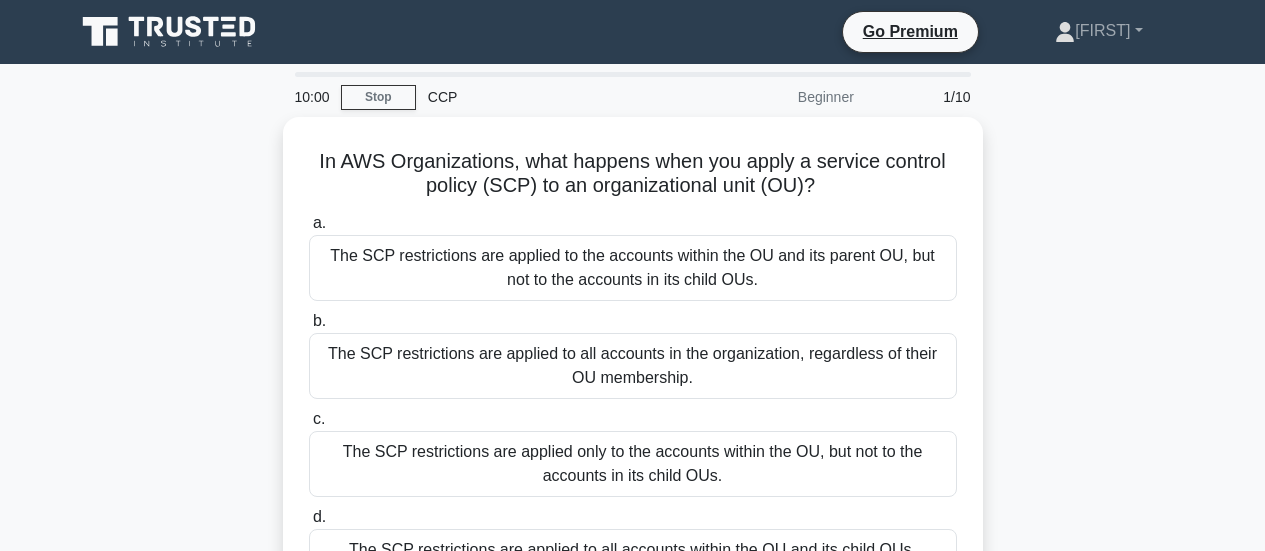 scroll, scrollTop: 0, scrollLeft: 0, axis: both 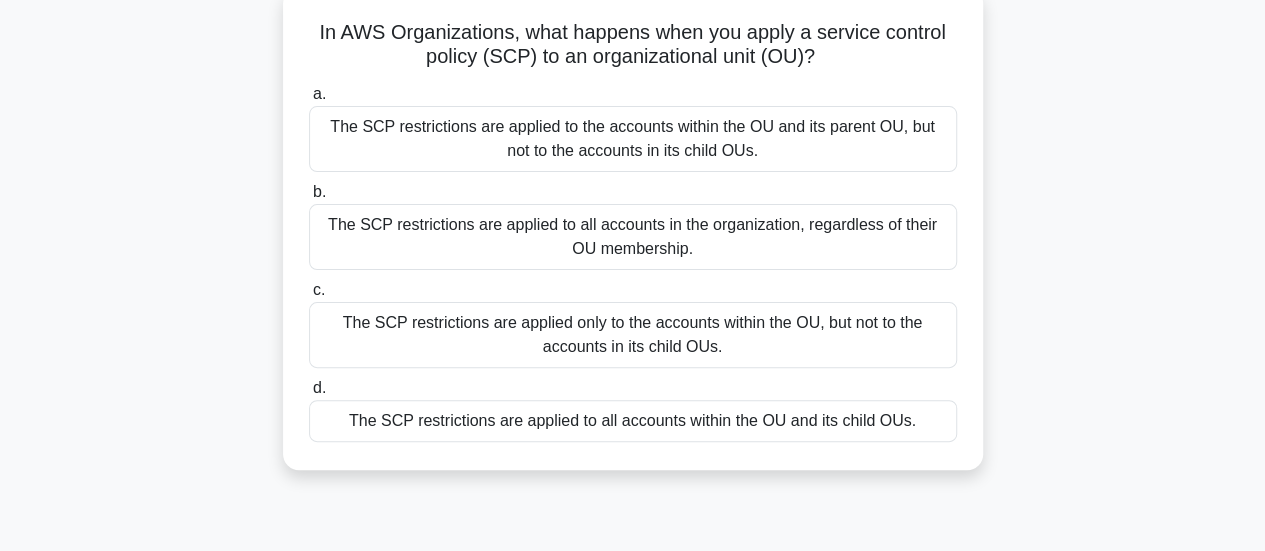 click on "The SCP restrictions are applied to all accounts within the OU and its child OUs." at bounding box center [633, 421] 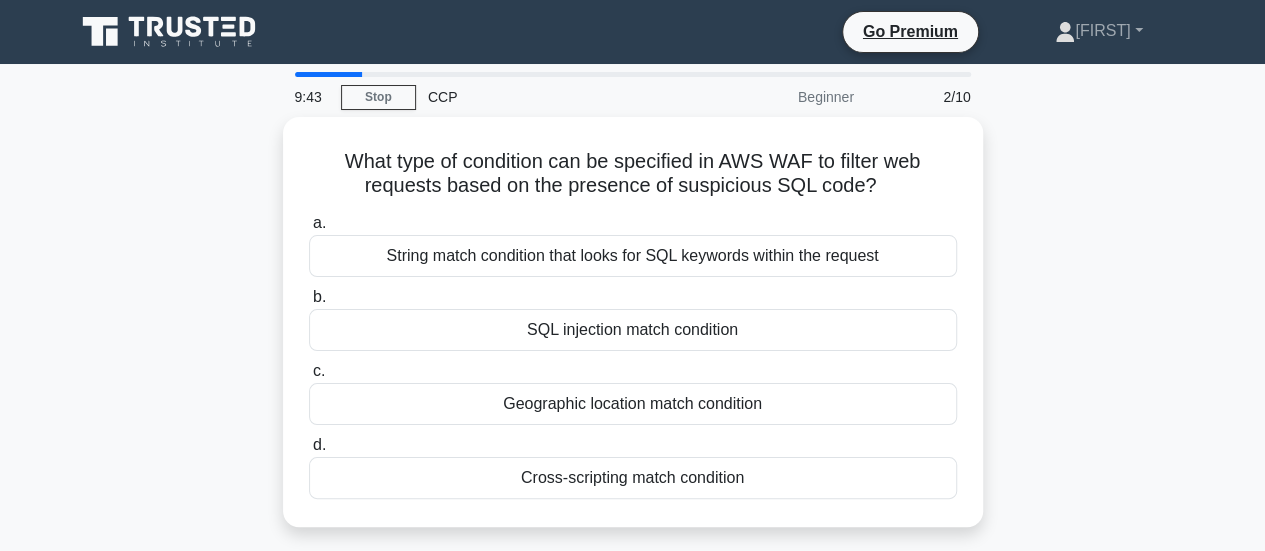 scroll, scrollTop: 0, scrollLeft: 0, axis: both 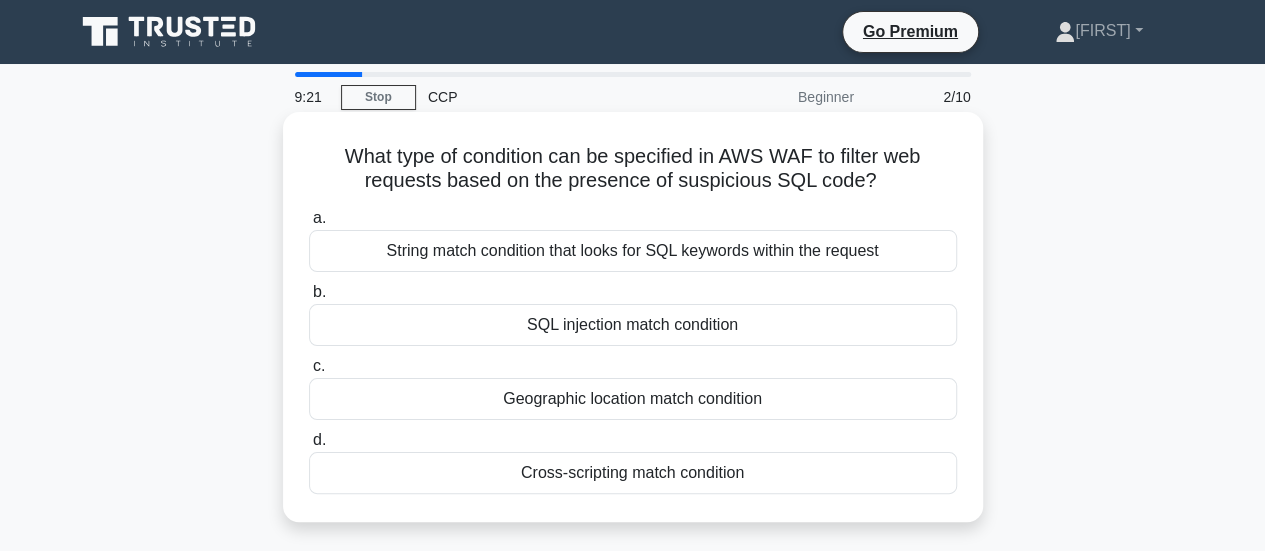 click on "SQL injection match condition" at bounding box center [633, 325] 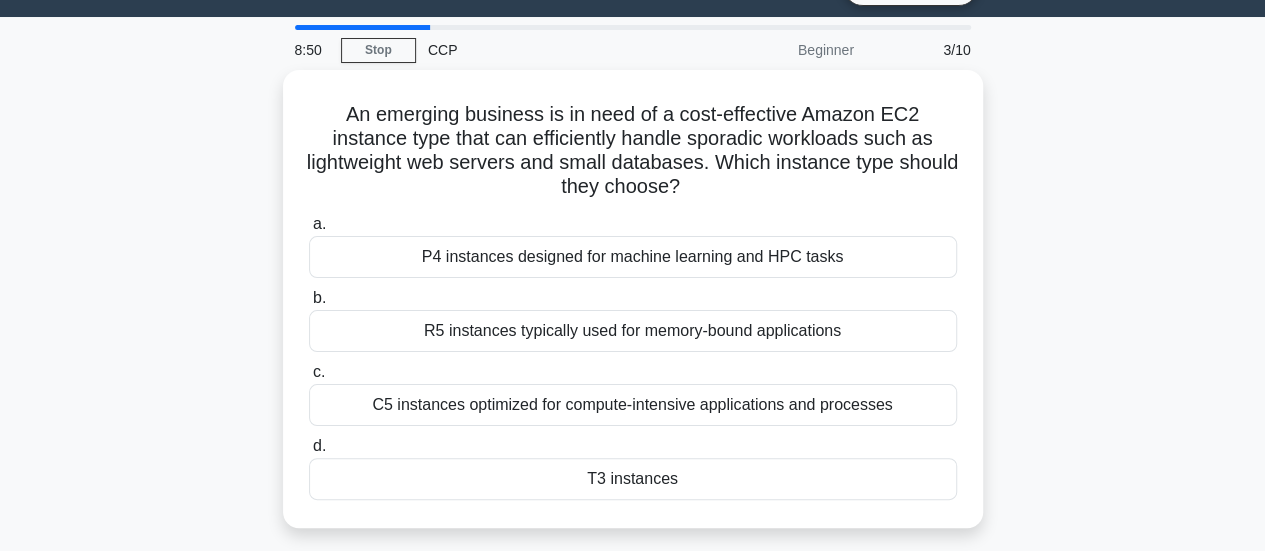 scroll, scrollTop: 62, scrollLeft: 0, axis: vertical 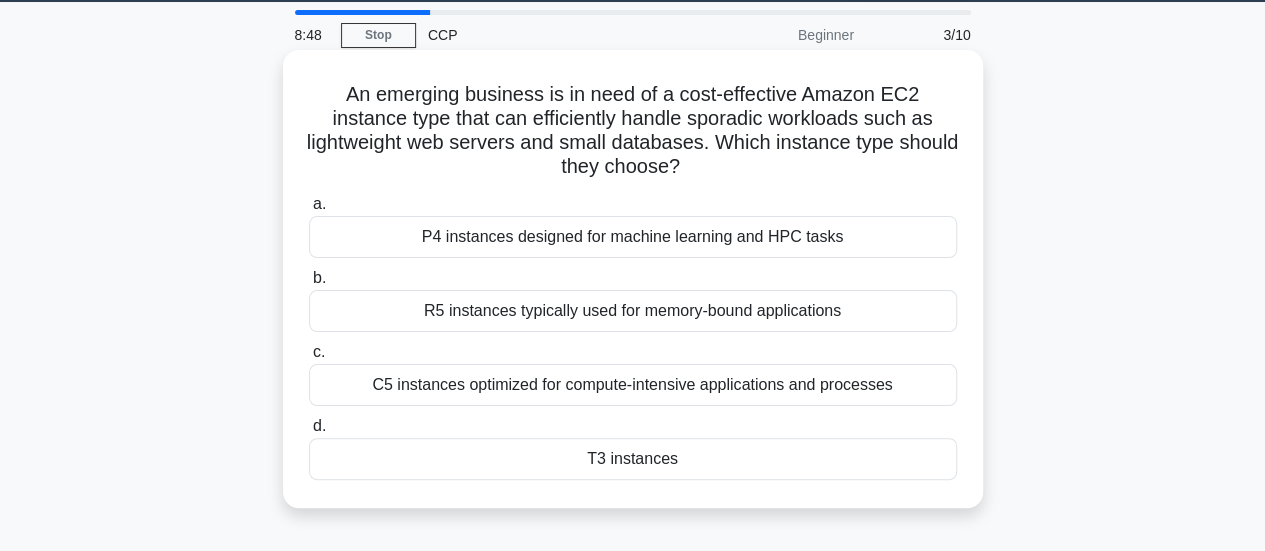 click on "T3 instances" at bounding box center (633, 459) 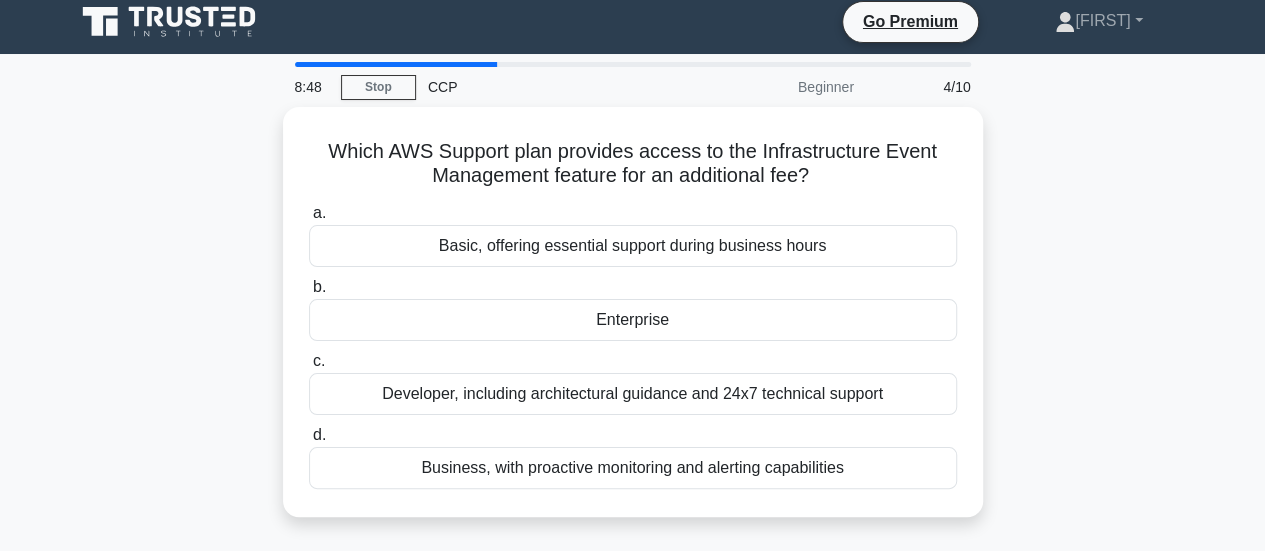 scroll, scrollTop: 0, scrollLeft: 0, axis: both 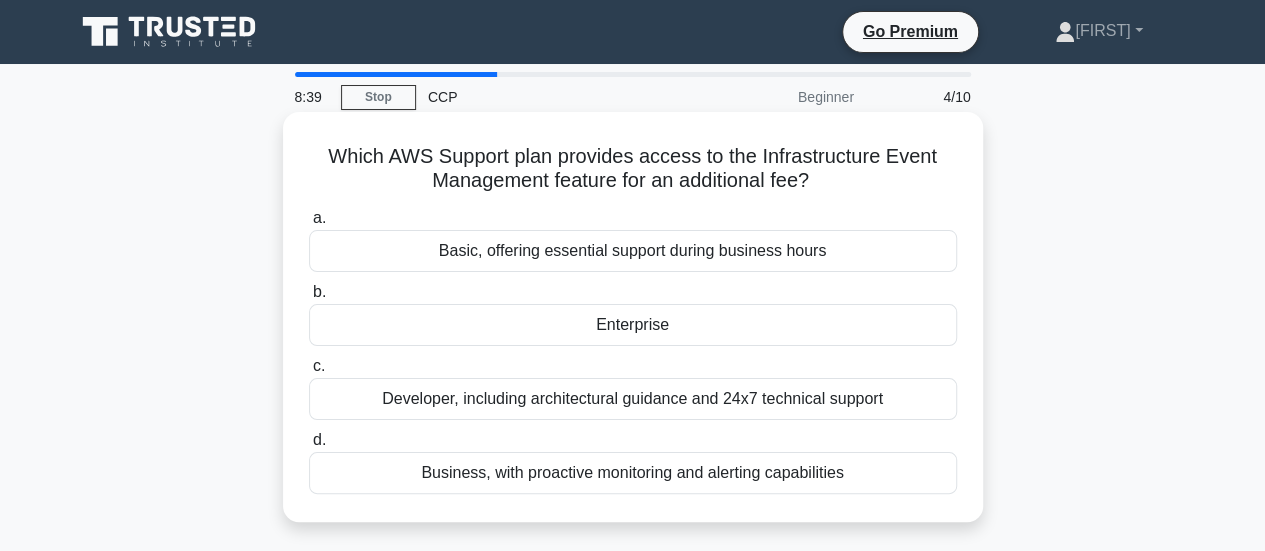 click on "Enterprise" at bounding box center (633, 325) 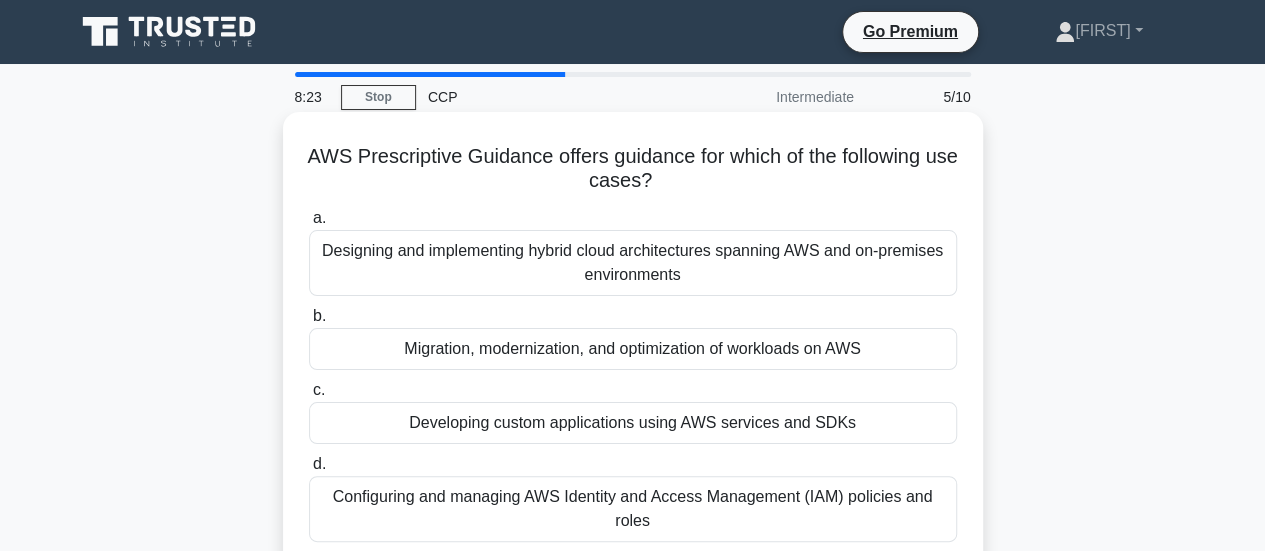click on "Migration, modernization, and optimization of workloads on AWS" at bounding box center [633, 349] 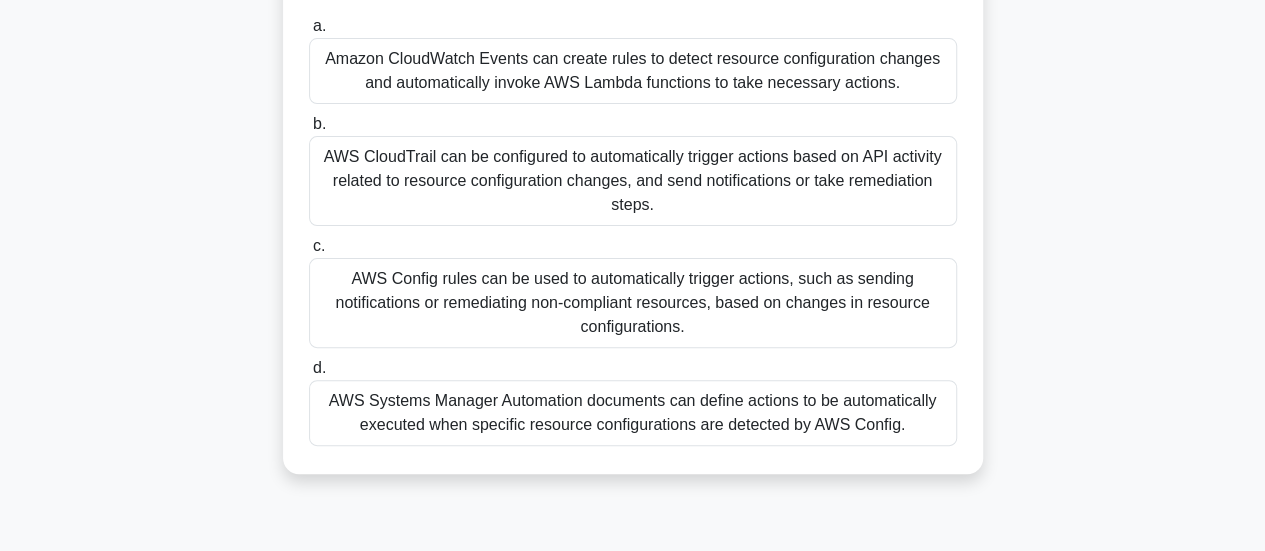 scroll, scrollTop: 193, scrollLeft: 0, axis: vertical 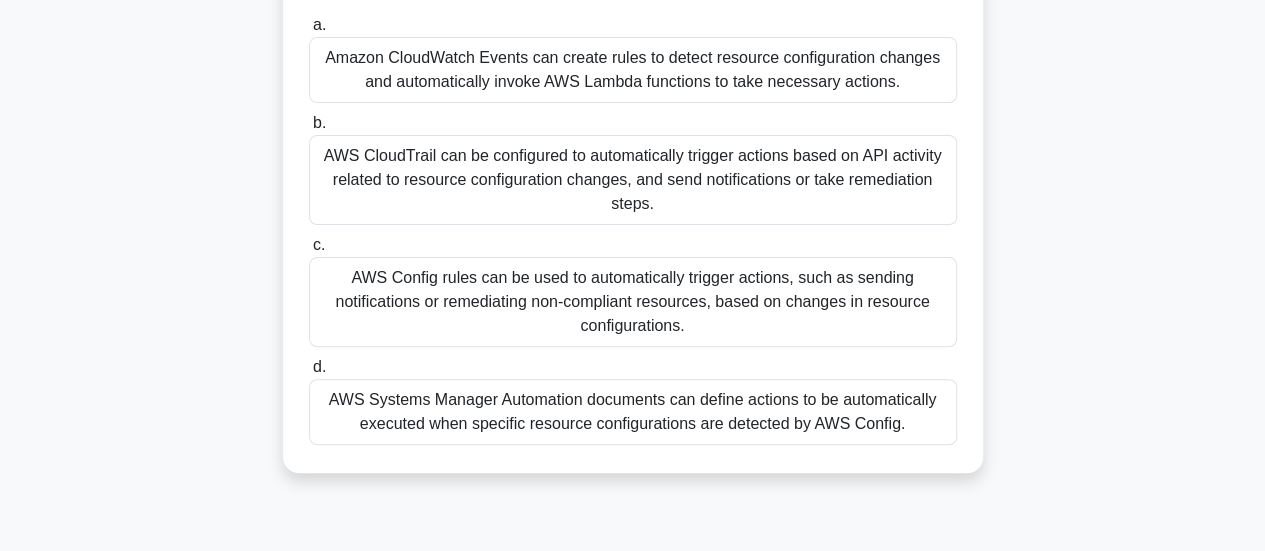 click on "AWS Config rules can be used to automatically trigger actions, such as sending notifications or remediating non-compliant resources, based on changes in resource configurations." at bounding box center [633, 302] 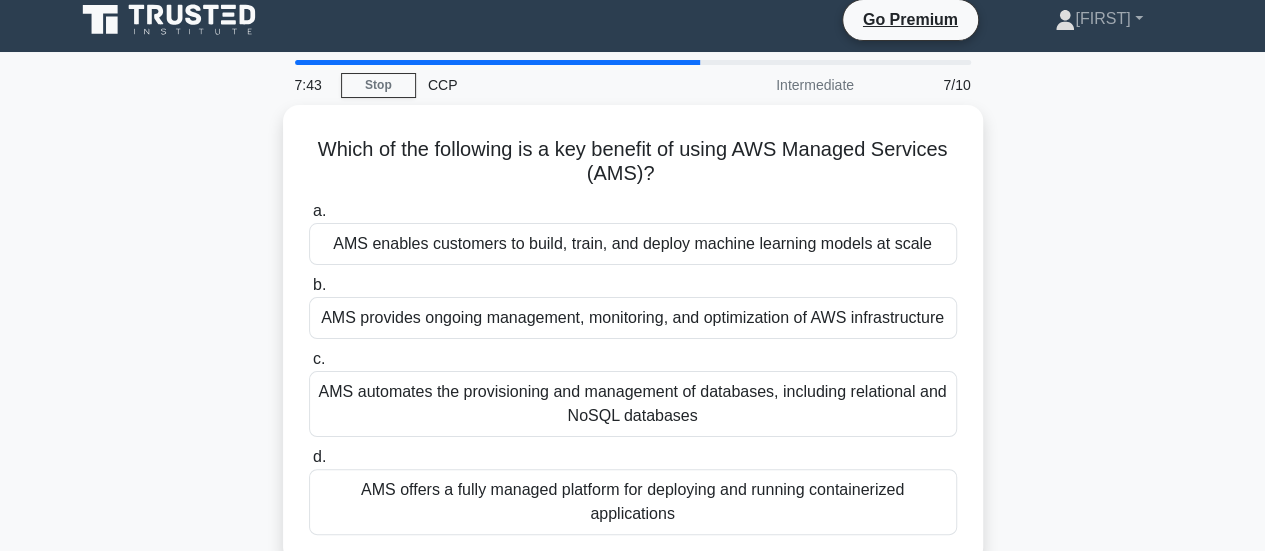 scroll, scrollTop: 0, scrollLeft: 0, axis: both 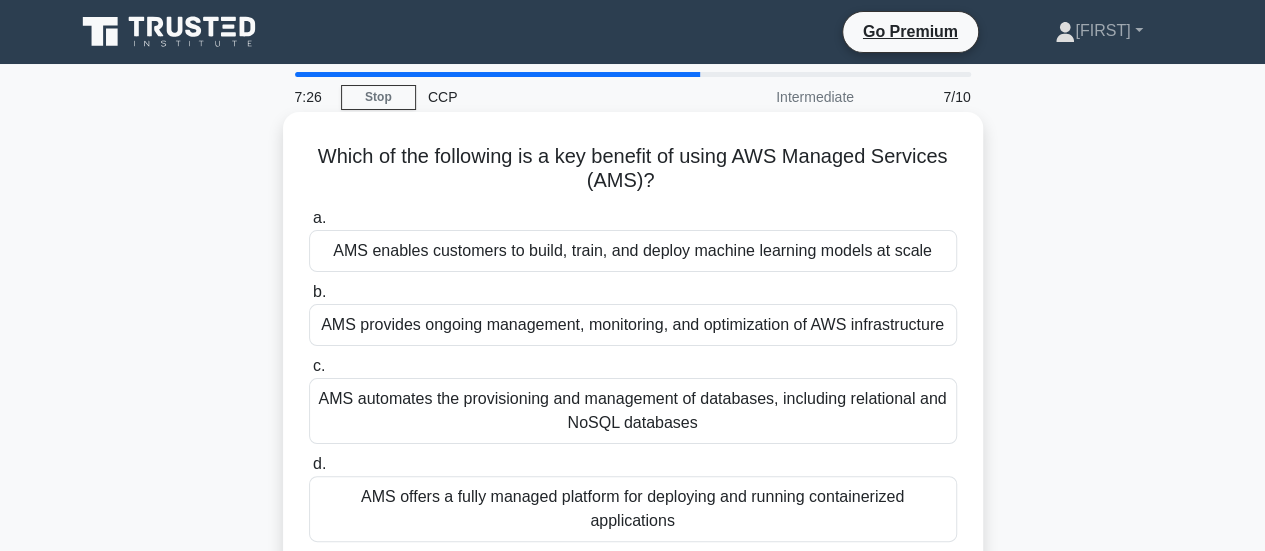 click on "AMS provides ongoing management, monitoring, and optimization of AWS infrastructure" at bounding box center [633, 325] 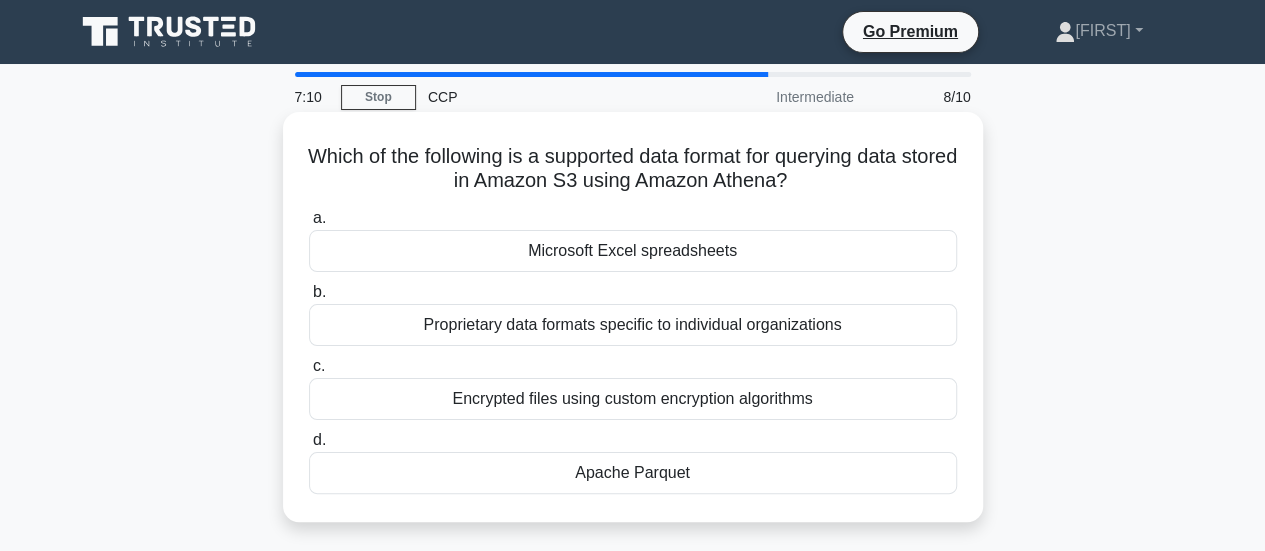 click on "Apache Parquet" at bounding box center [633, 473] 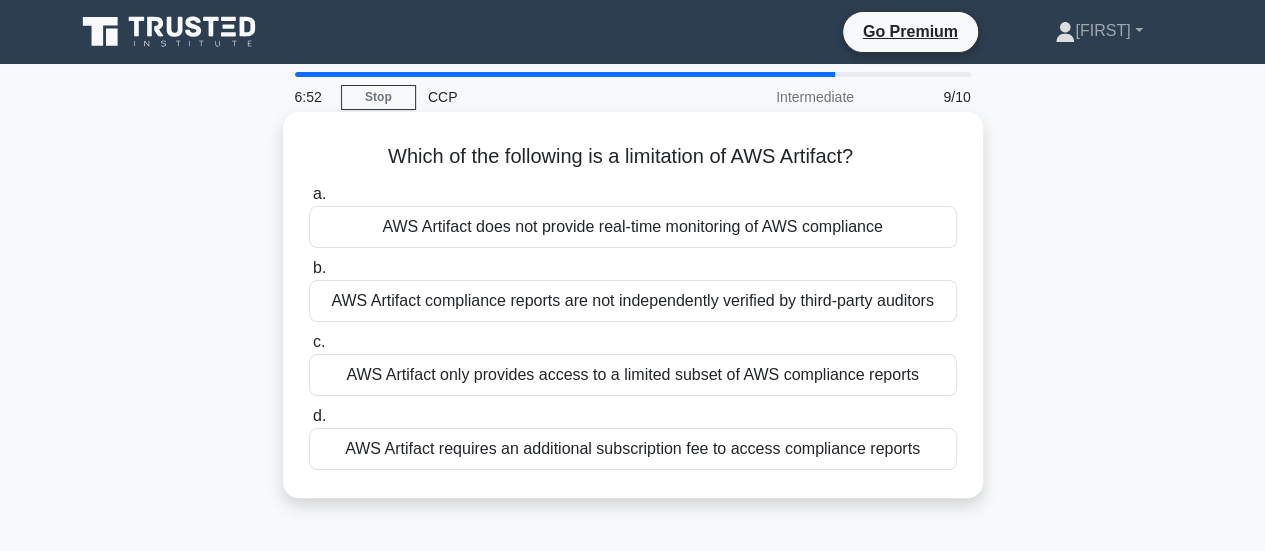 click on "AWS Artifact compliance reports are not independently verified by third-party auditors" at bounding box center [633, 301] 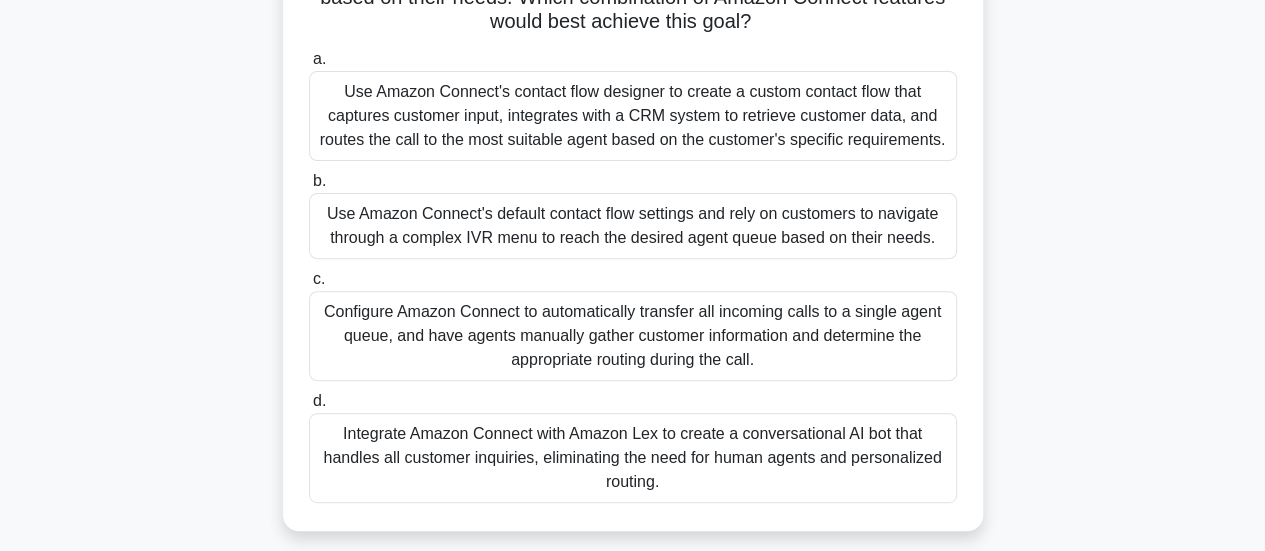 scroll, scrollTop: 235, scrollLeft: 0, axis: vertical 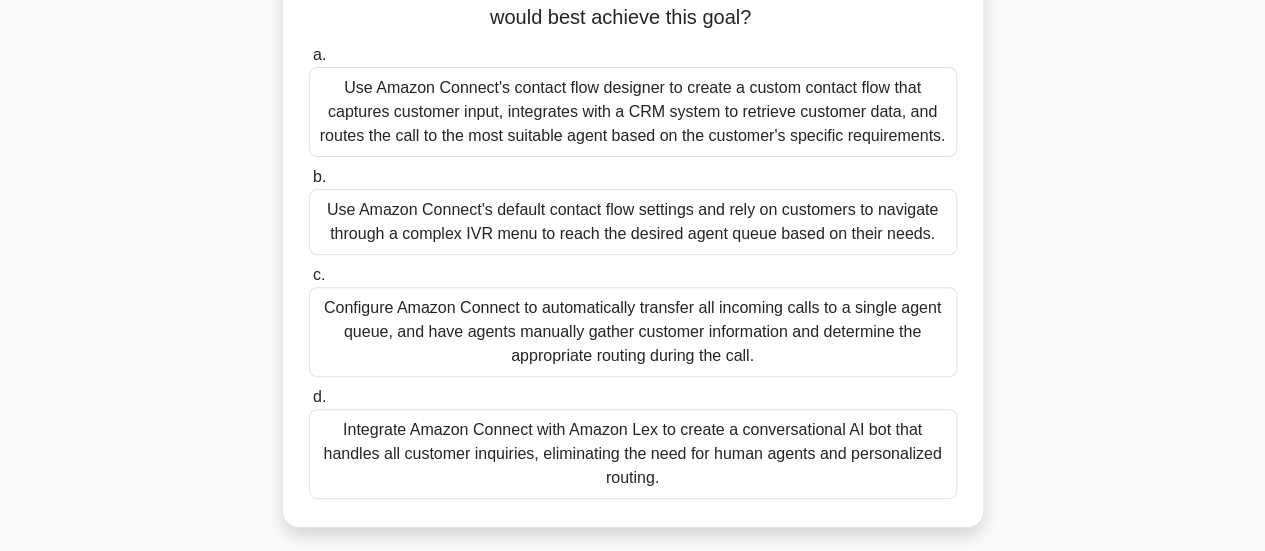 click on "Integrate Amazon Connect with Amazon Lex to create a conversational AI bot that handles all customer inquiries, eliminating the need for human agents and personalized routing." at bounding box center [633, 454] 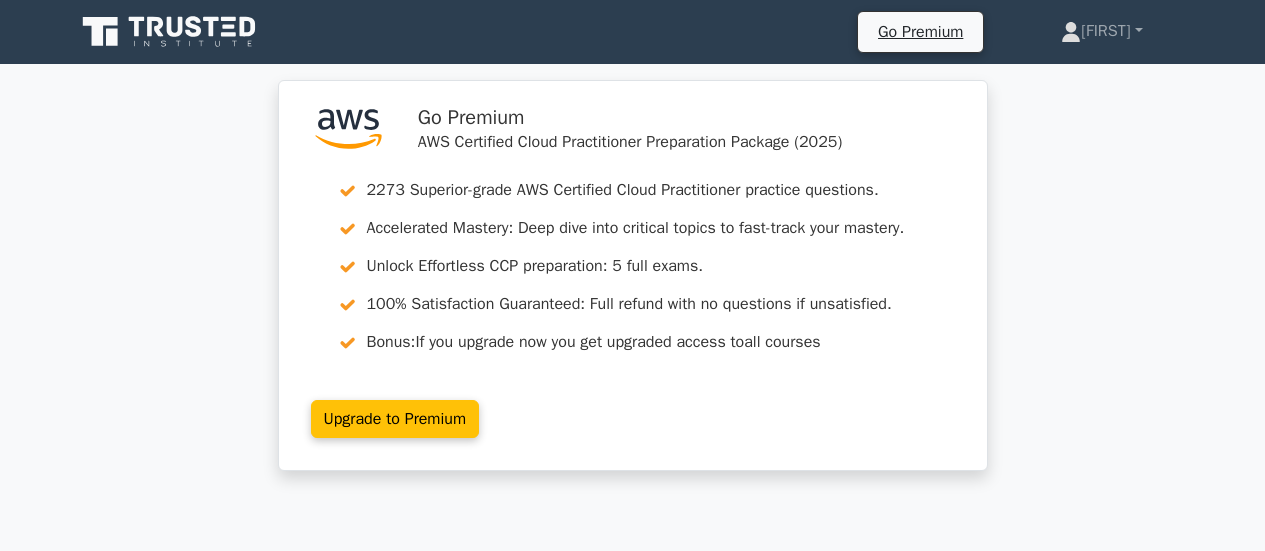 scroll, scrollTop: 0, scrollLeft: 0, axis: both 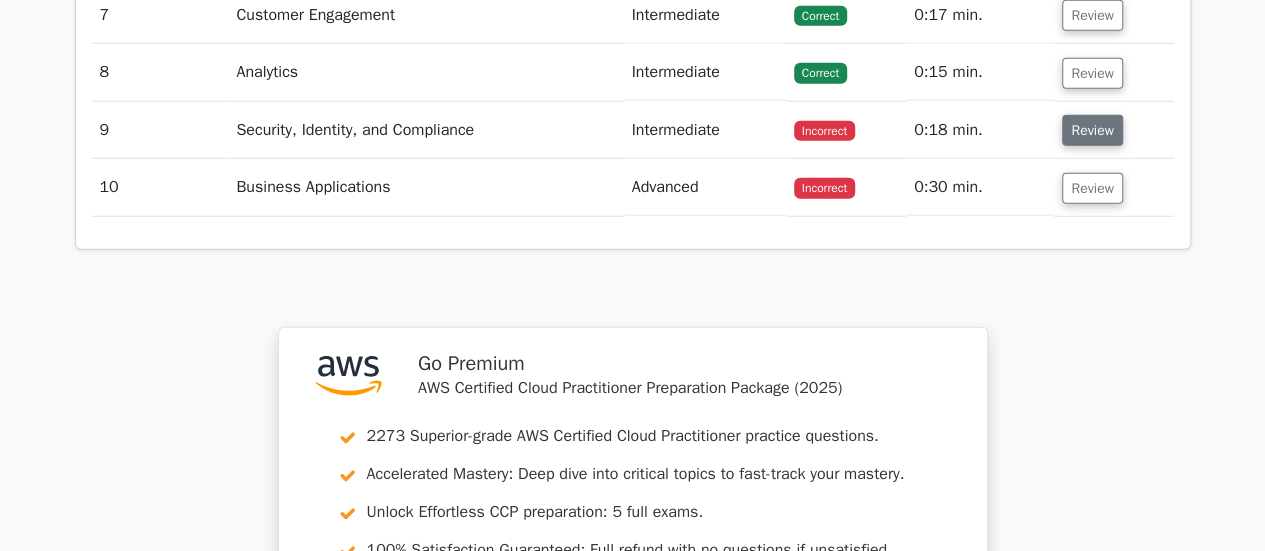 click on "Review" at bounding box center (1092, 130) 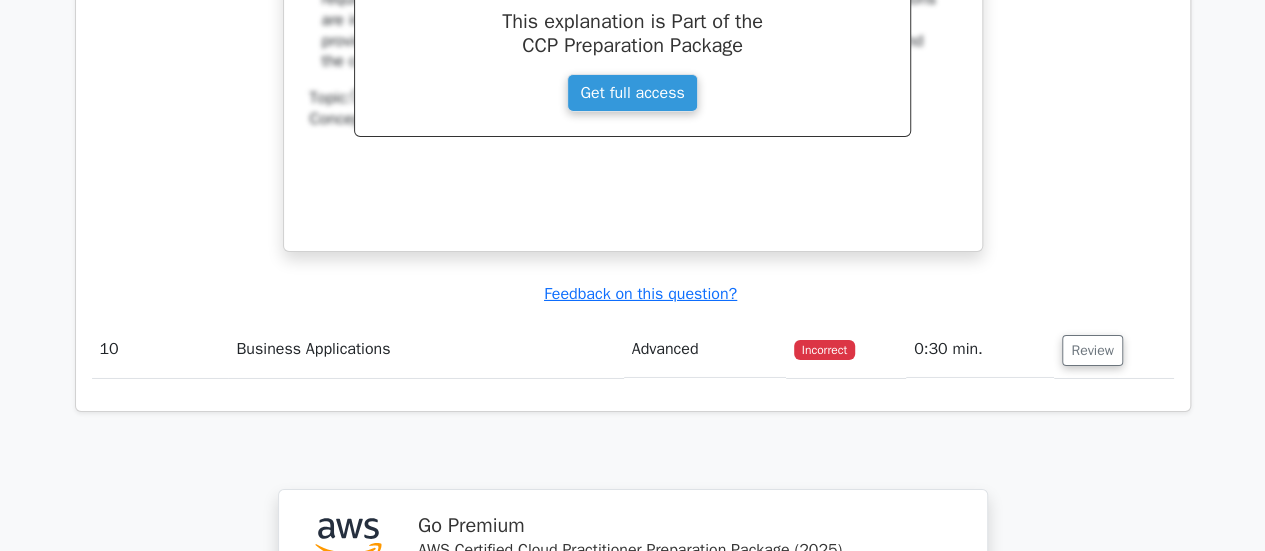 scroll, scrollTop: 3493, scrollLeft: 0, axis: vertical 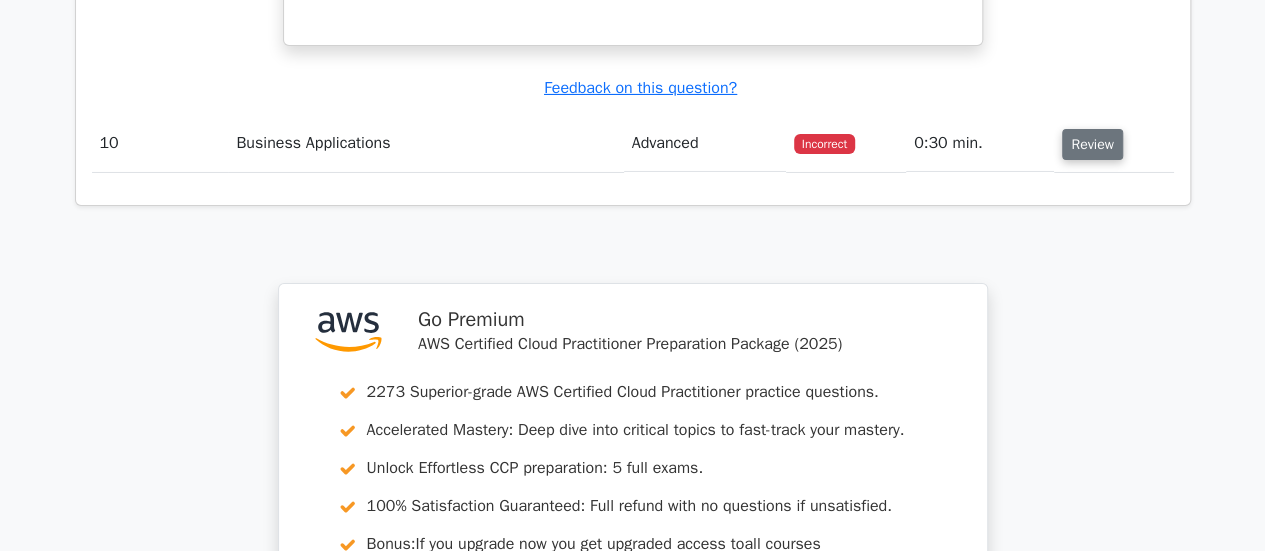 click on "Review" at bounding box center (1092, 144) 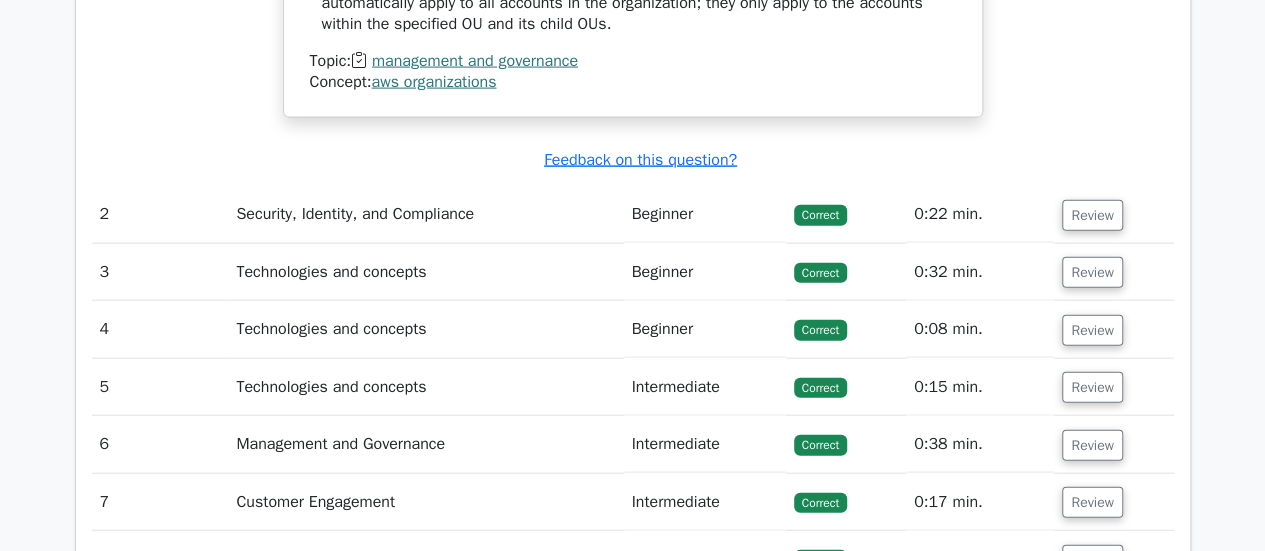 scroll, scrollTop: 2178, scrollLeft: 0, axis: vertical 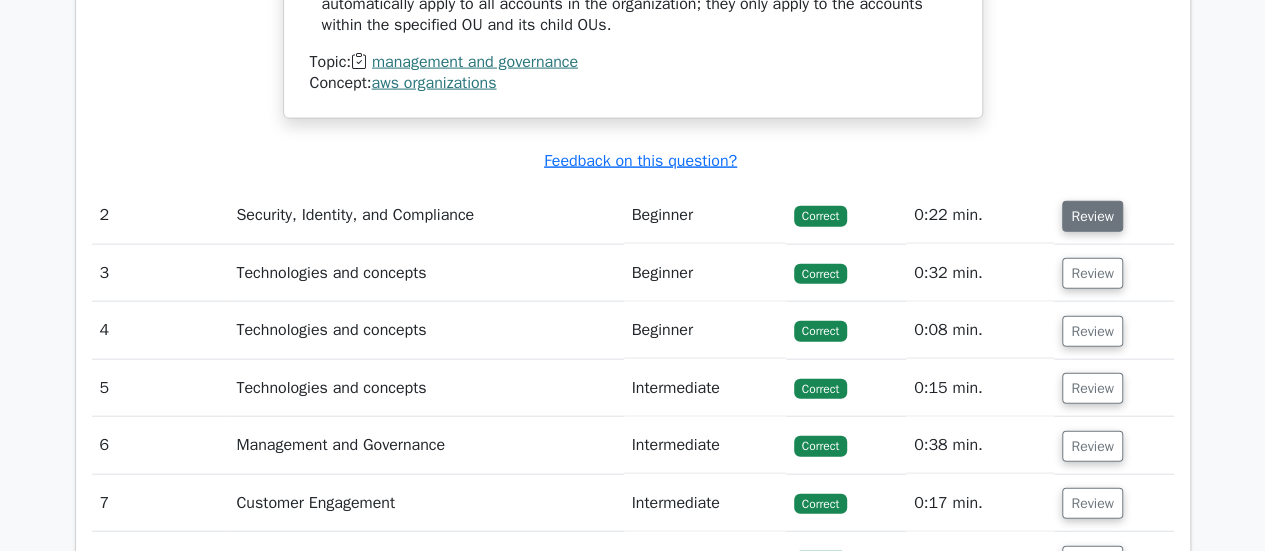 click on "Review" at bounding box center [1092, 216] 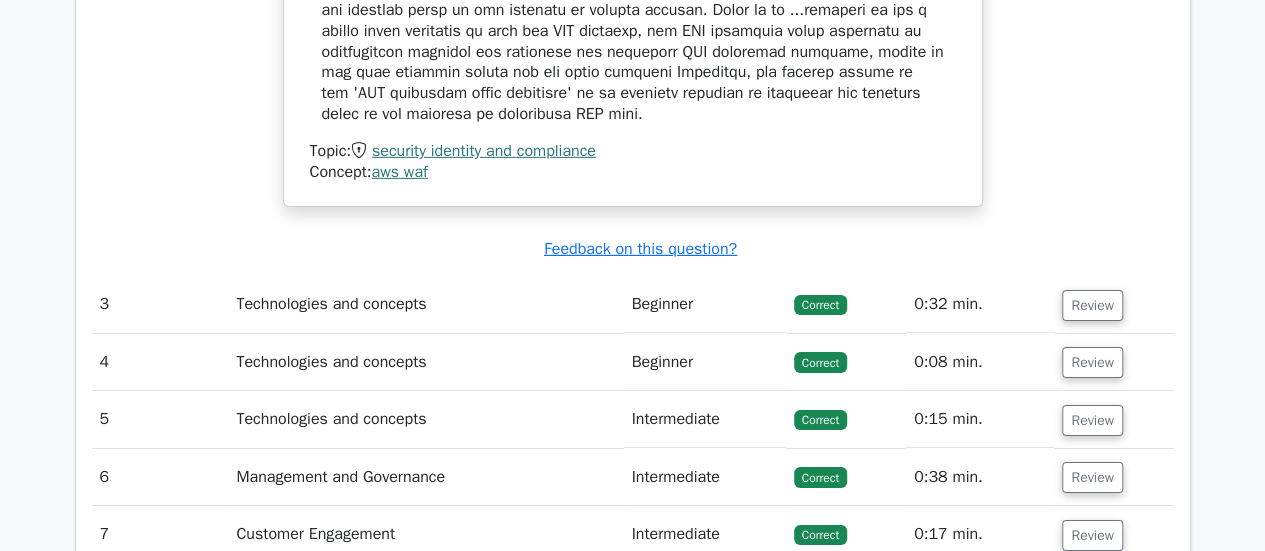 scroll, scrollTop: 3148, scrollLeft: 0, axis: vertical 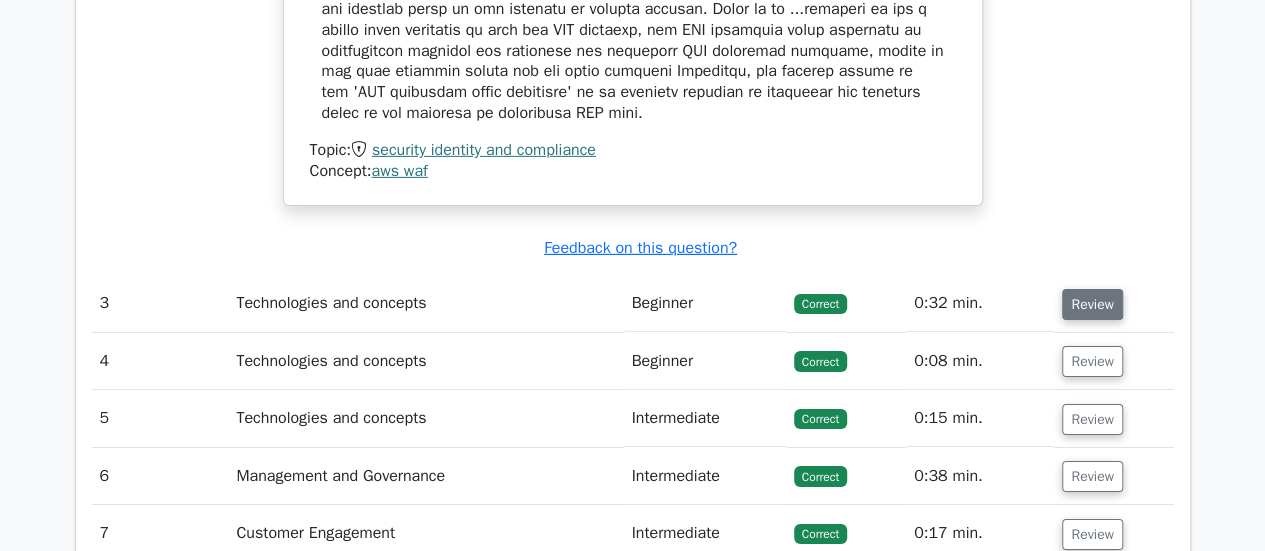 click on "Review" at bounding box center (1092, 304) 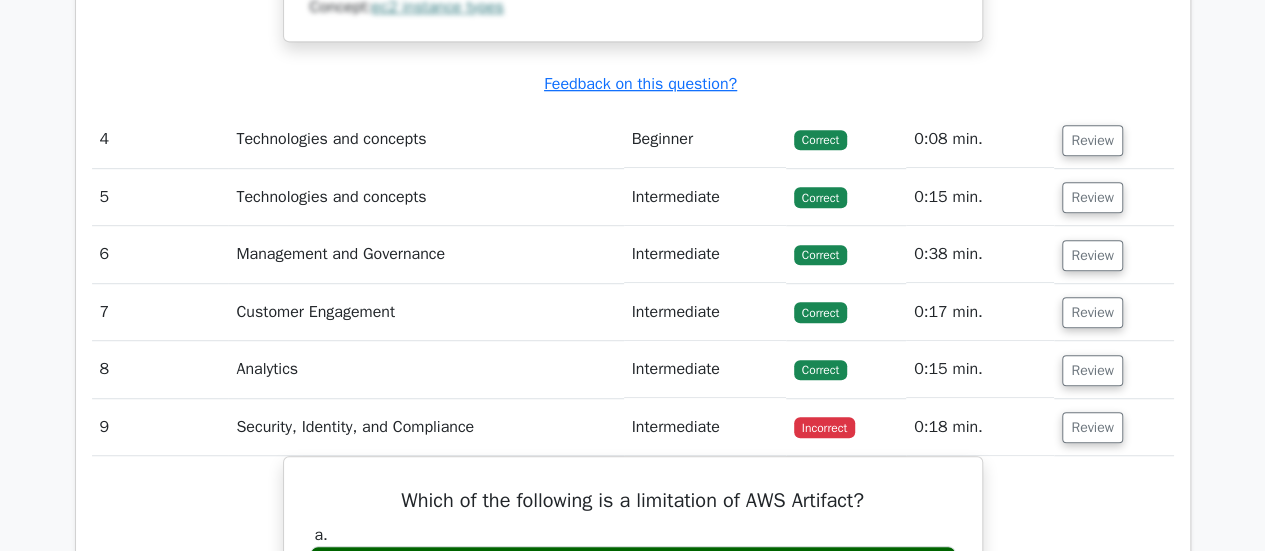 scroll, scrollTop: 4379, scrollLeft: 0, axis: vertical 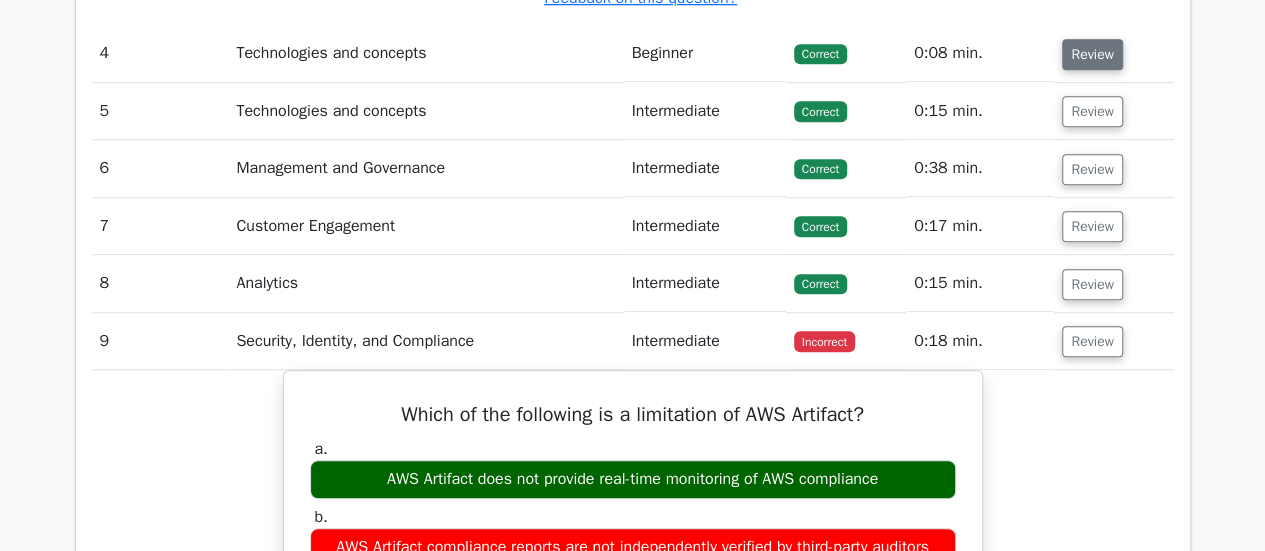 click on "Review" at bounding box center [1092, 54] 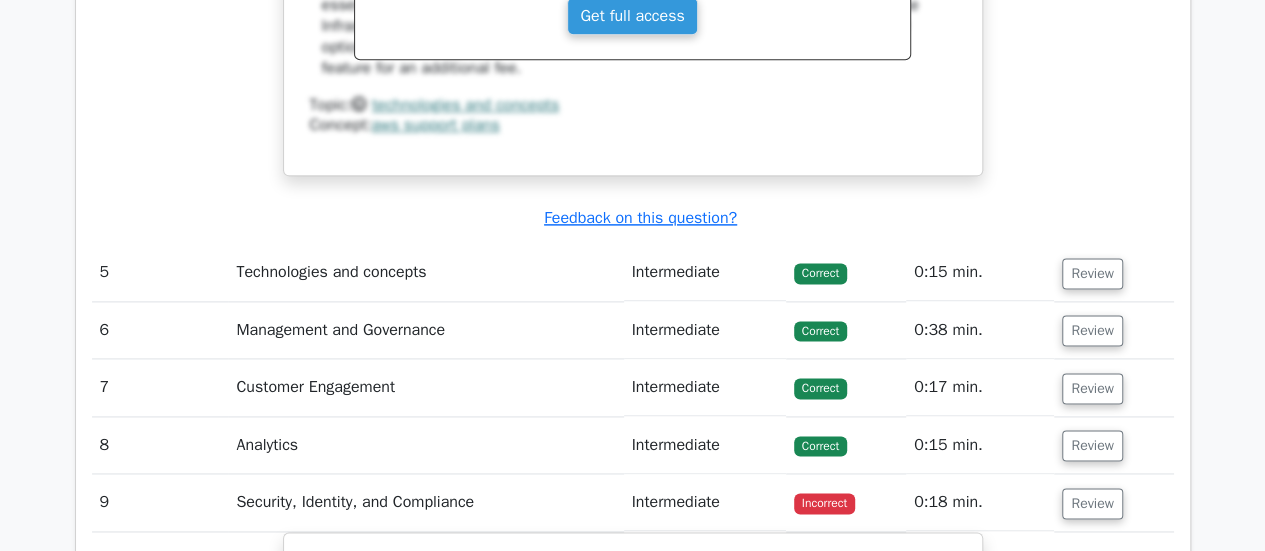 scroll, scrollTop: 5033, scrollLeft: 0, axis: vertical 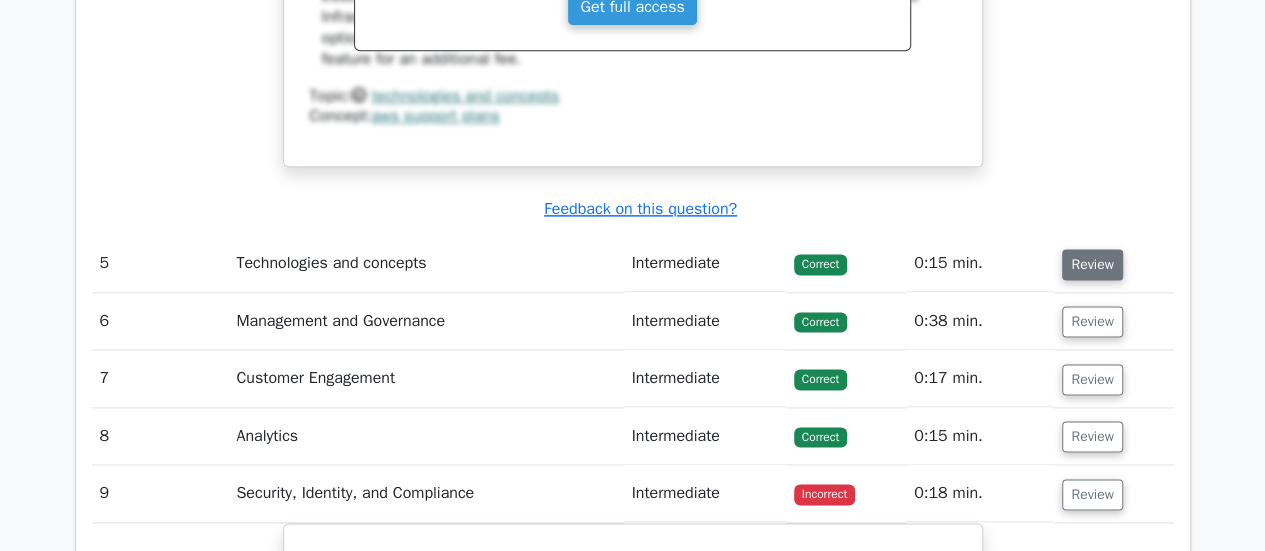 click on "Review" at bounding box center (1092, 264) 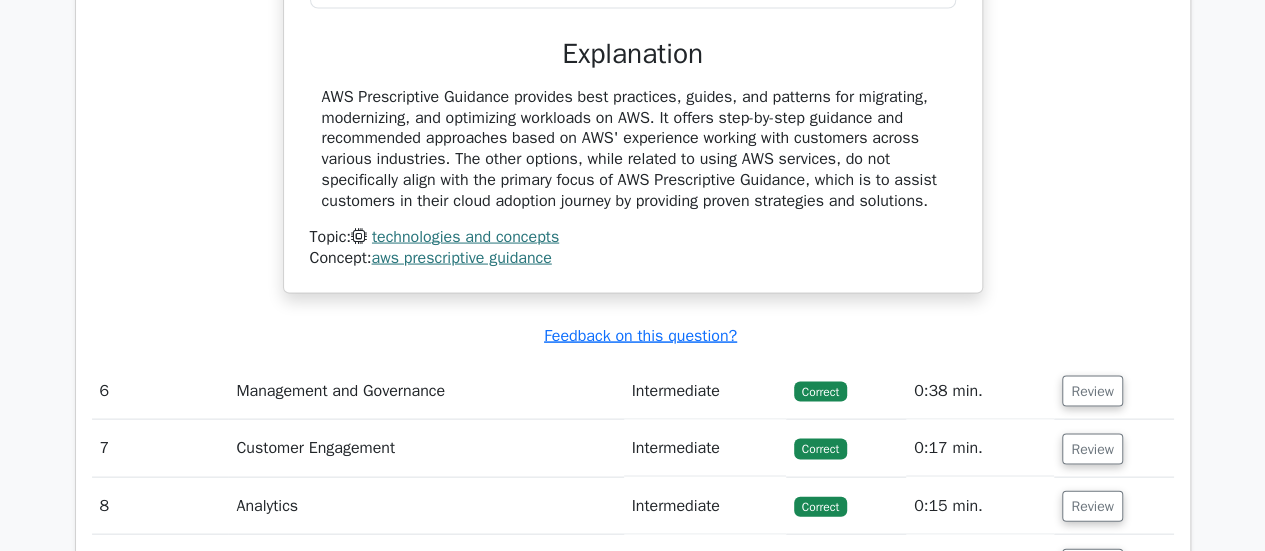 scroll, scrollTop: 5759, scrollLeft: 0, axis: vertical 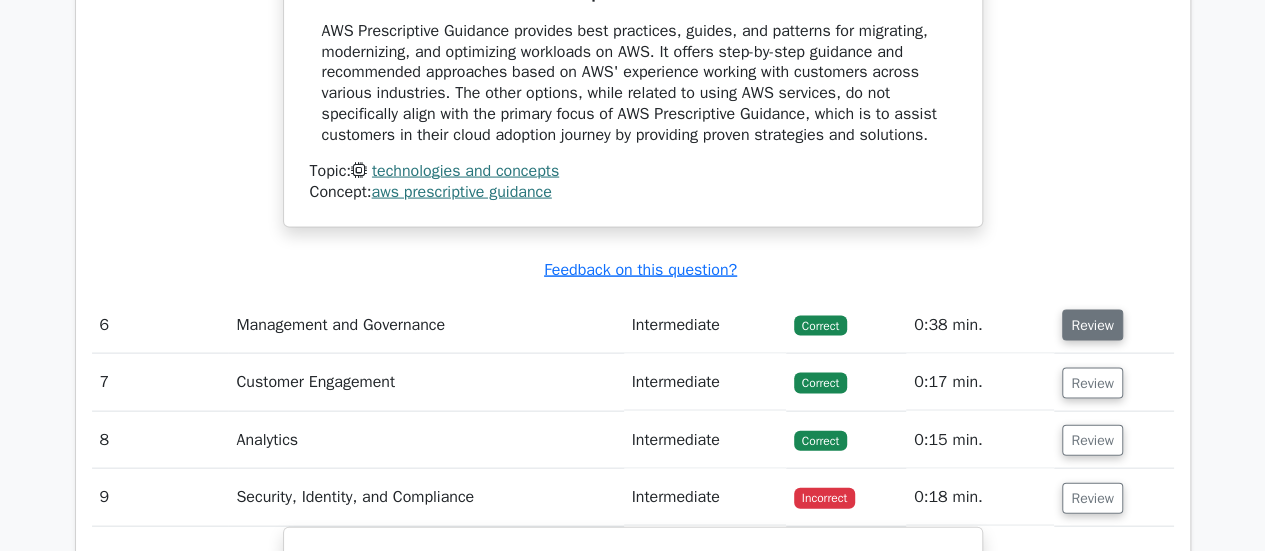click on "Review" at bounding box center [1092, 325] 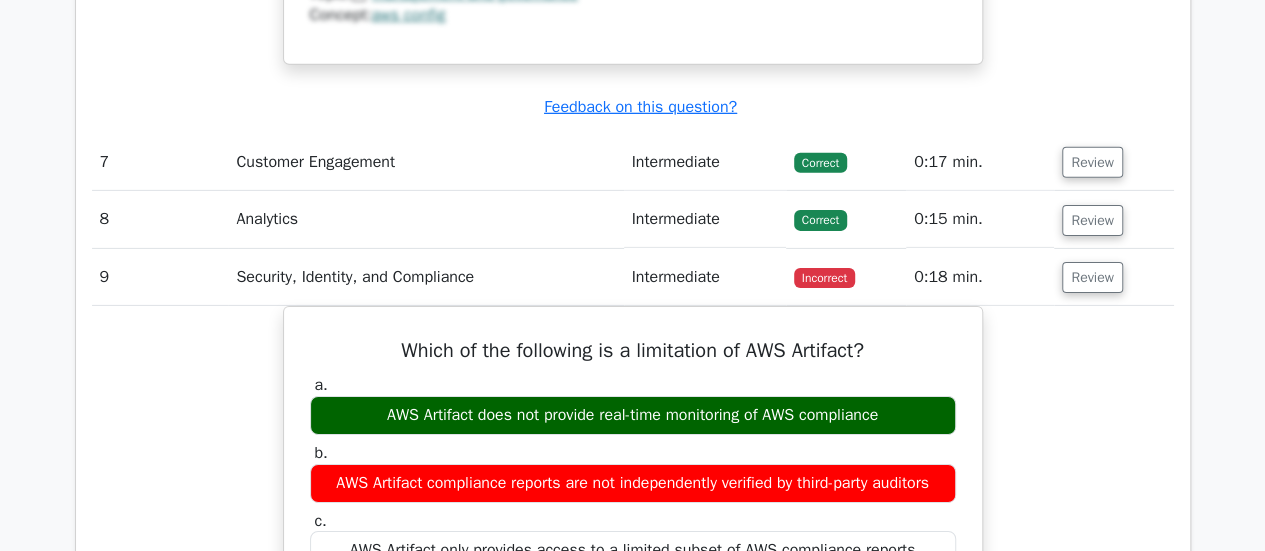scroll, scrollTop: 6912, scrollLeft: 0, axis: vertical 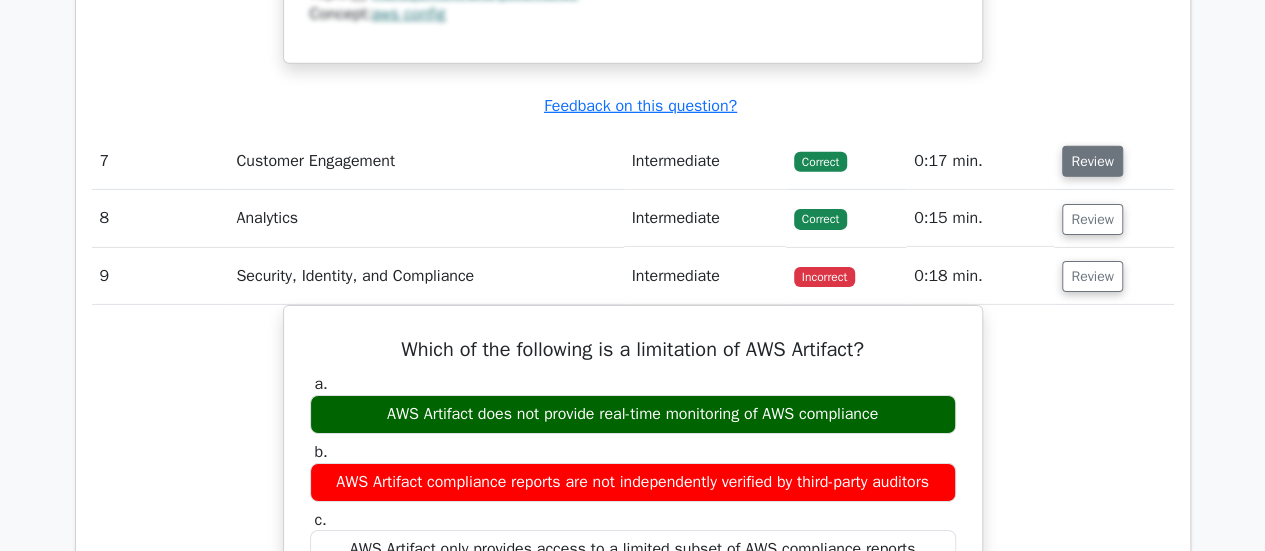 click on "Review" at bounding box center [1092, 161] 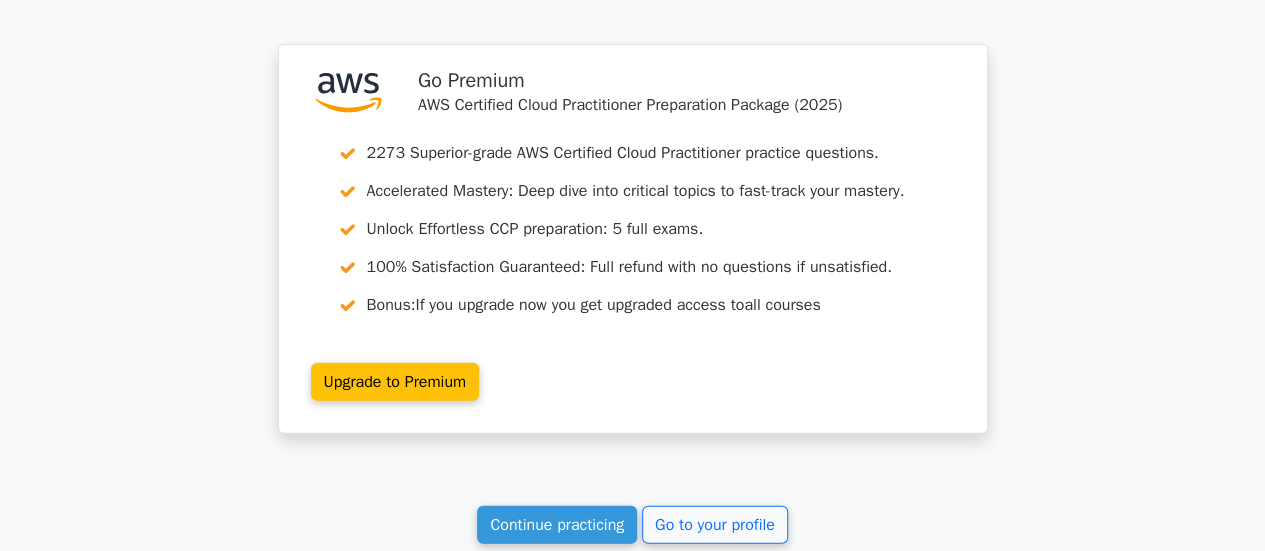 scroll, scrollTop: 10359, scrollLeft: 0, axis: vertical 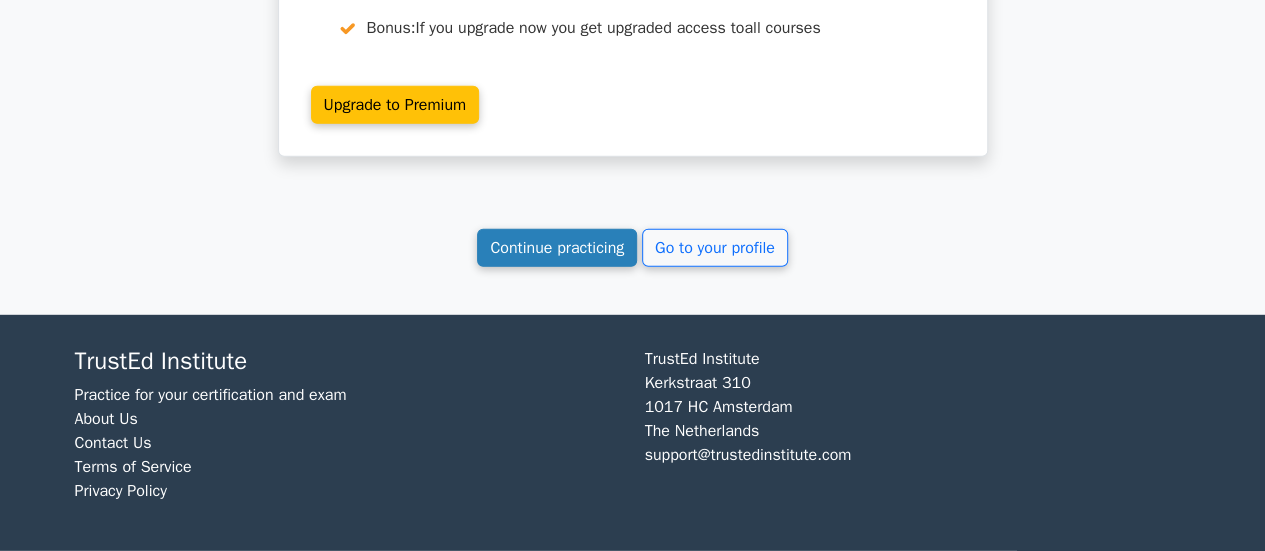 click on "Continue practicing" at bounding box center (557, 248) 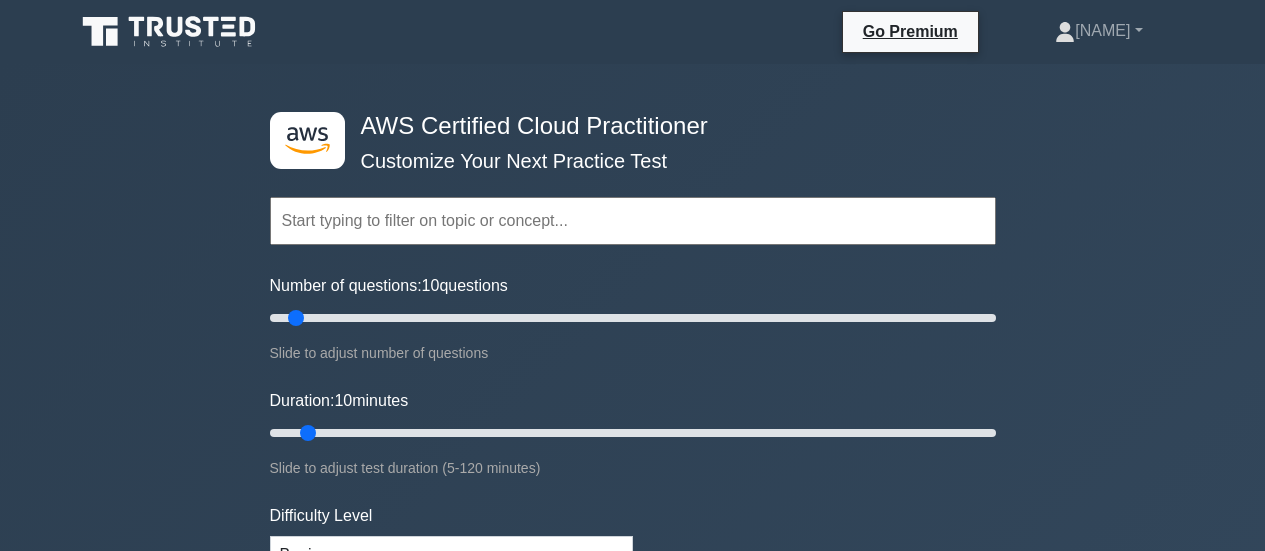 scroll, scrollTop: 0, scrollLeft: 0, axis: both 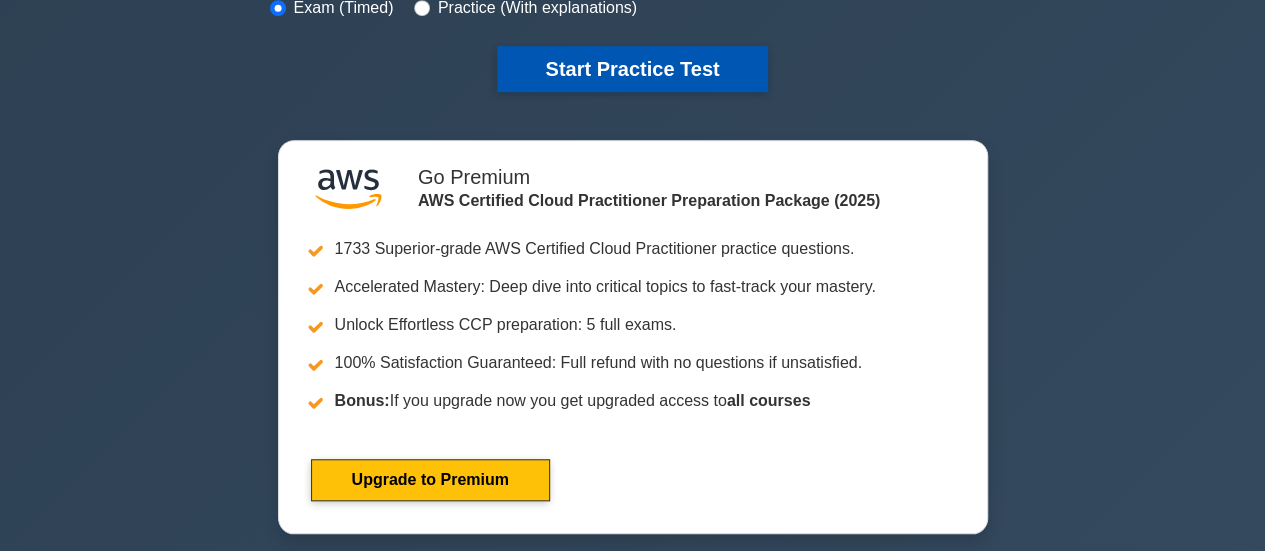 click on "Start Practice Test" at bounding box center (632, 69) 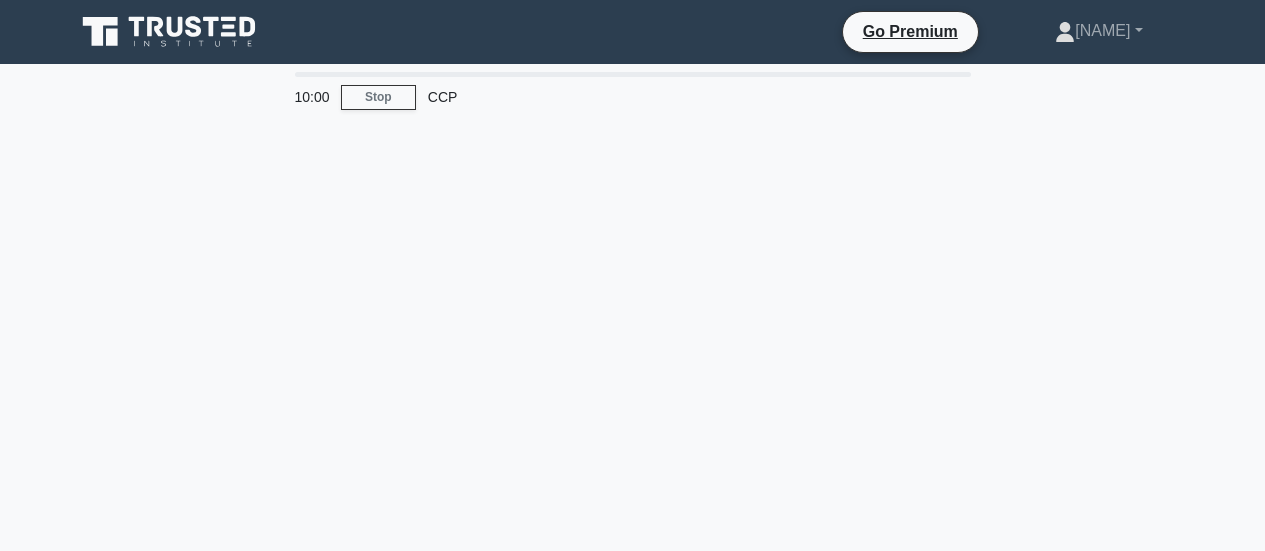 scroll, scrollTop: 0, scrollLeft: 0, axis: both 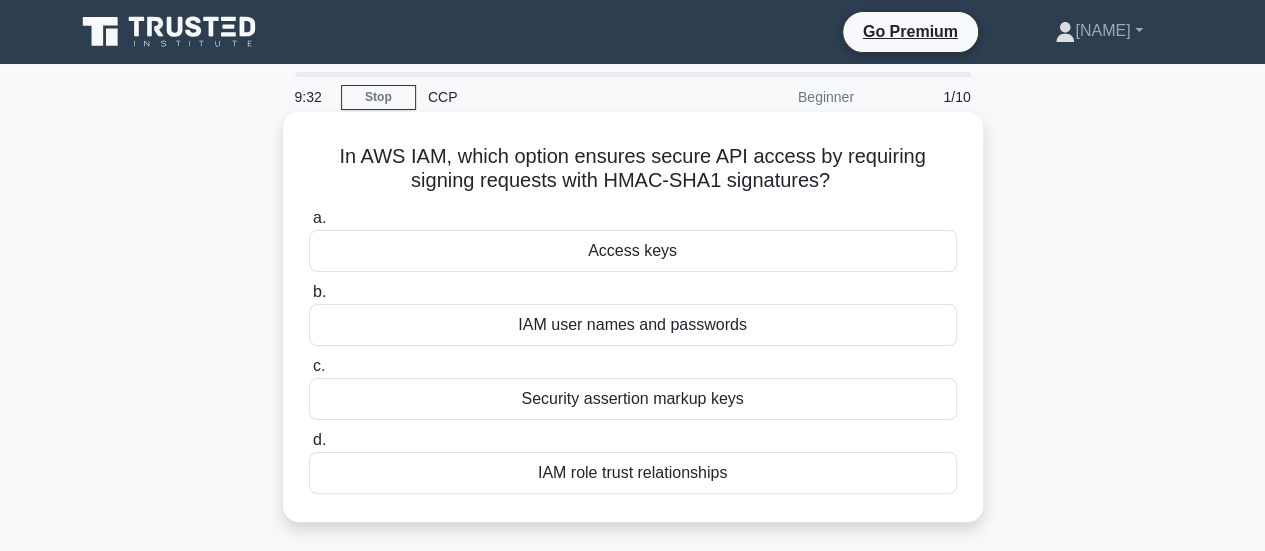 click on "Access keys" at bounding box center [633, 251] 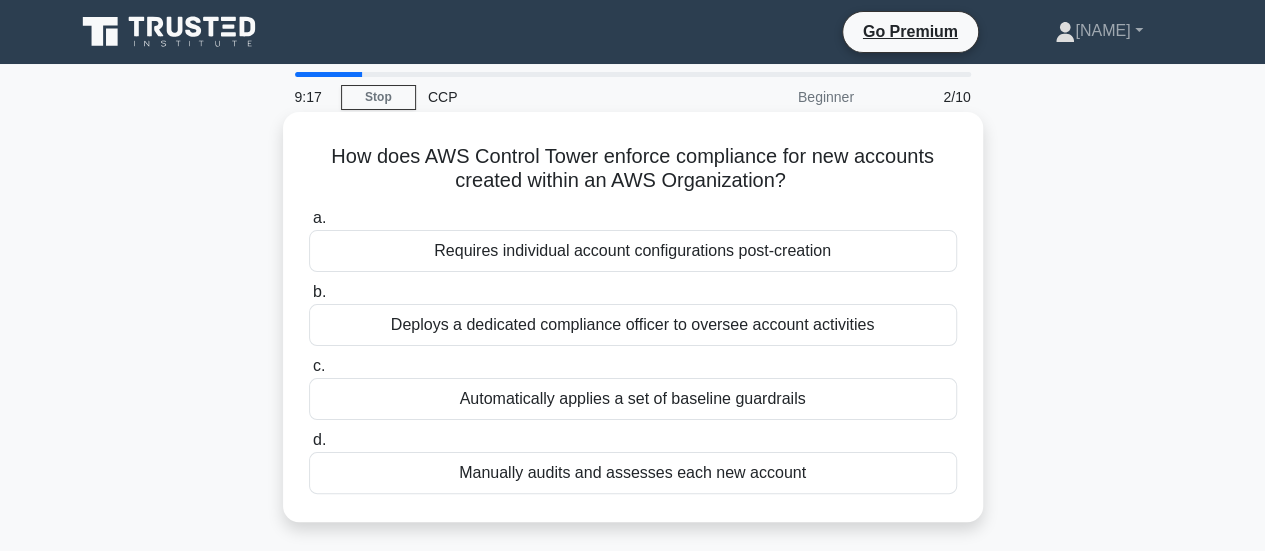 click on "Automatically applies a set of baseline guardrails" at bounding box center [633, 399] 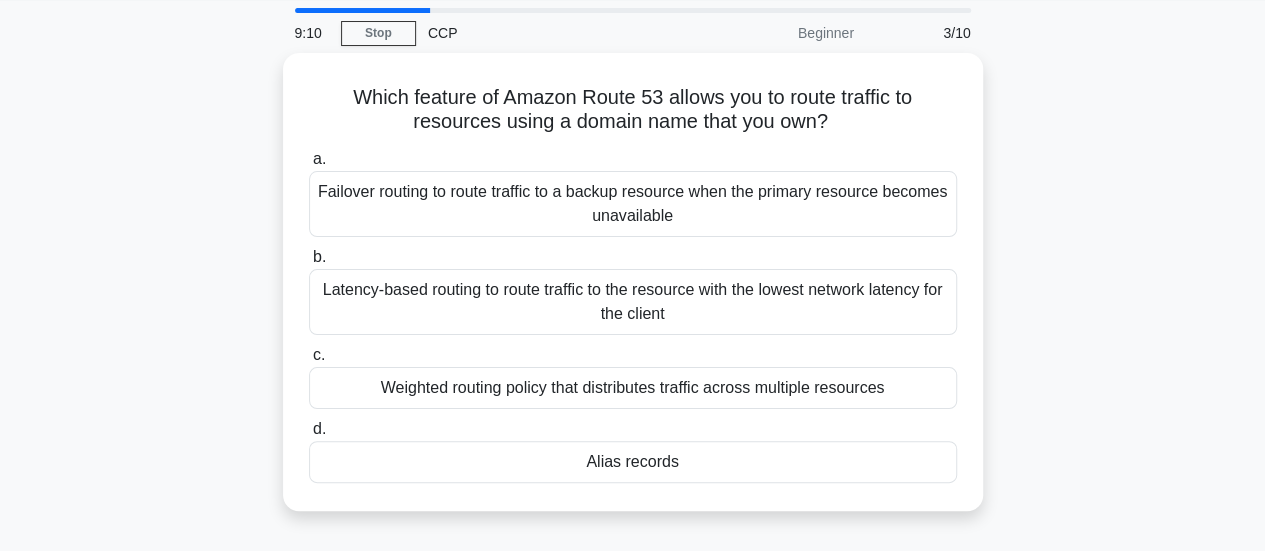 scroll, scrollTop: 71, scrollLeft: 0, axis: vertical 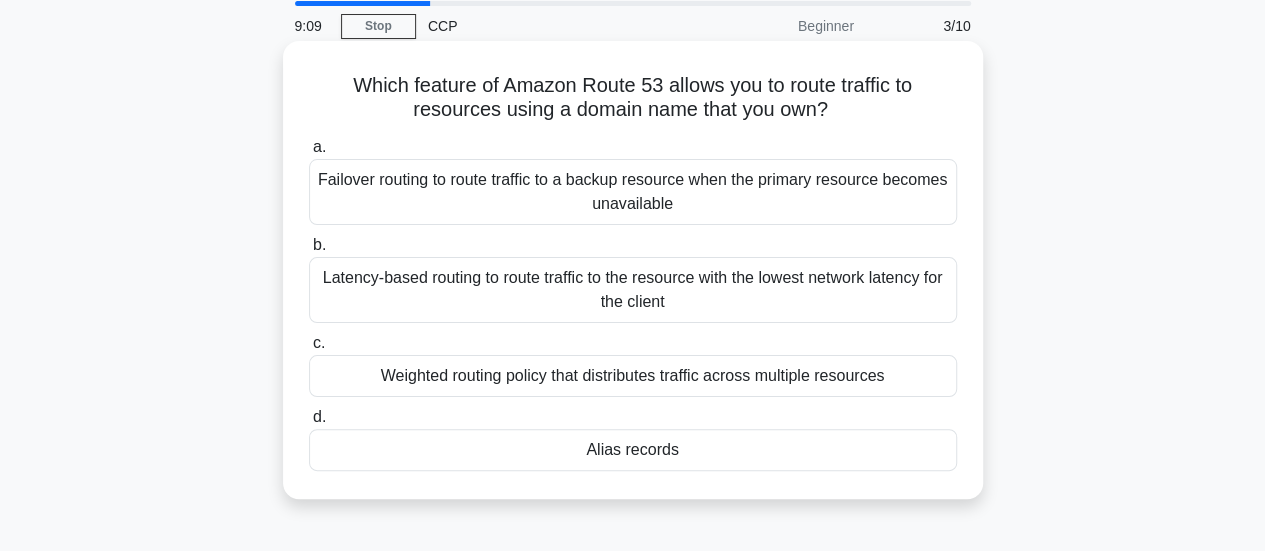 click on "Alias records" at bounding box center (633, 450) 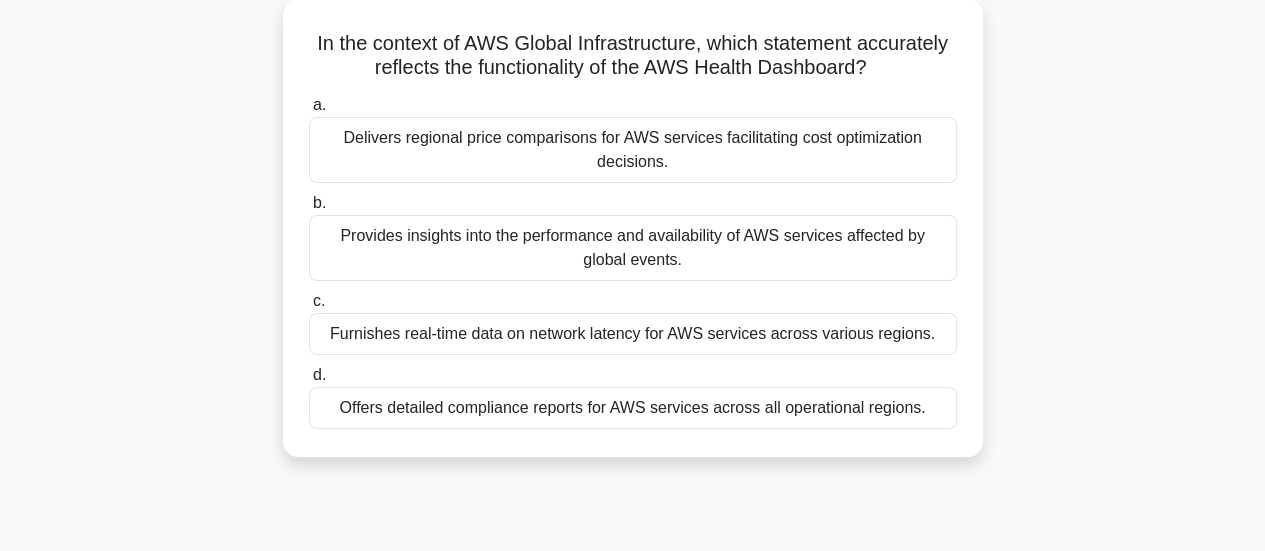 scroll, scrollTop: 116, scrollLeft: 0, axis: vertical 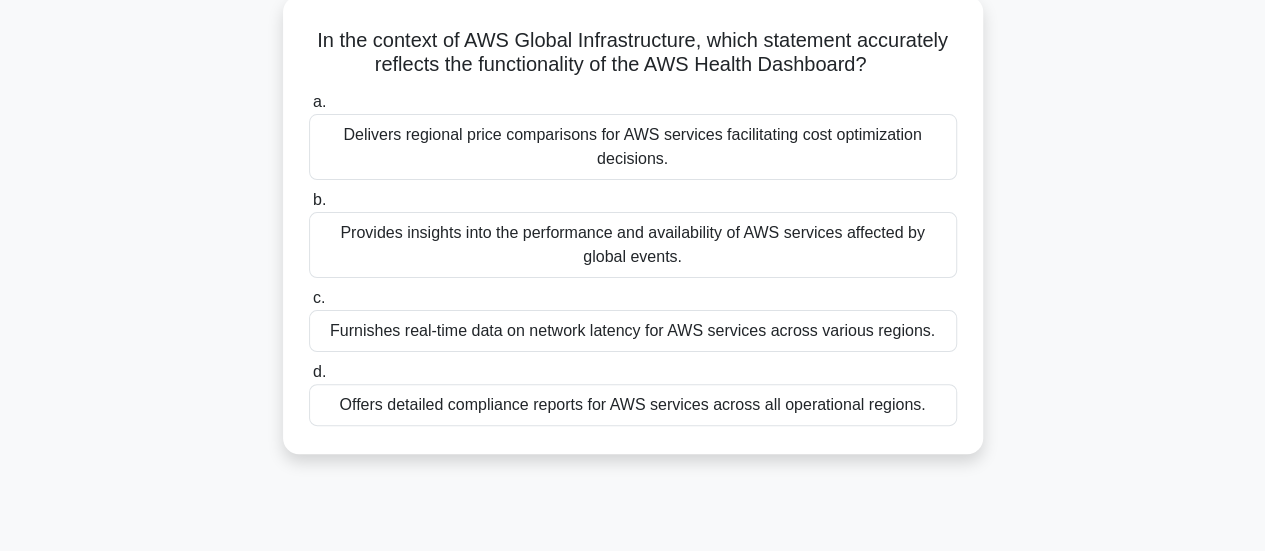 click on "Provides insights into the performance and availability of AWS services affected by global events." at bounding box center (633, 245) 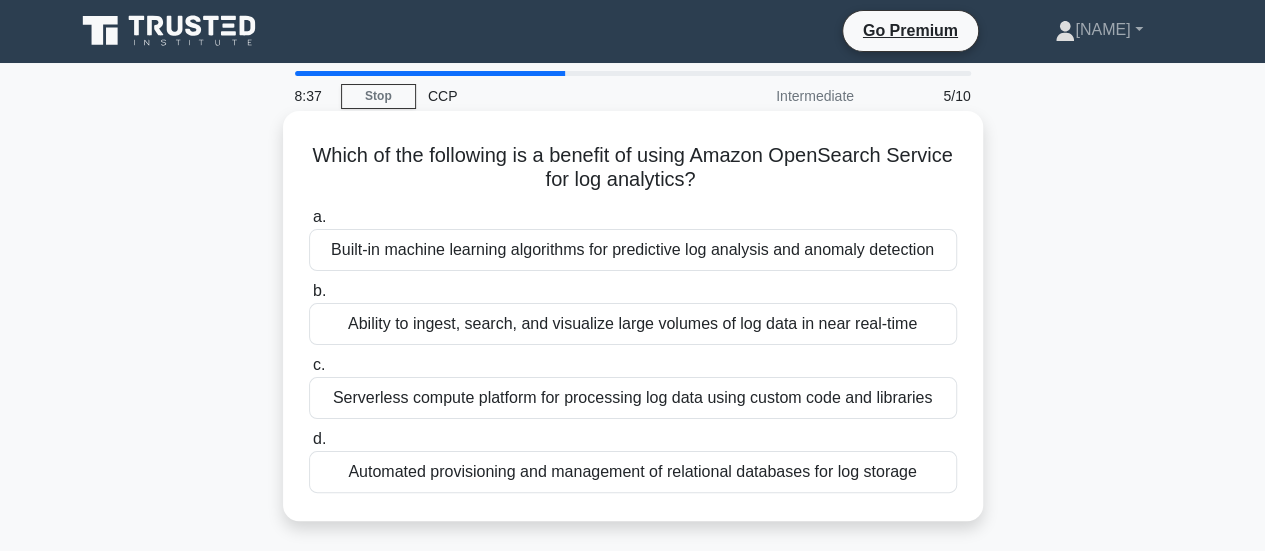 scroll, scrollTop: 0, scrollLeft: 0, axis: both 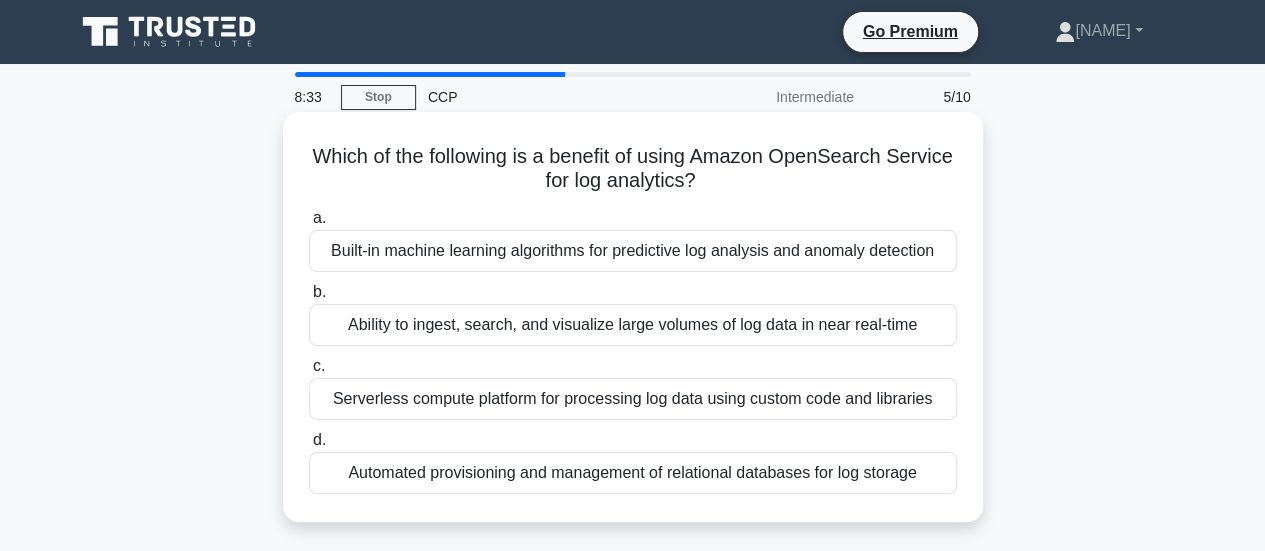 click on "Ability to ingest, search, and visualize large volumes of log data in near real-time" at bounding box center [633, 325] 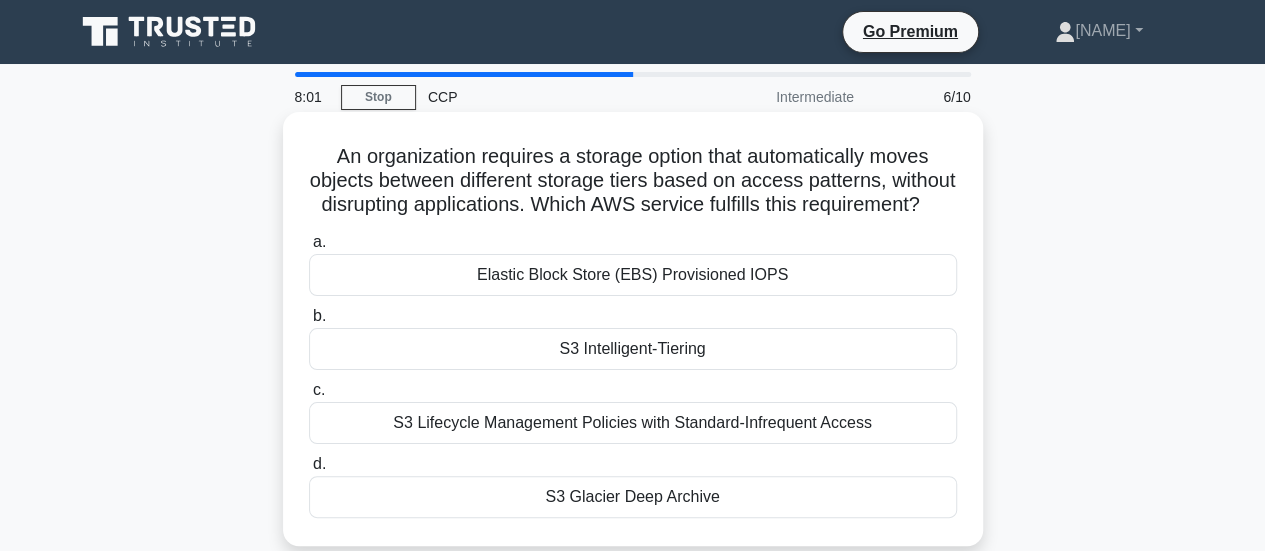 click on "S3 Intelligent-Tiering" at bounding box center [633, 349] 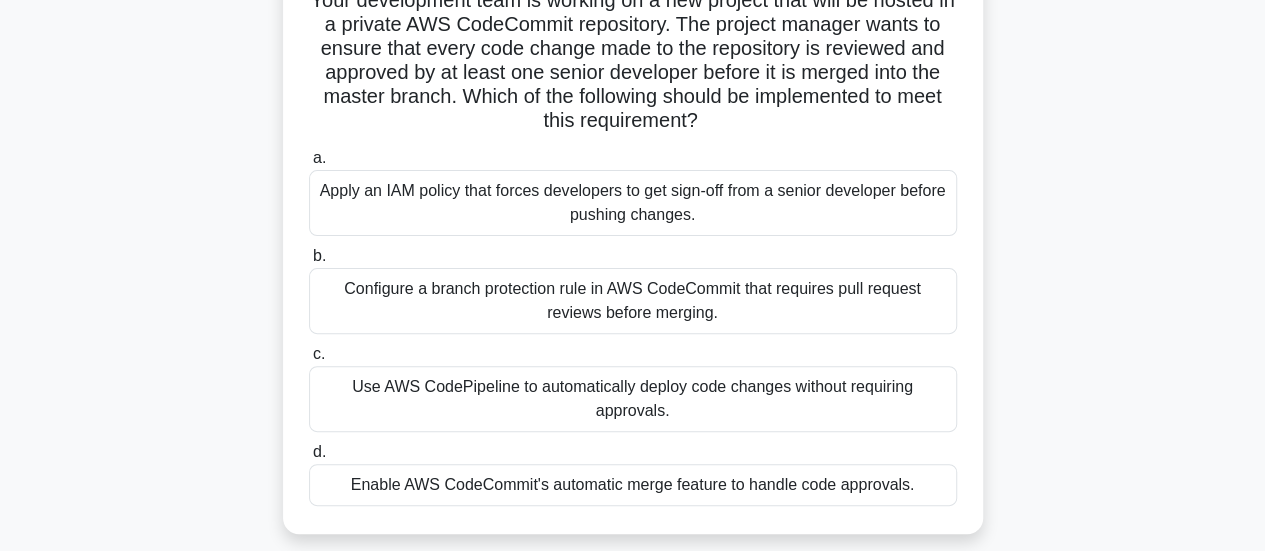 scroll, scrollTop: 155, scrollLeft: 0, axis: vertical 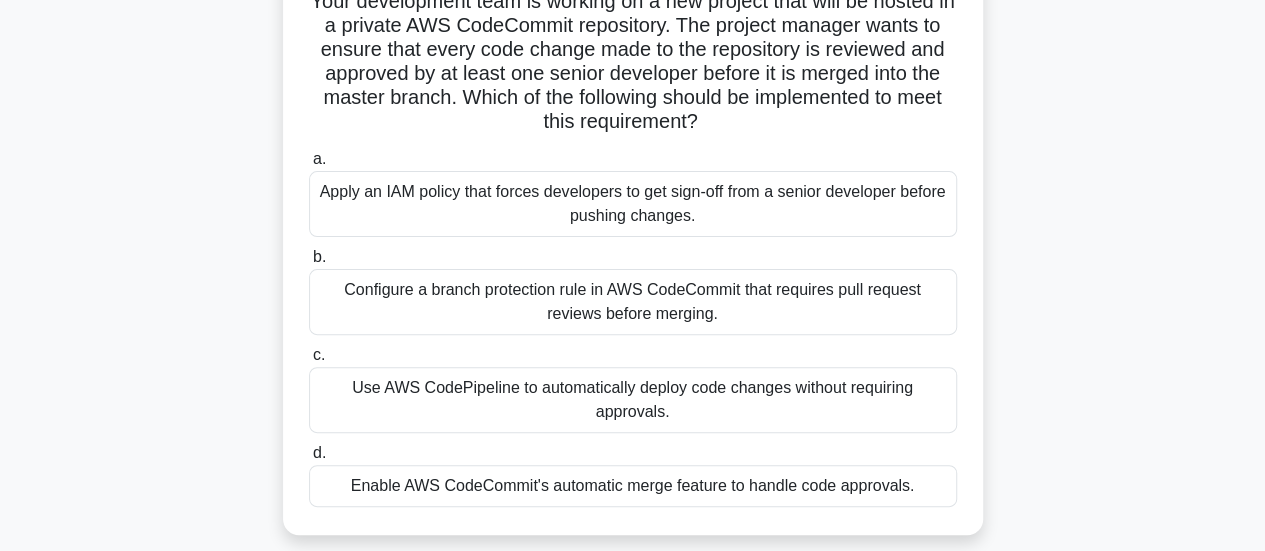 click on "Configure a branch protection rule in AWS CodeCommit that requires pull request reviews before merging." at bounding box center [633, 302] 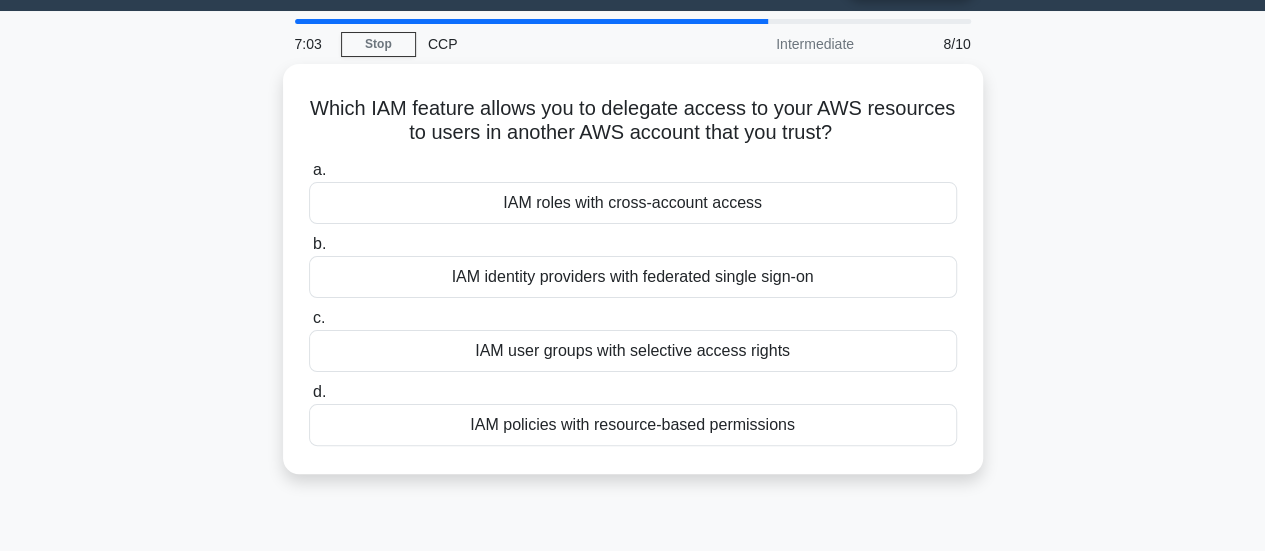 scroll, scrollTop: 52, scrollLeft: 0, axis: vertical 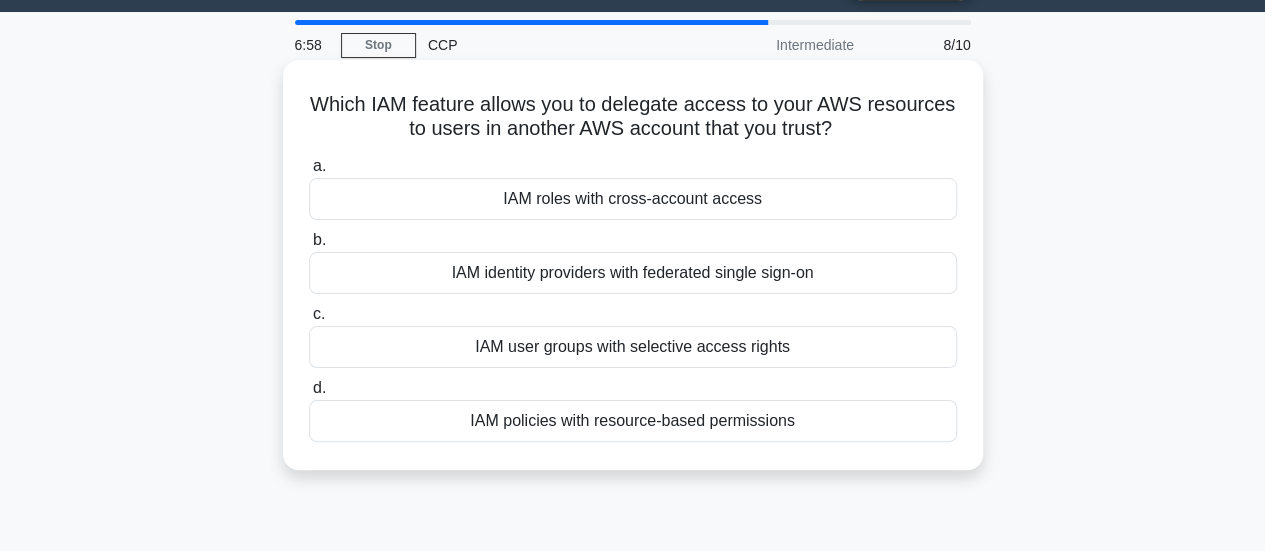 click on "IAM policies with resource-based permissions" at bounding box center (633, 421) 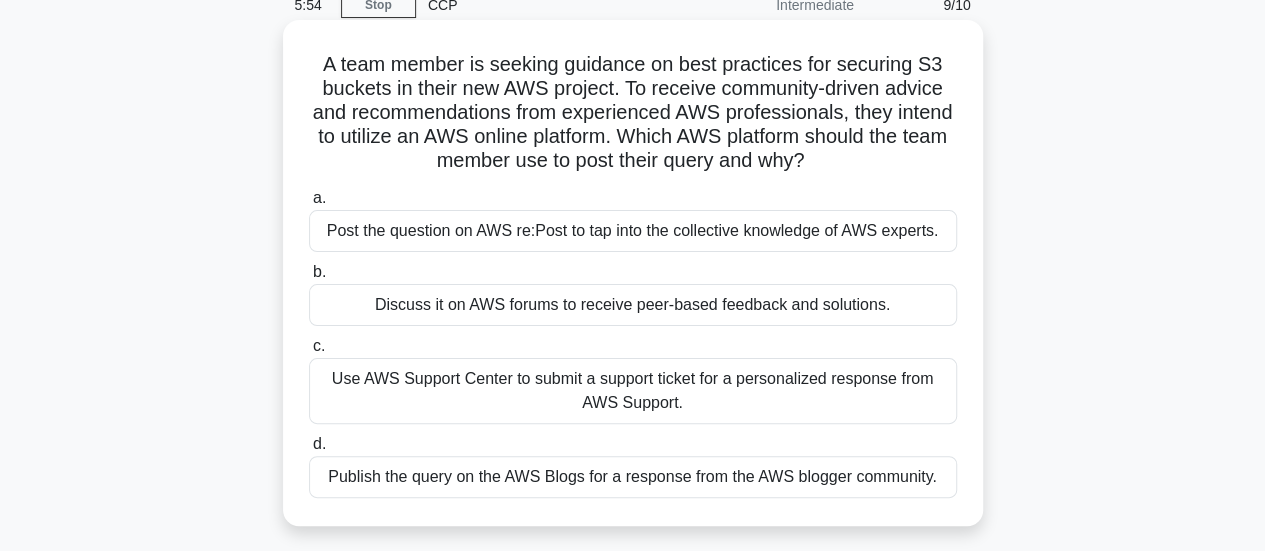 scroll, scrollTop: 93, scrollLeft: 0, axis: vertical 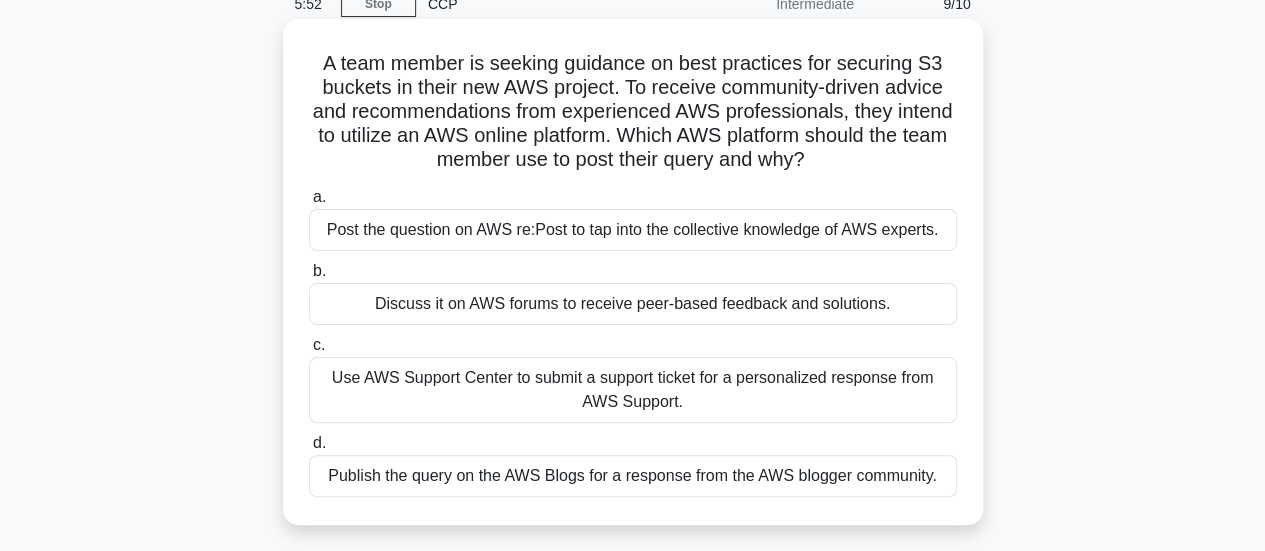 click on "Post the question on AWS re:Post to tap into the collective knowledge of AWS experts." at bounding box center (633, 230) 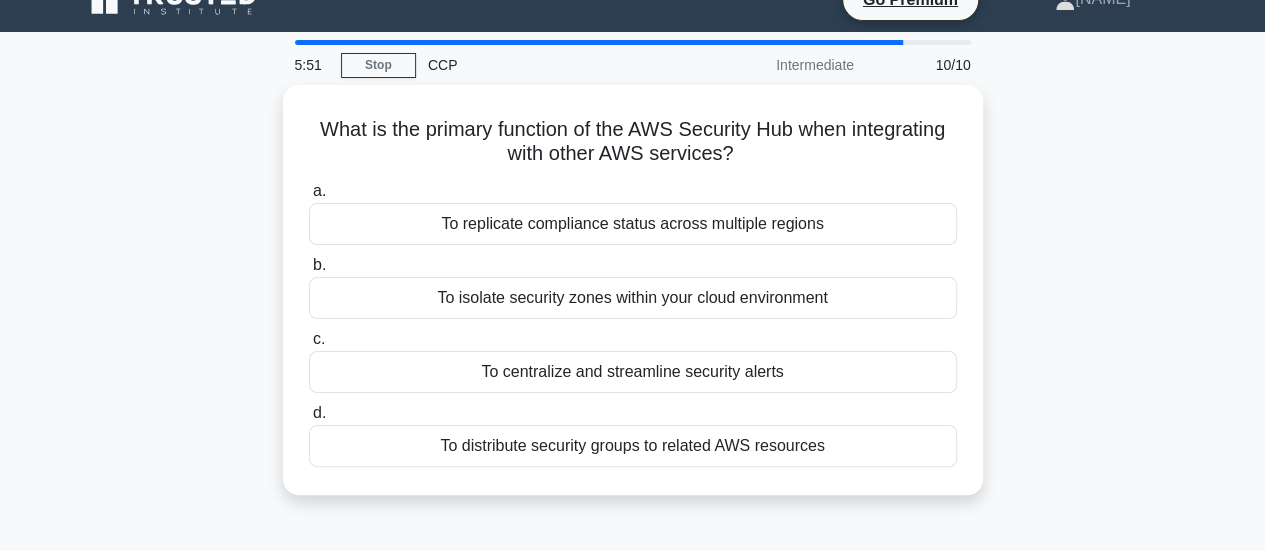 scroll, scrollTop: 0, scrollLeft: 0, axis: both 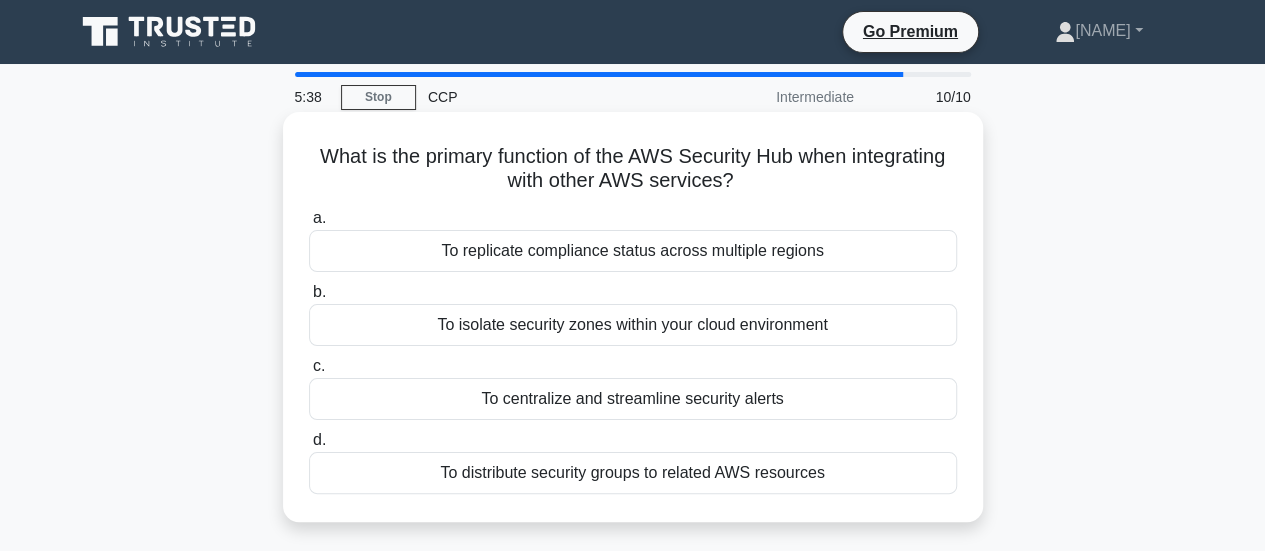 click on "To centralize and streamline security alerts" at bounding box center (633, 399) 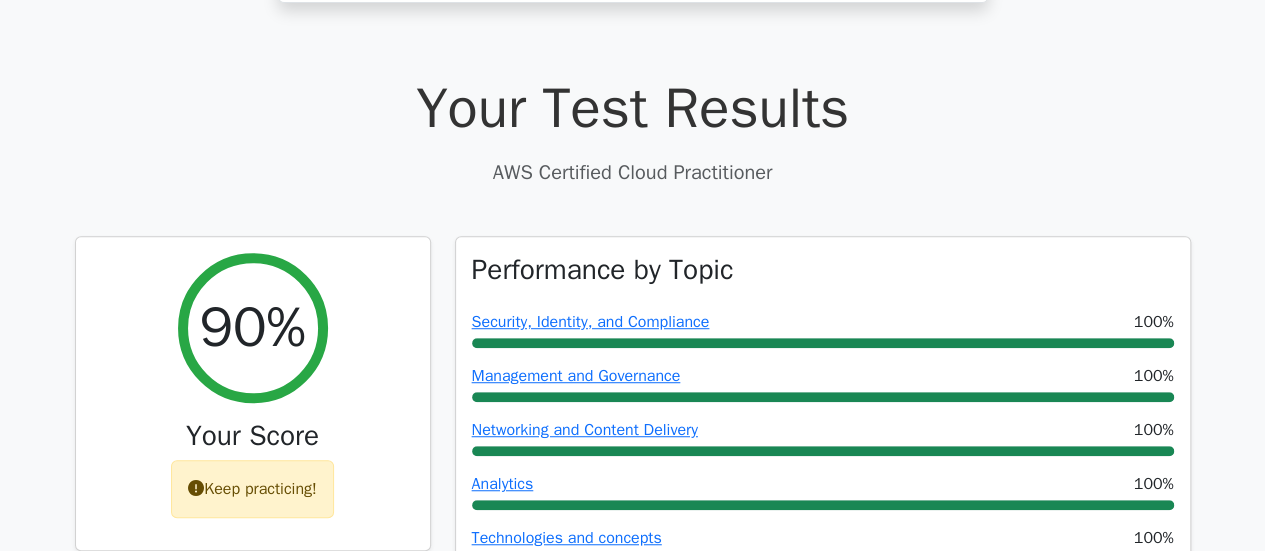 scroll, scrollTop: 0, scrollLeft: 0, axis: both 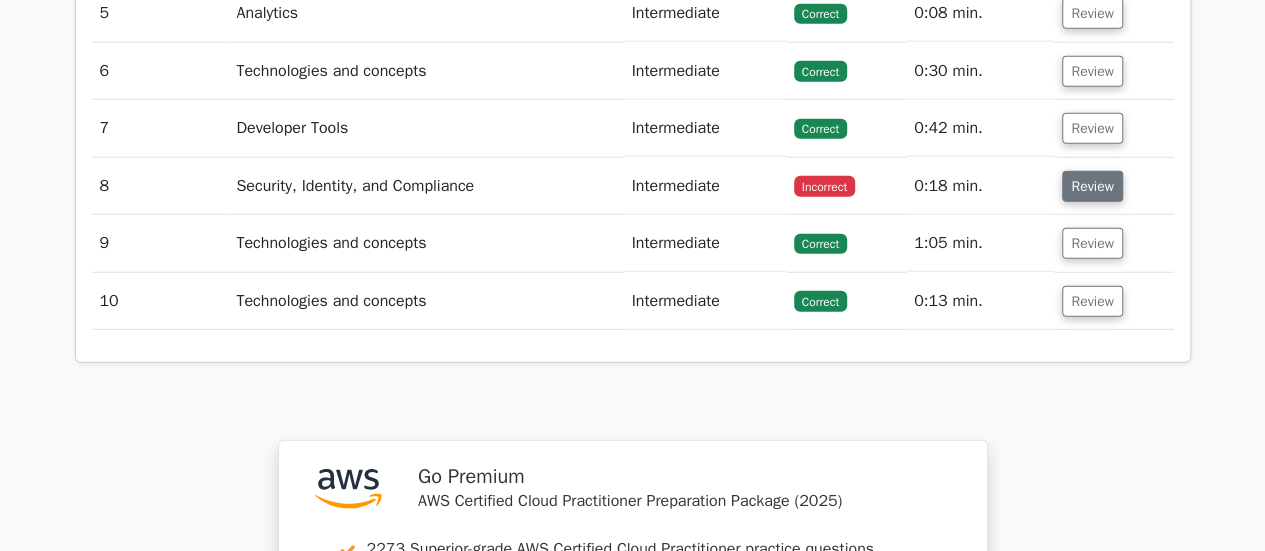 click on "Review" at bounding box center [1092, 186] 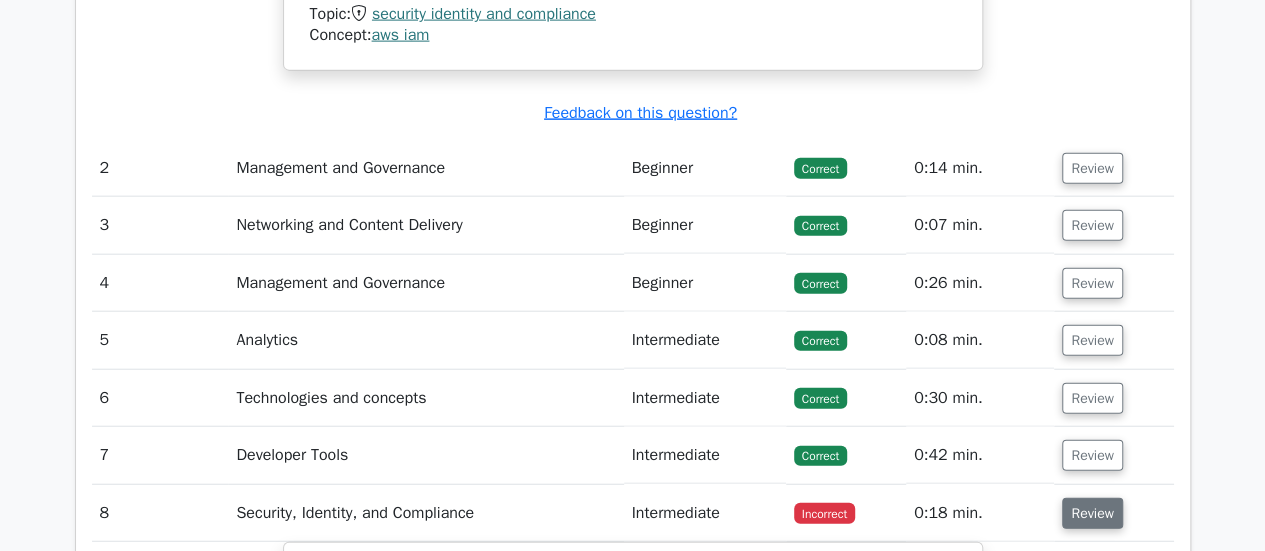 scroll, scrollTop: 2290, scrollLeft: 0, axis: vertical 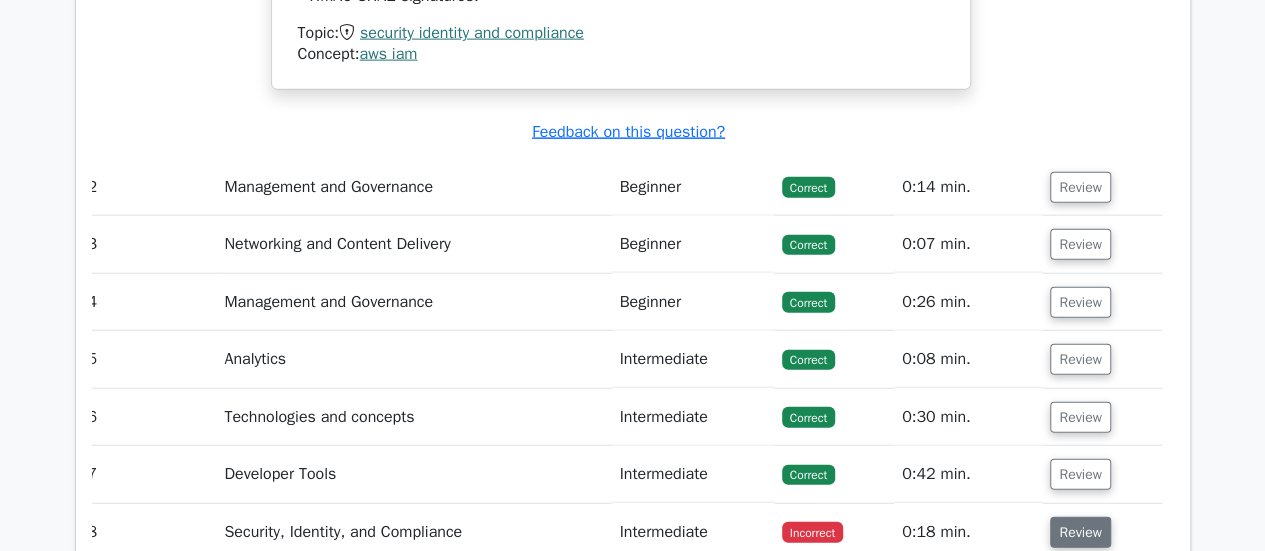 click on "Review" at bounding box center [1080, 187] 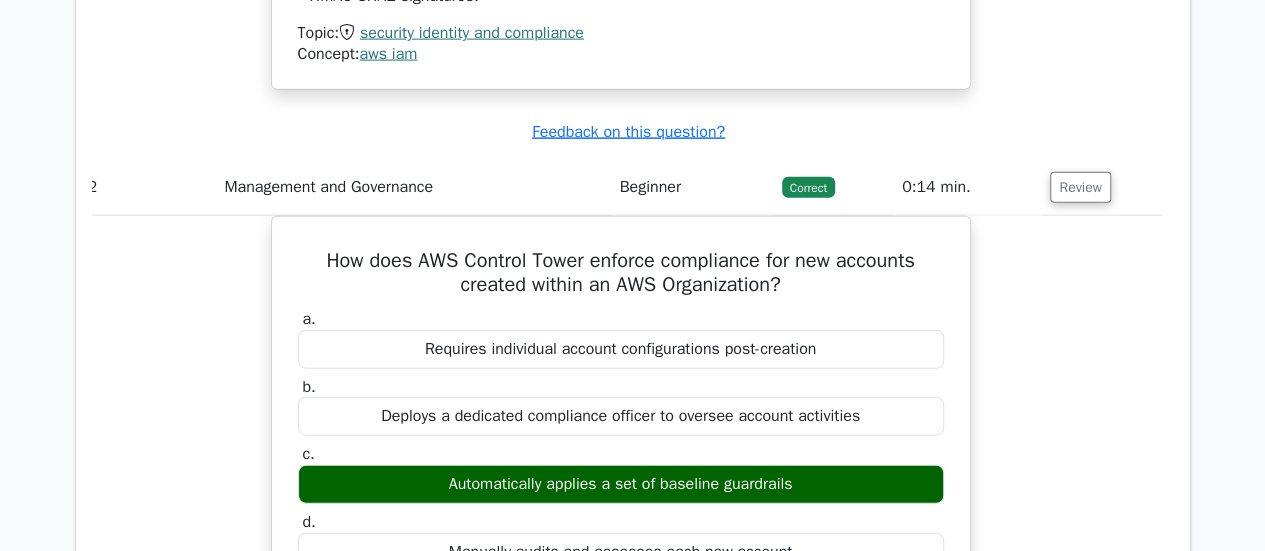 scroll, scrollTop: 0, scrollLeft: 0, axis: both 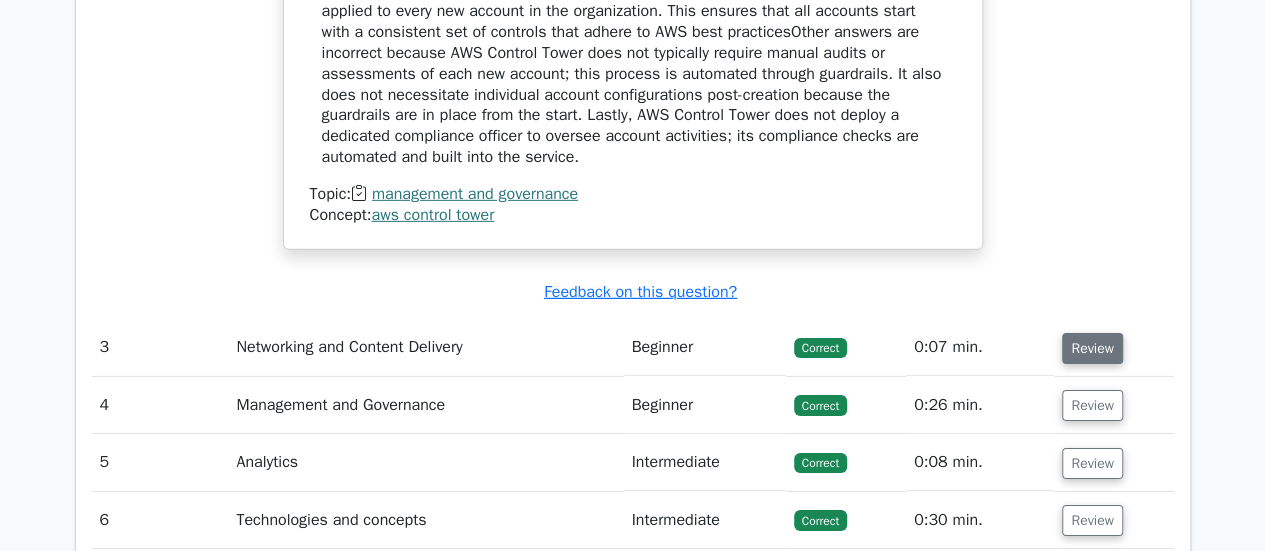 click on "Review" at bounding box center [1092, 348] 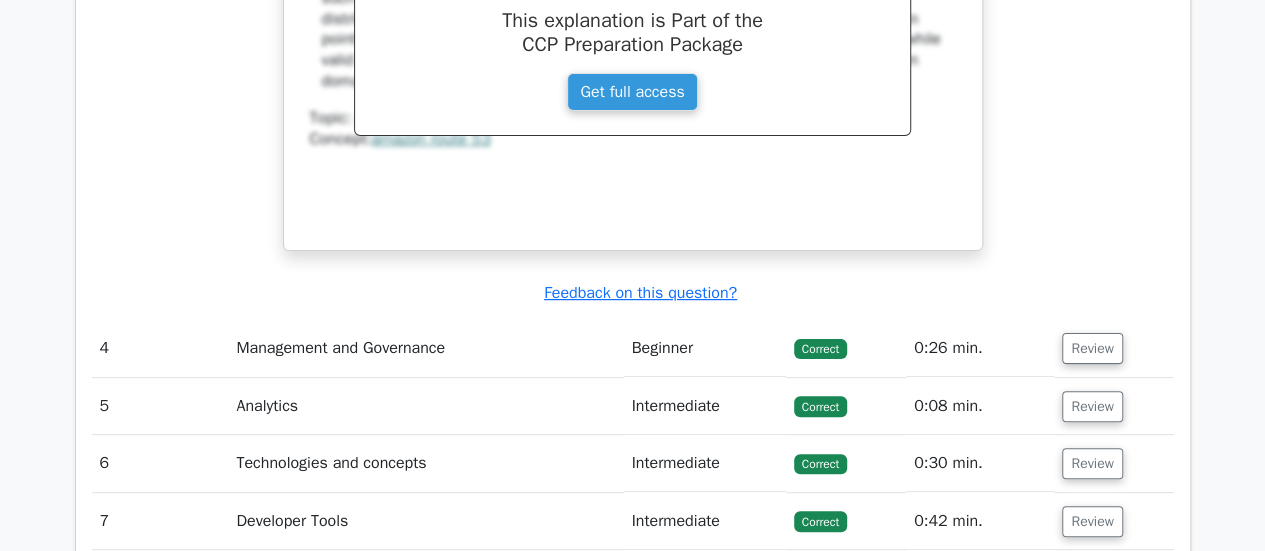 scroll, scrollTop: 3908, scrollLeft: 0, axis: vertical 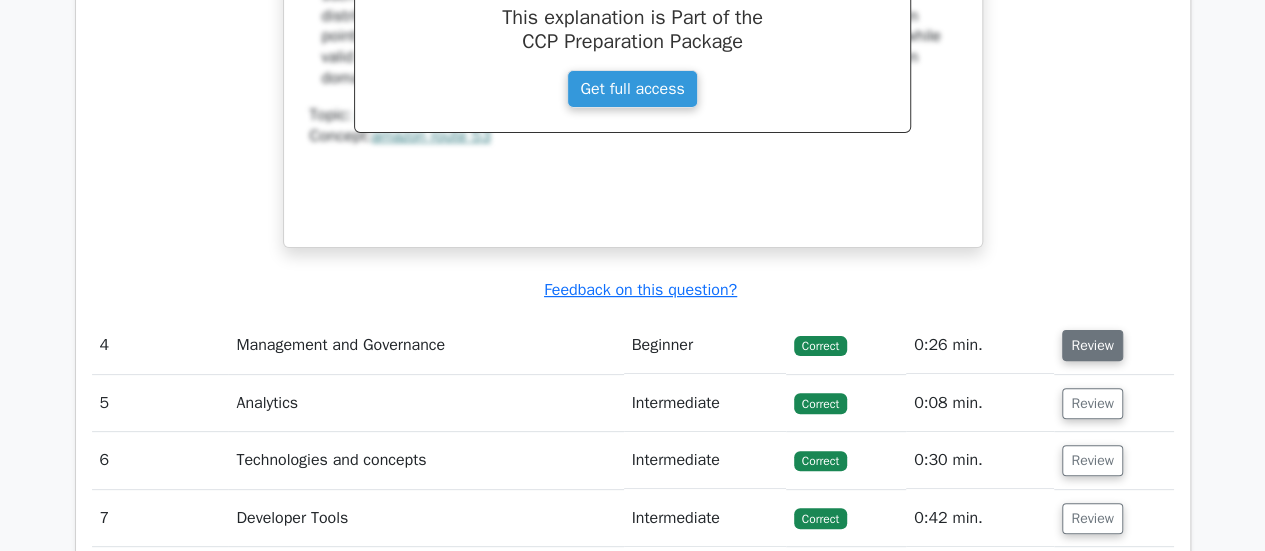 click on "Review" at bounding box center (1092, 345) 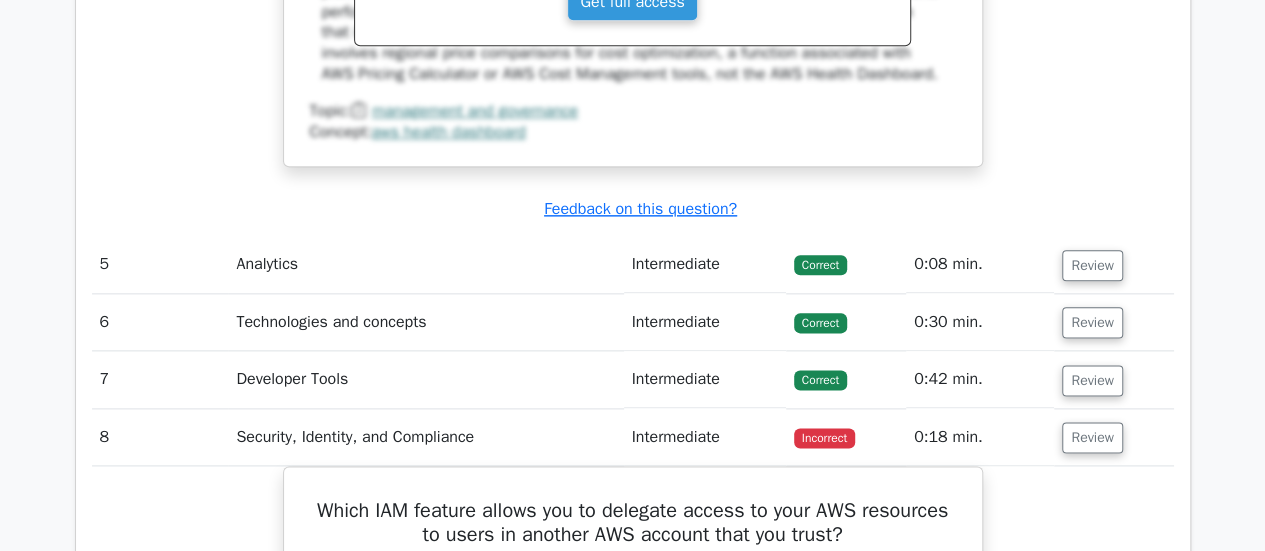 scroll, scrollTop: 4902, scrollLeft: 0, axis: vertical 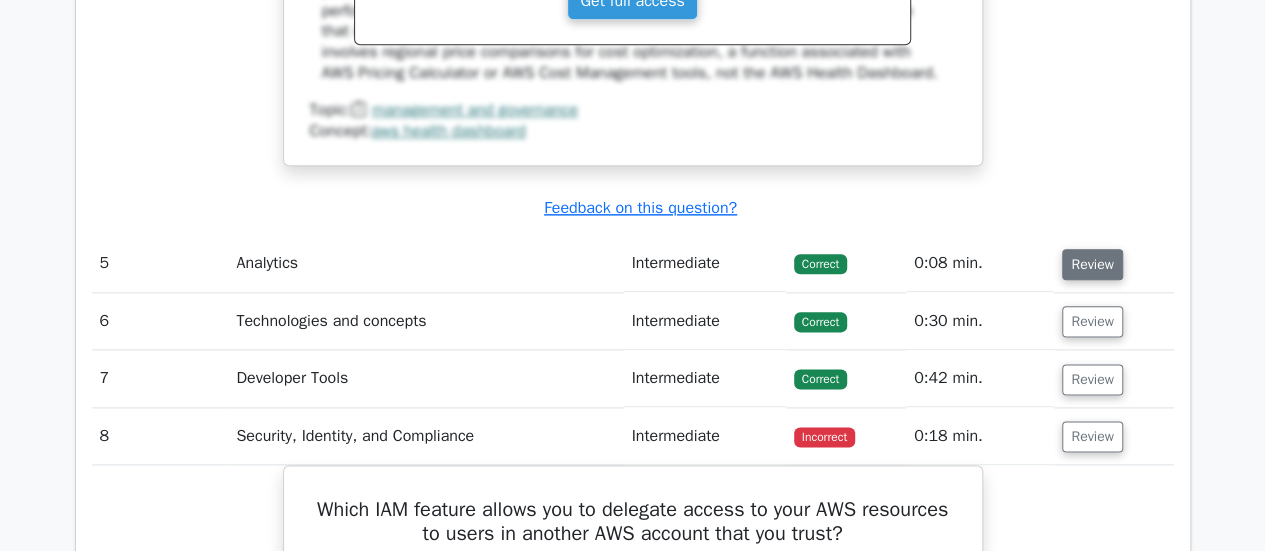 click on "Review" at bounding box center (1092, 264) 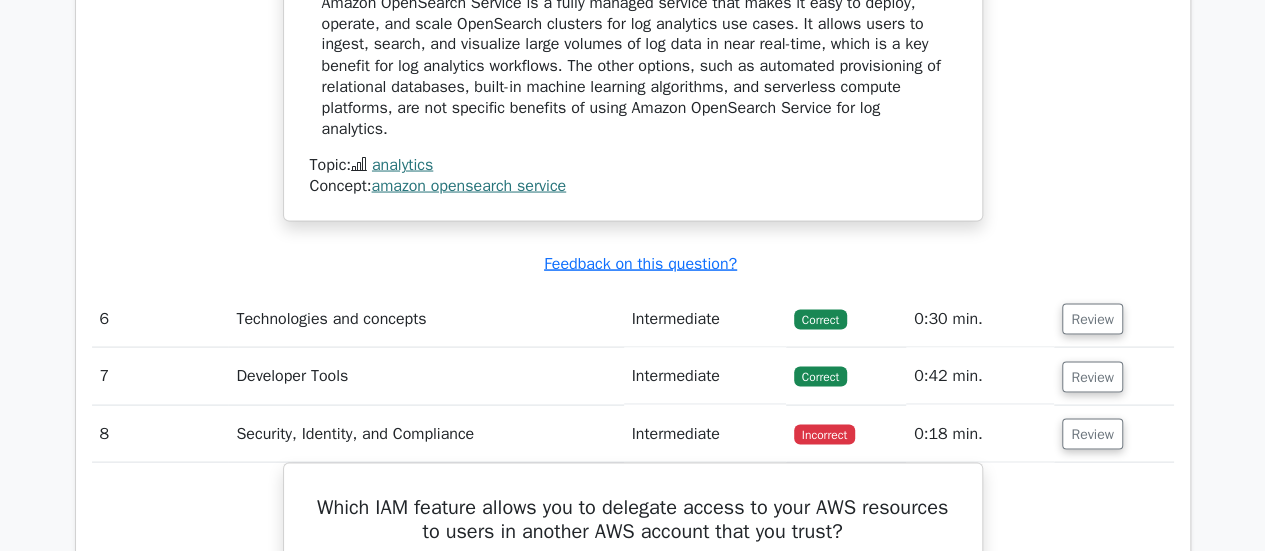 scroll, scrollTop: 5638, scrollLeft: 0, axis: vertical 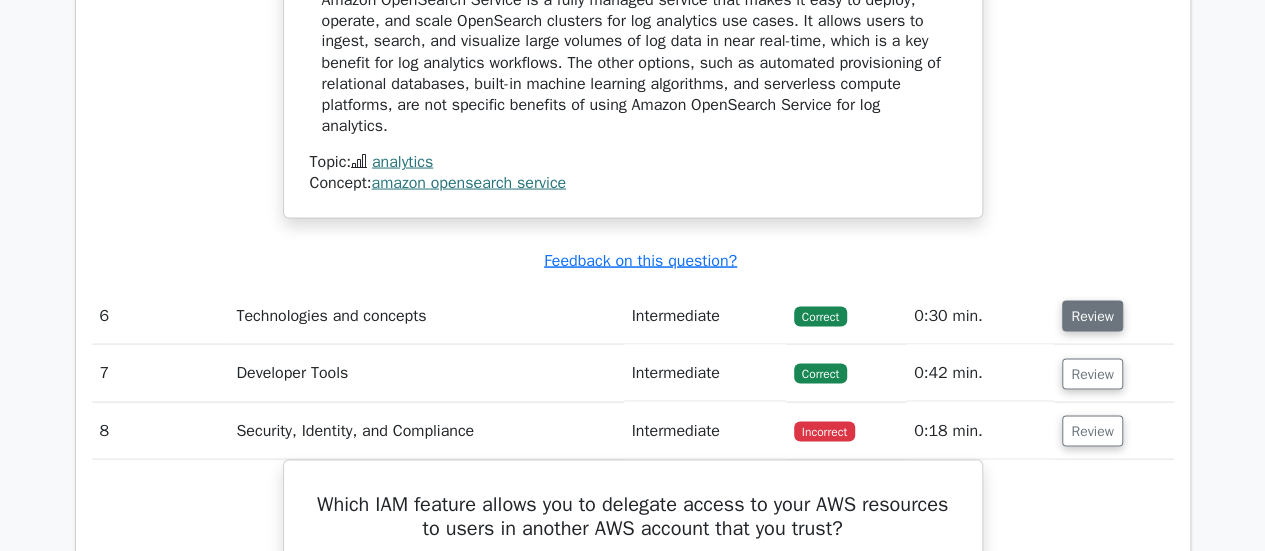 click on "Review" at bounding box center [1092, 315] 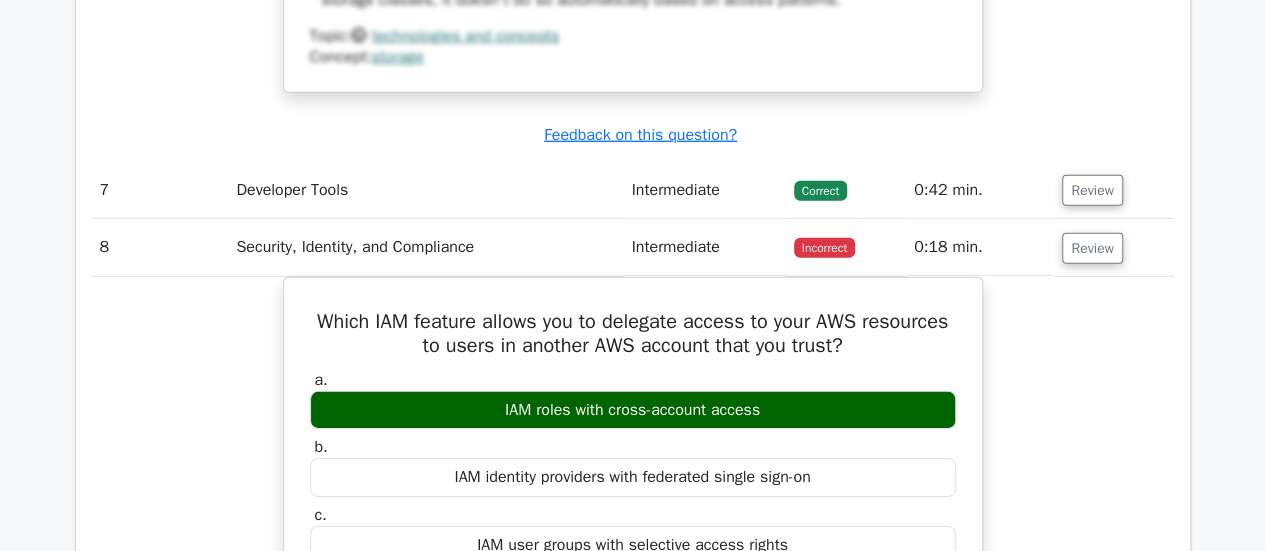 scroll, scrollTop: 6721, scrollLeft: 0, axis: vertical 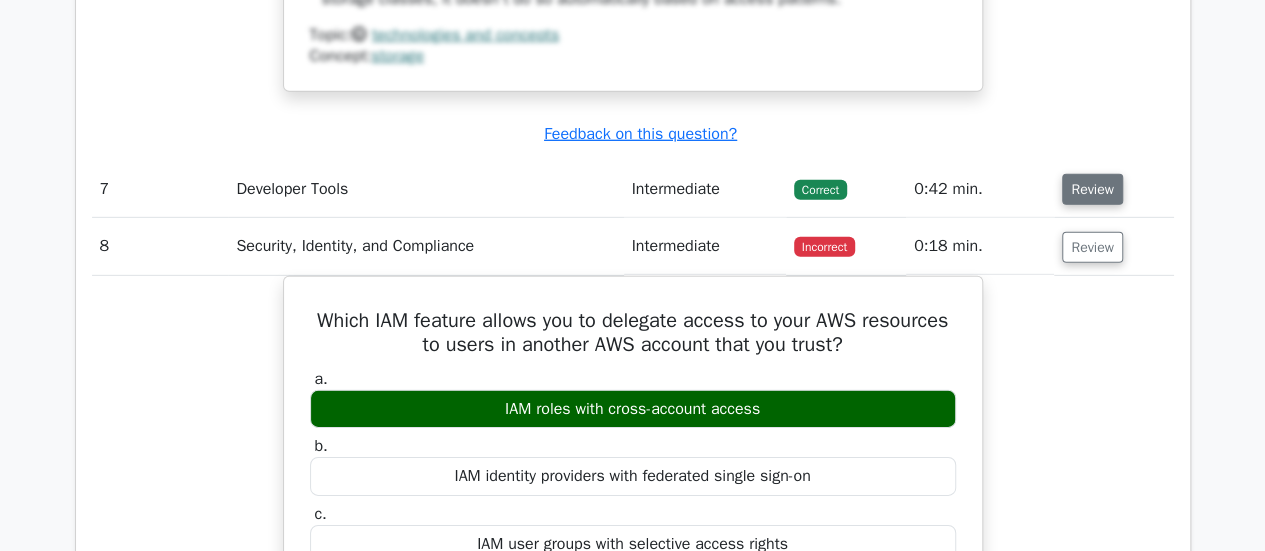 click on "Review" at bounding box center [1092, 189] 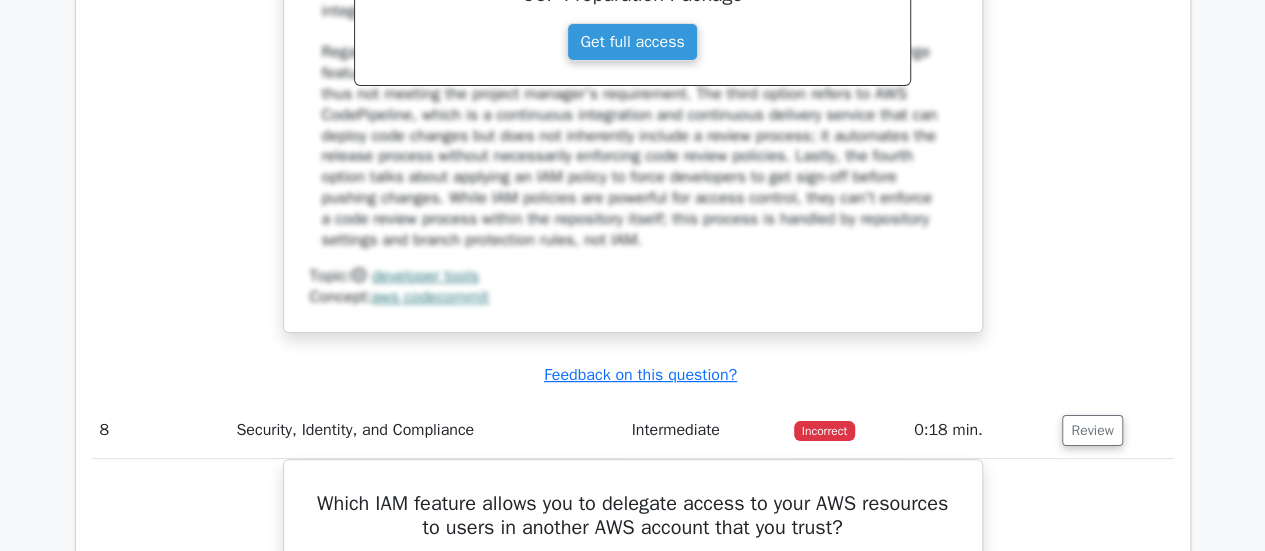 scroll, scrollTop: 7614, scrollLeft: 0, axis: vertical 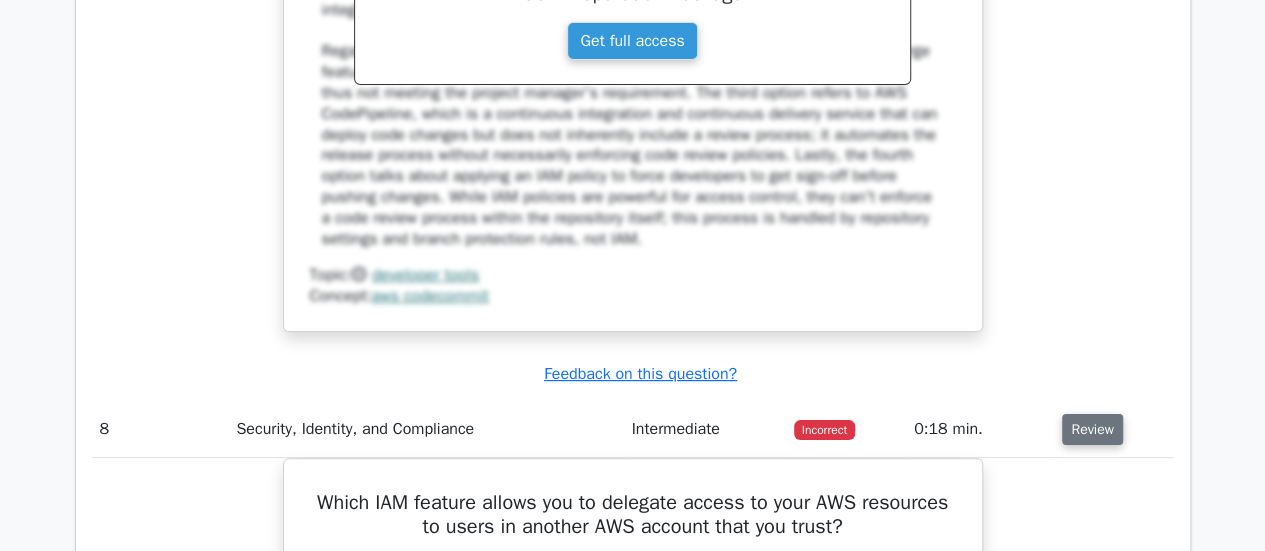 click on "Review" at bounding box center (1092, 429) 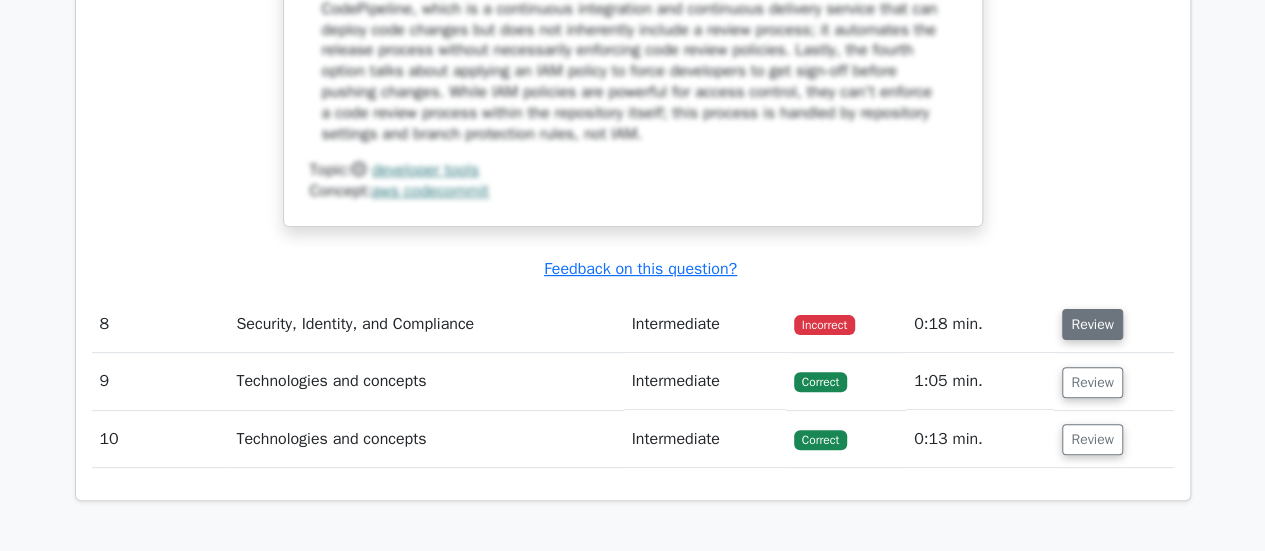 scroll, scrollTop: 7743, scrollLeft: 0, axis: vertical 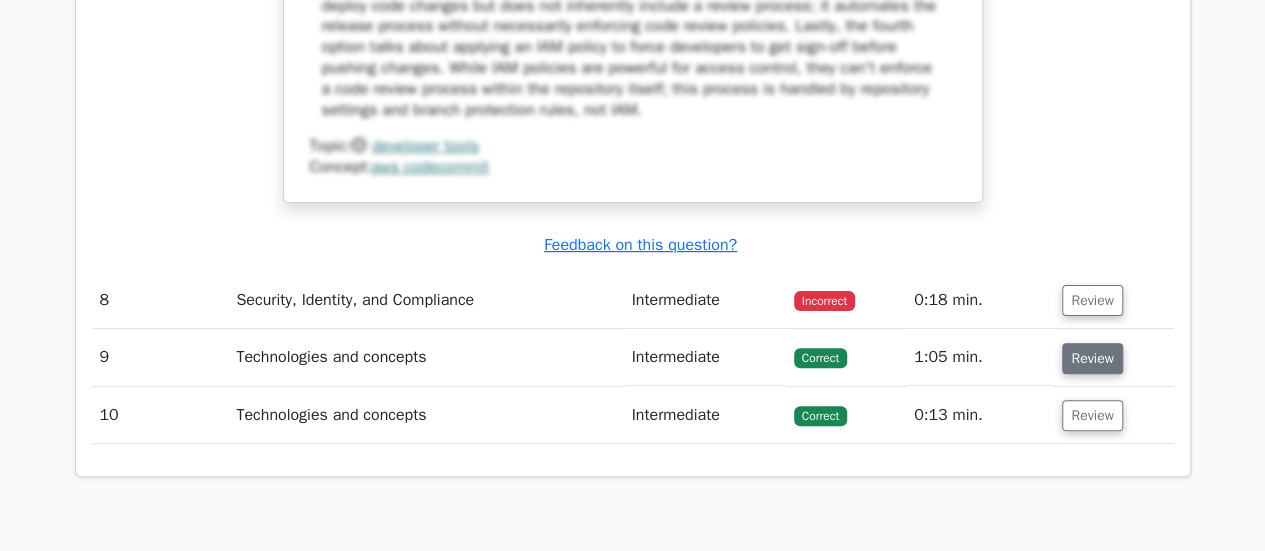 click on "Review" at bounding box center [1092, 358] 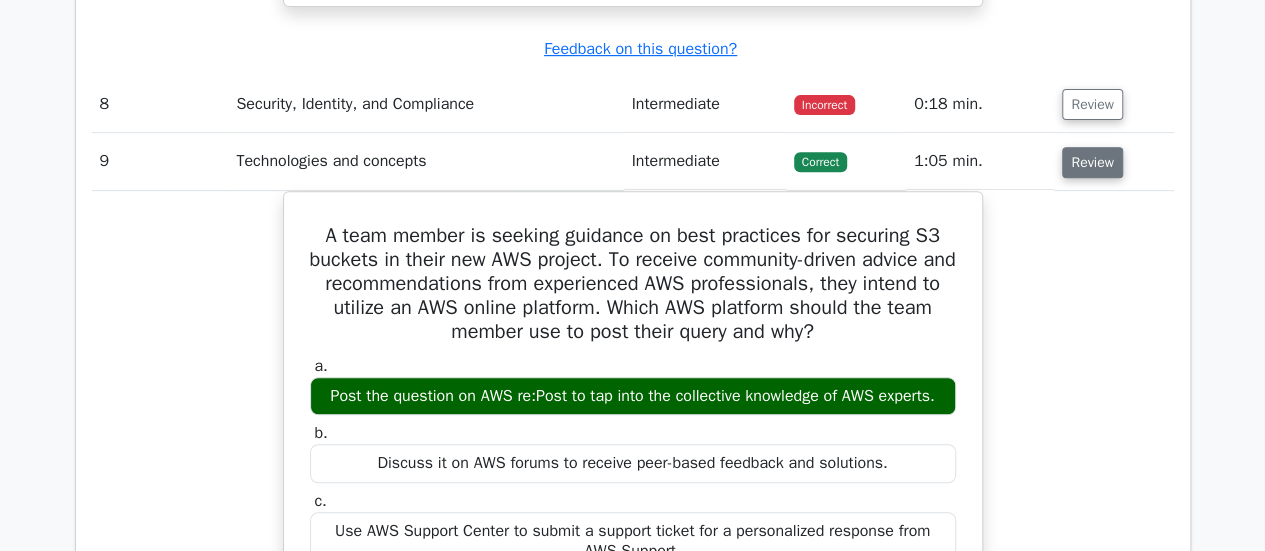 scroll, scrollTop: 7940, scrollLeft: 0, axis: vertical 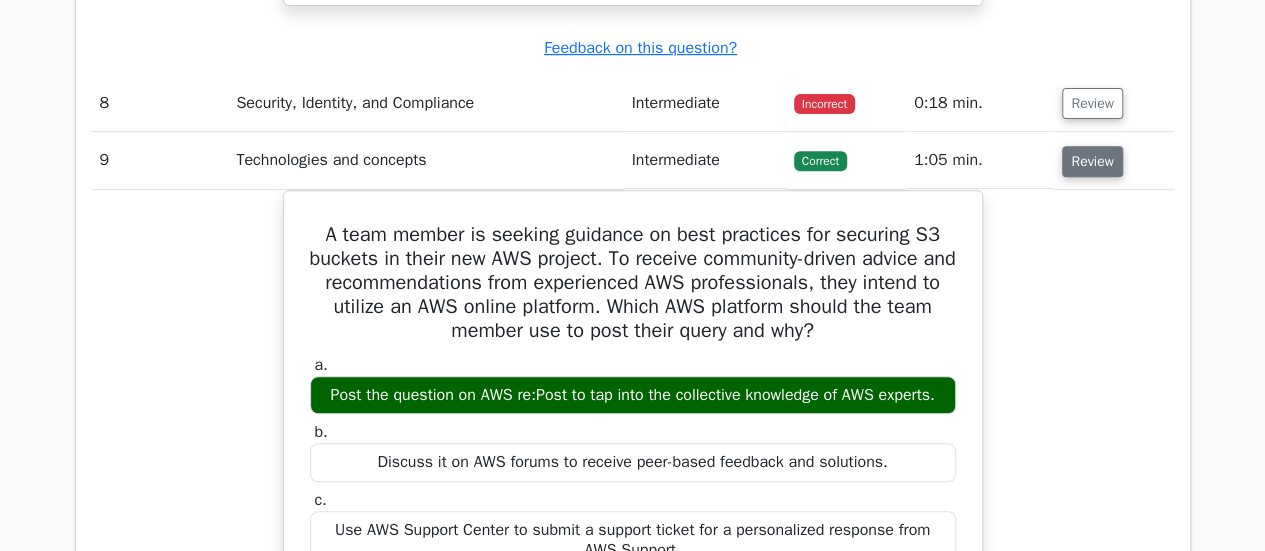 click on "Review" at bounding box center (1092, 161) 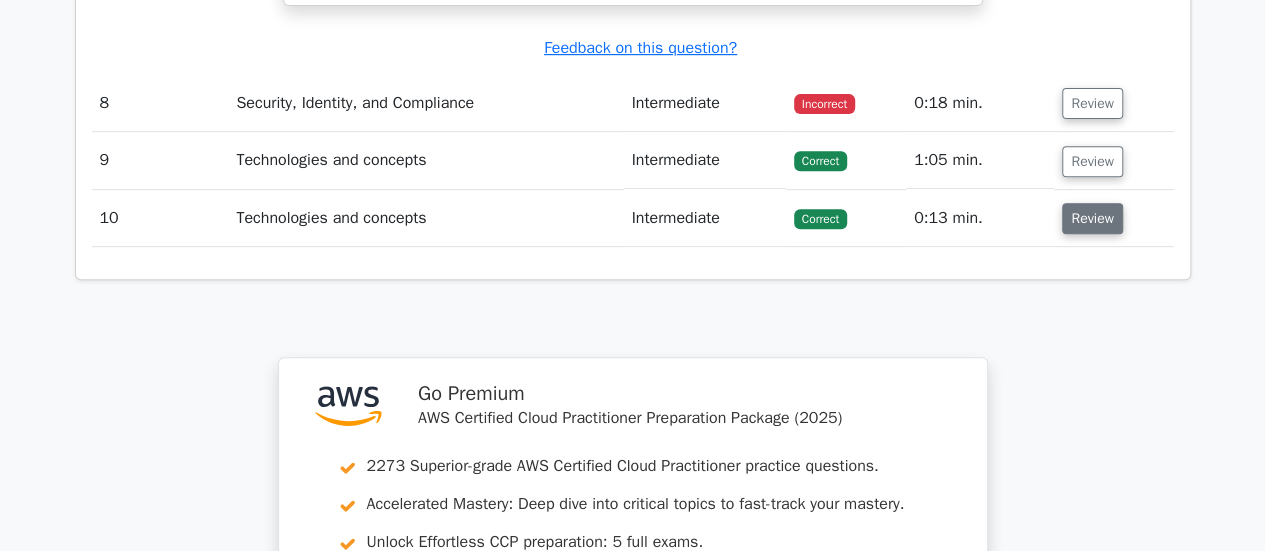 click on "Review" at bounding box center (1092, 218) 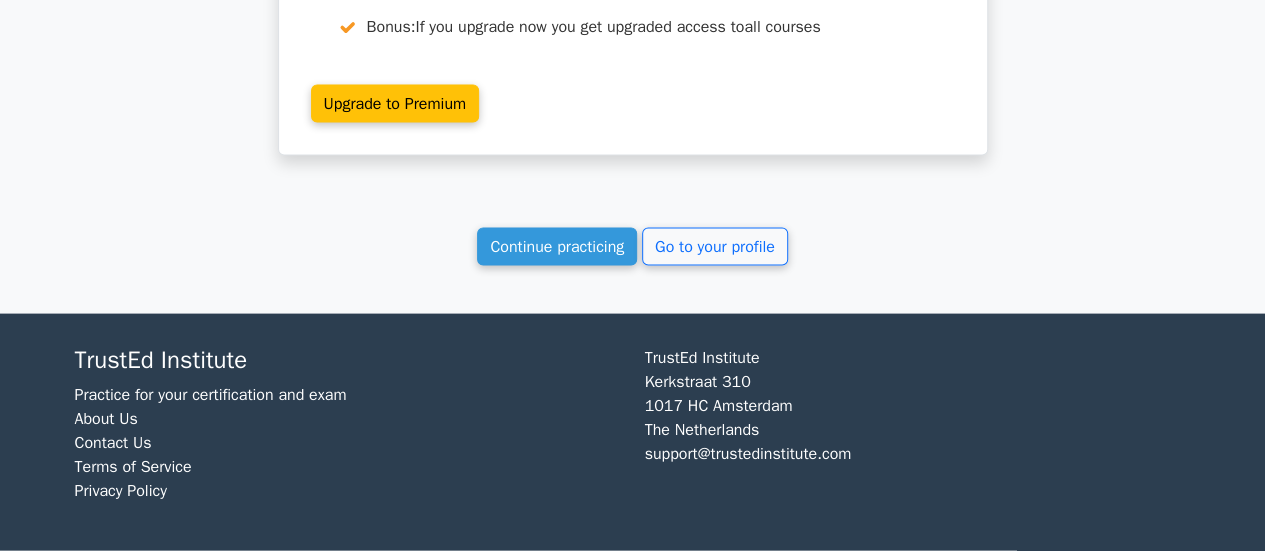 scroll, scrollTop: 9522, scrollLeft: 0, axis: vertical 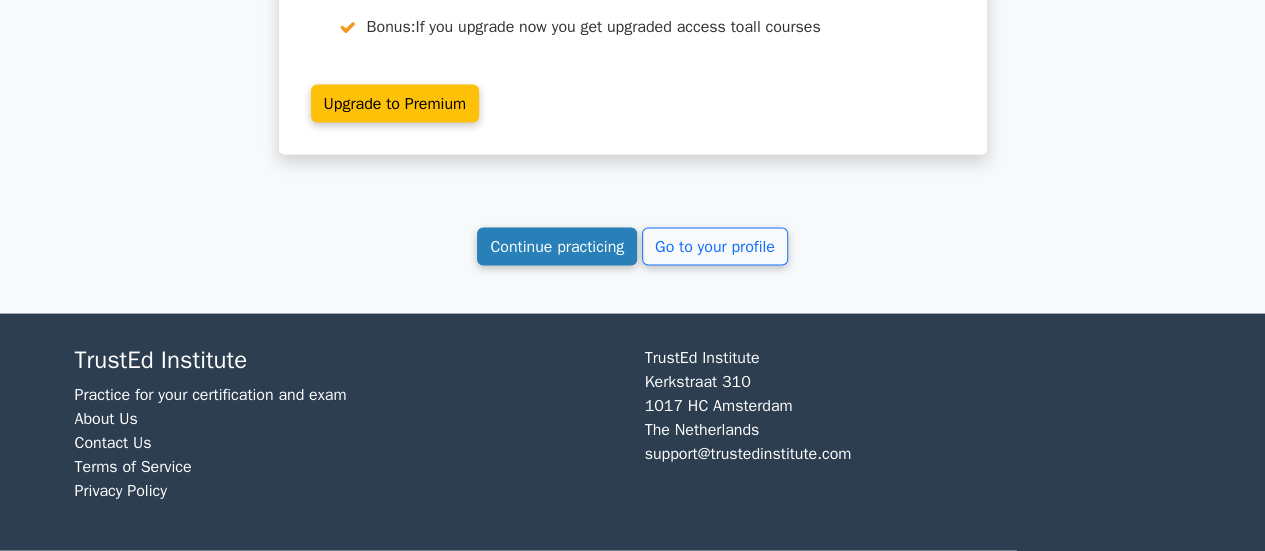 click on "Continue practicing" at bounding box center (557, 247) 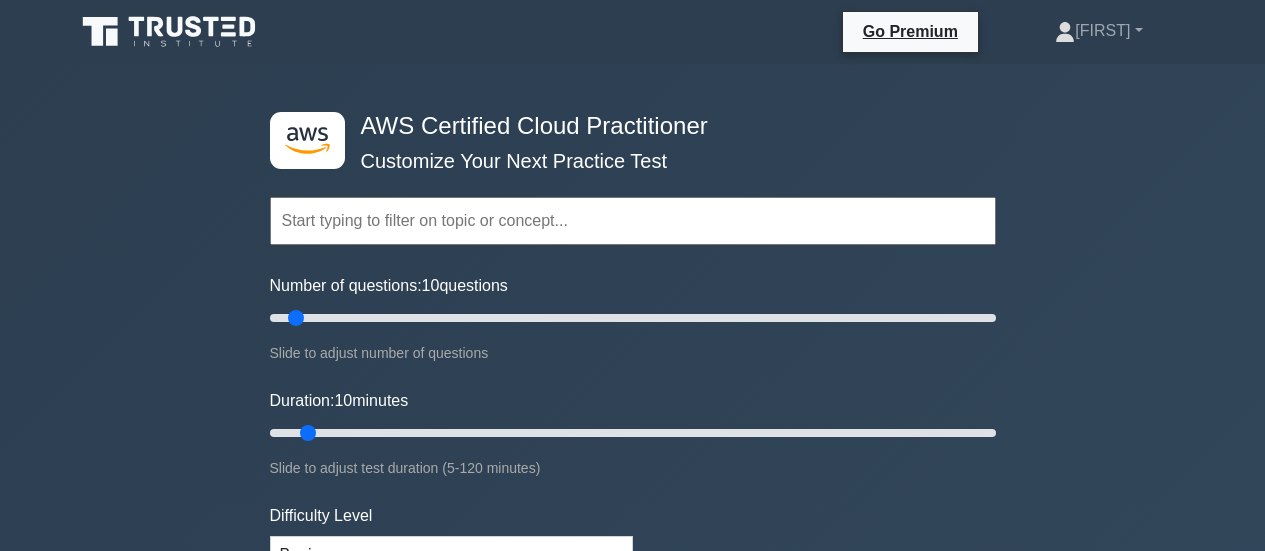 scroll, scrollTop: 0, scrollLeft: 0, axis: both 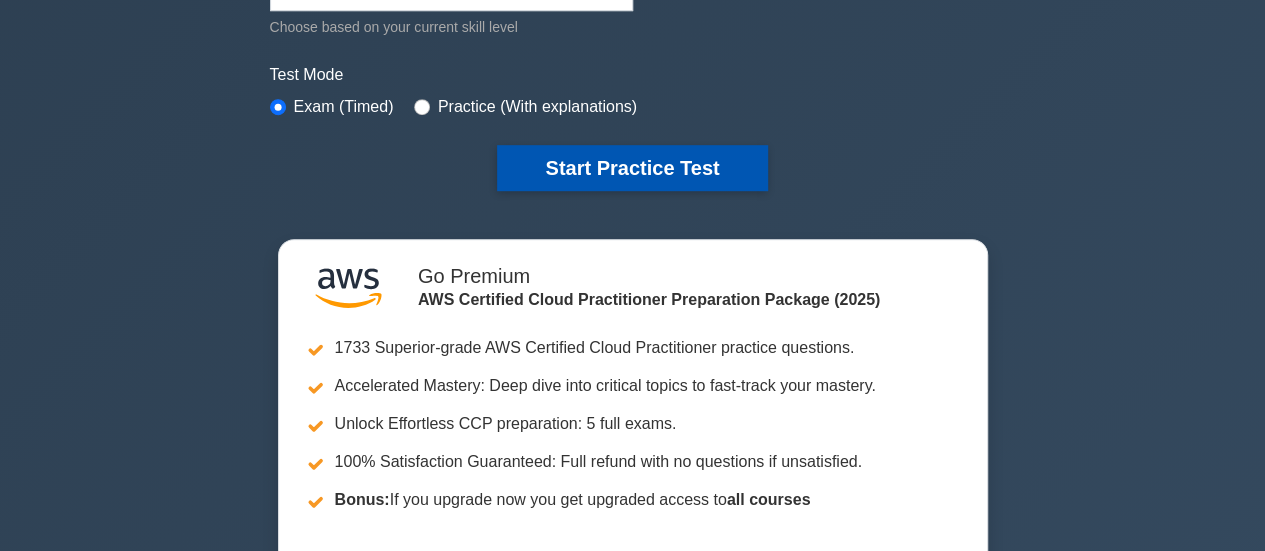 click on "Start Practice Test" at bounding box center (632, 168) 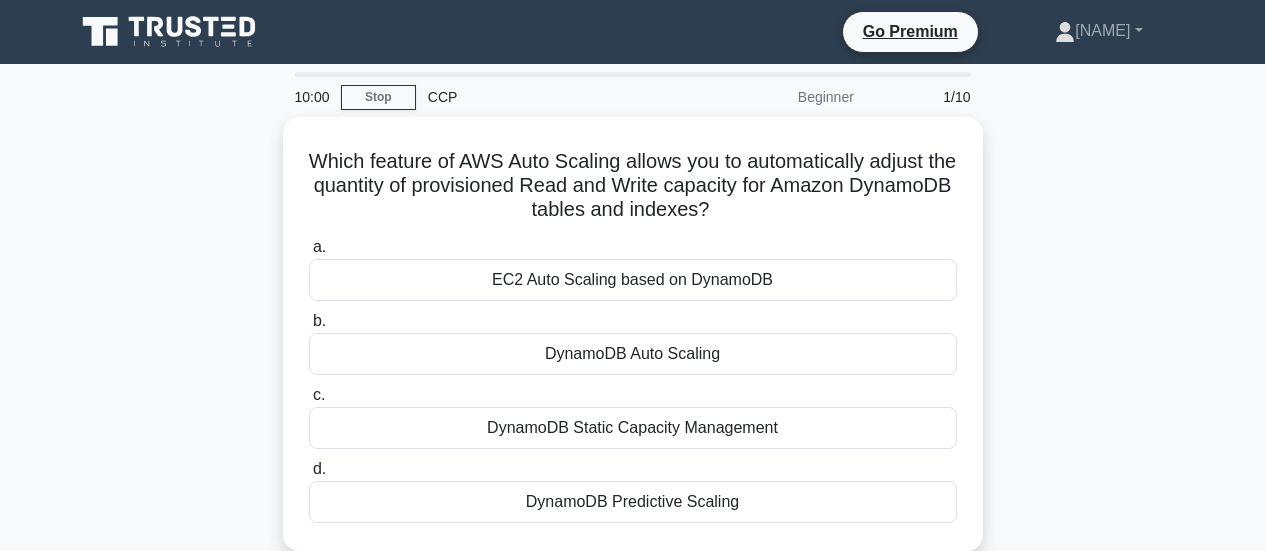 scroll, scrollTop: 0, scrollLeft: 0, axis: both 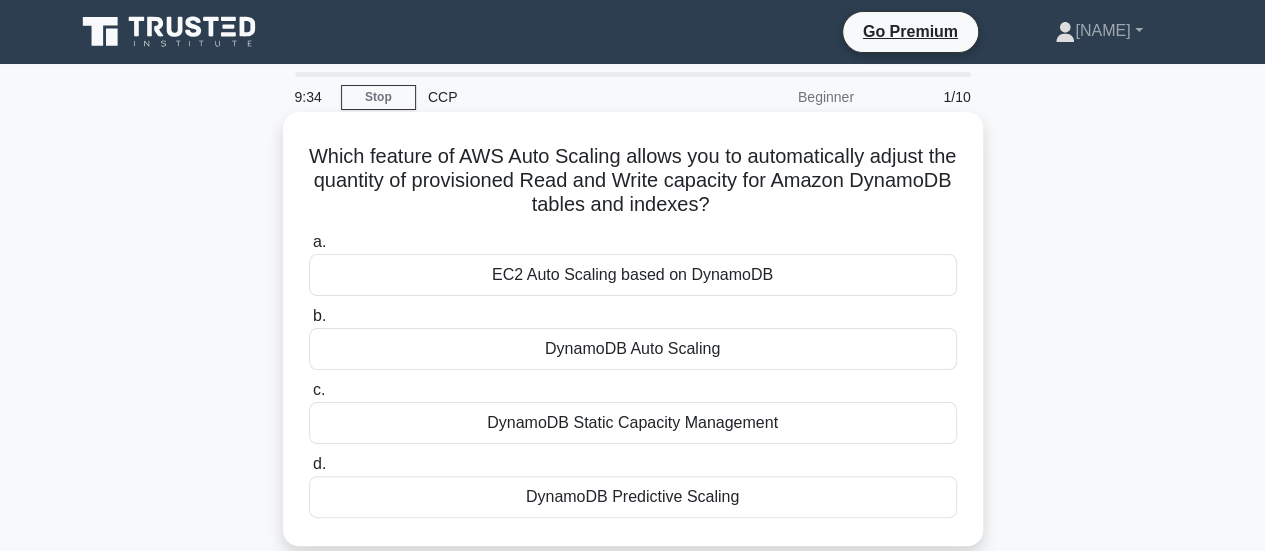 click on "DynamoDB Static Capacity Management" at bounding box center [633, 423] 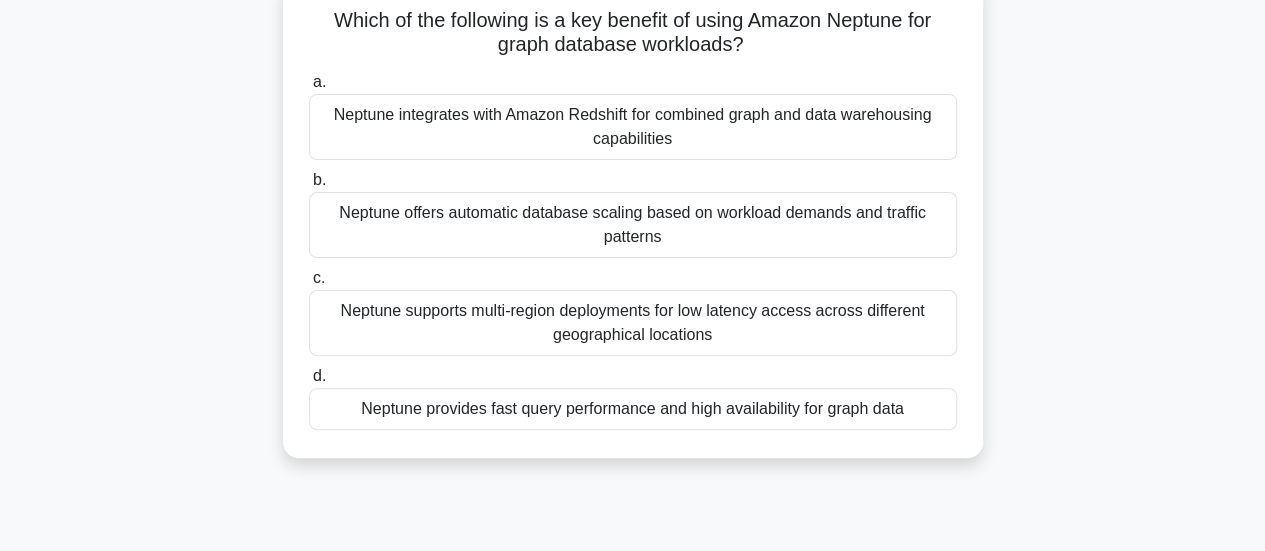 scroll, scrollTop: 140, scrollLeft: 0, axis: vertical 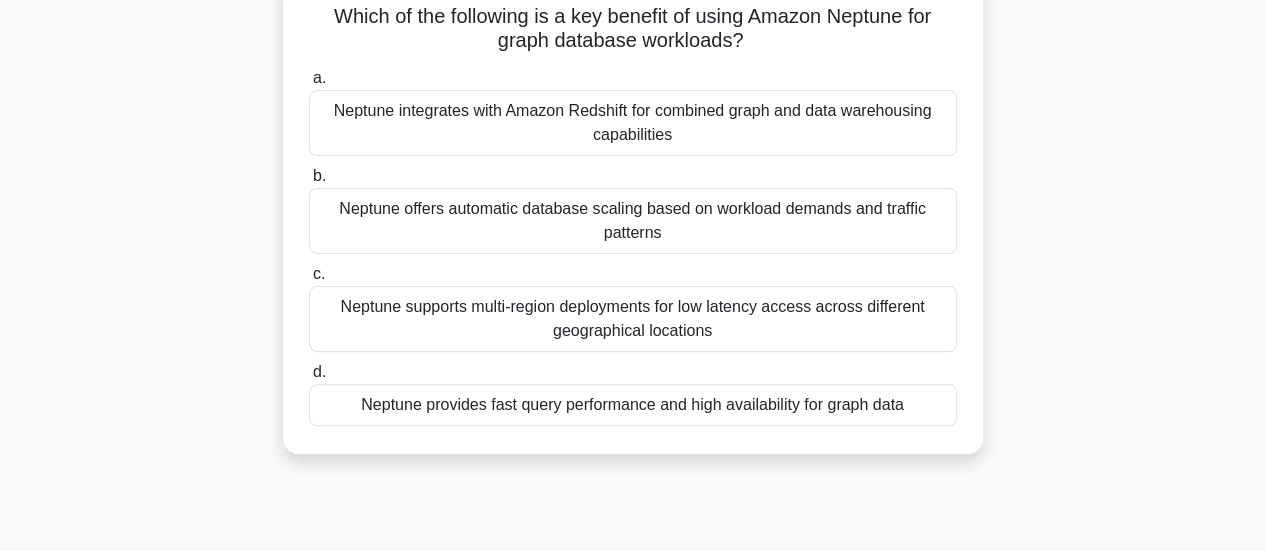 click on "Neptune supports multi-region deployments for low latency access across different geographical locations" at bounding box center [633, 319] 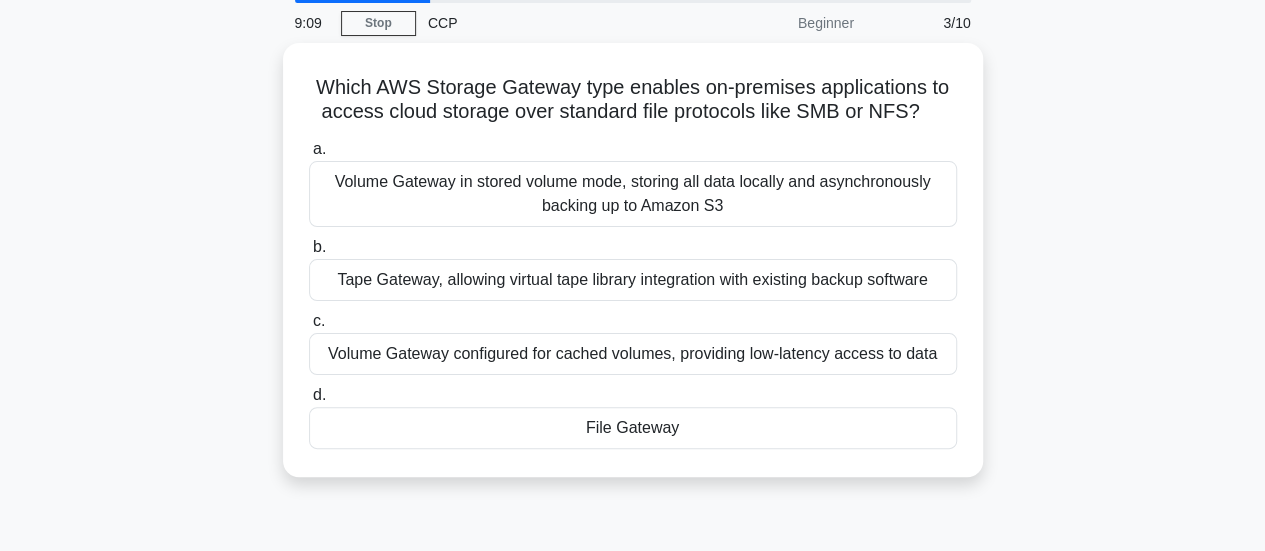 scroll, scrollTop: 0, scrollLeft: 0, axis: both 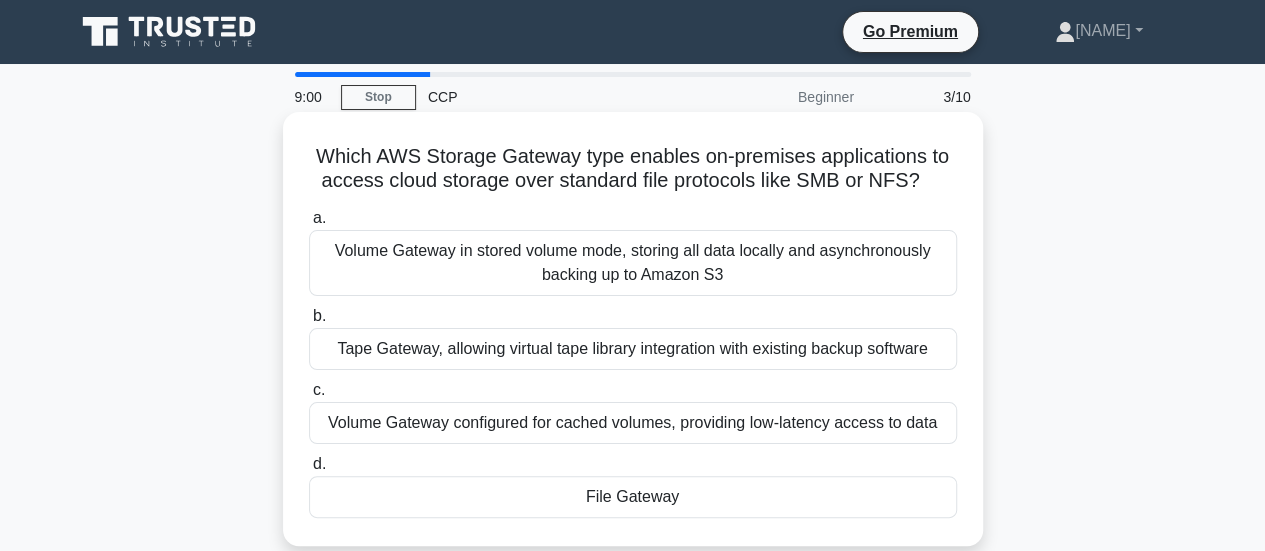 click on "File Gateway" at bounding box center (633, 497) 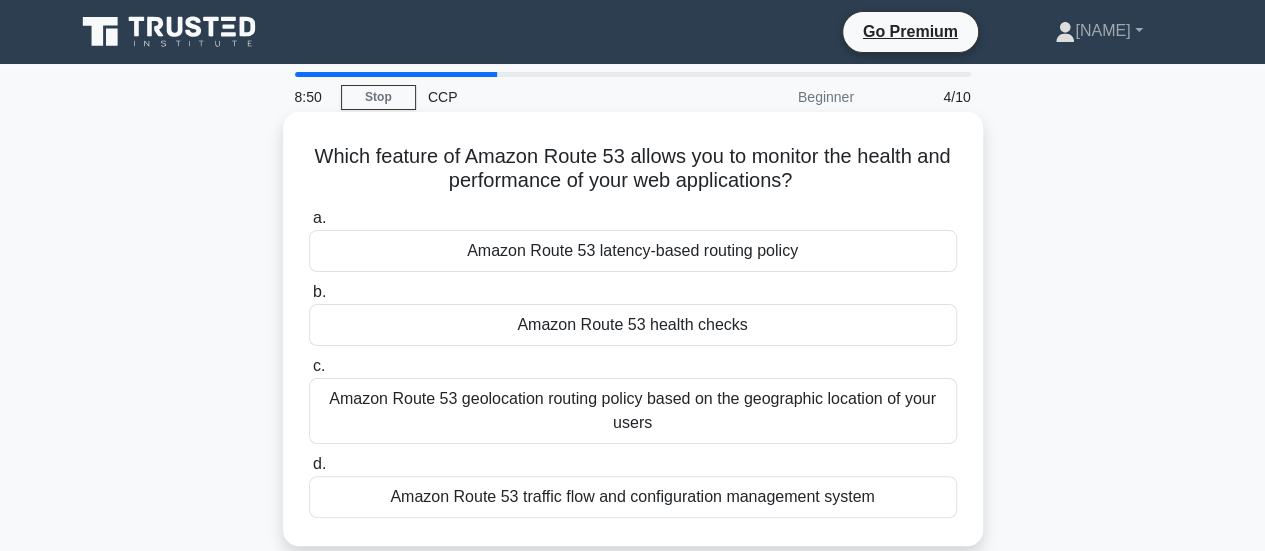 click on "Amazon Route 53 health checks" at bounding box center [633, 325] 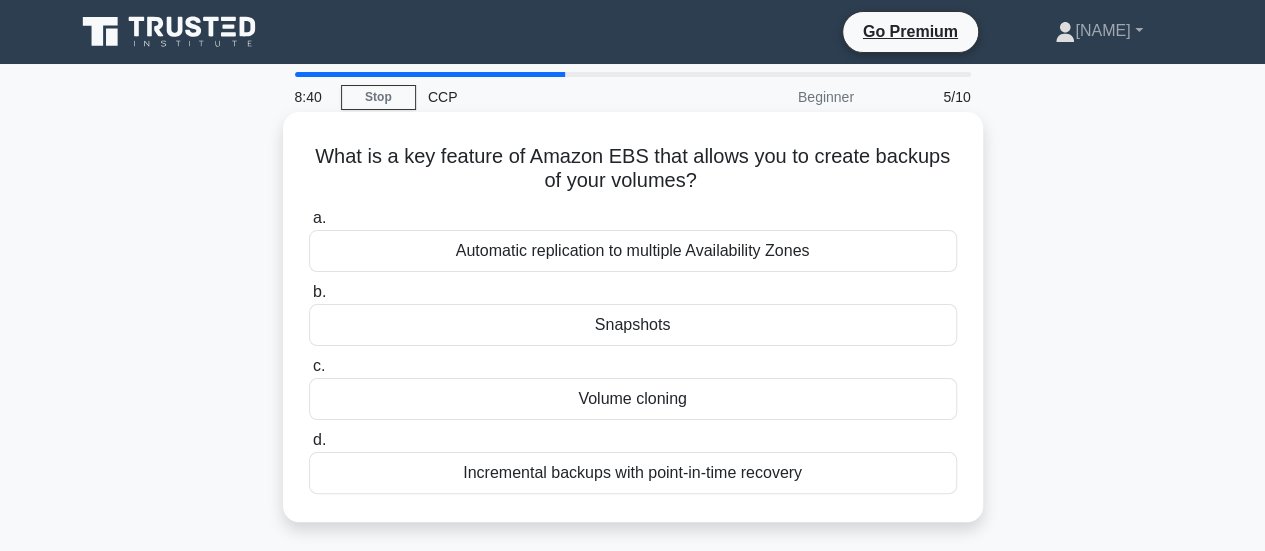 click on "Snapshots" at bounding box center [633, 325] 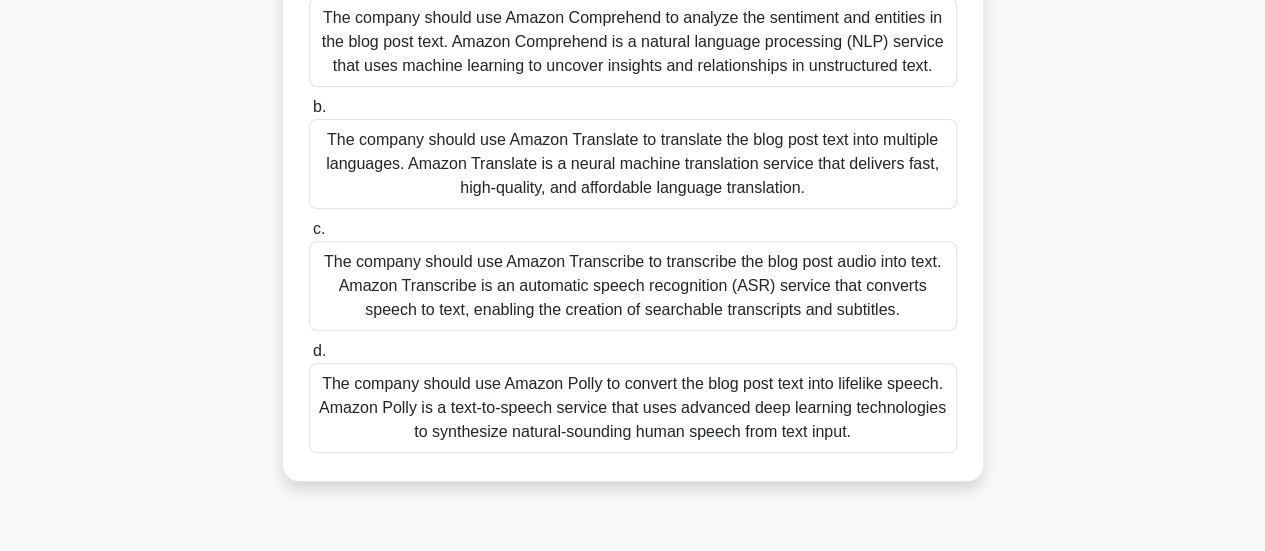 scroll, scrollTop: 342, scrollLeft: 0, axis: vertical 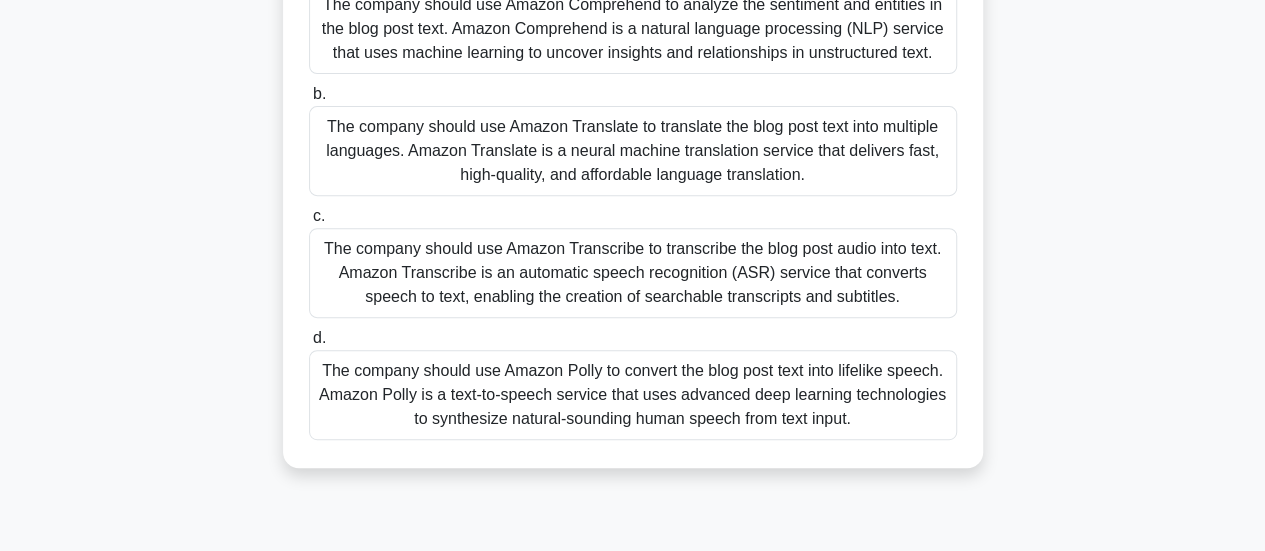 click on "The company should use Amazon Polly to convert the blog post text into lifelike speech. Amazon Polly is a text-to-speech service that uses advanced deep learning technologies to synthesize natural-sounding human speech from text input." at bounding box center (633, 395) 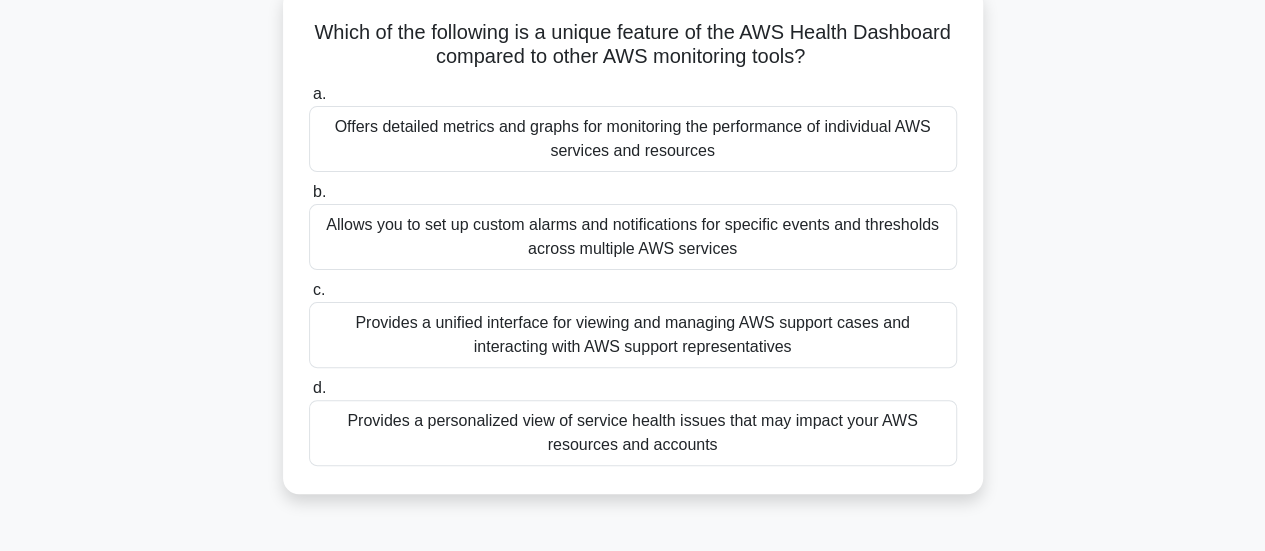 scroll, scrollTop: 130, scrollLeft: 0, axis: vertical 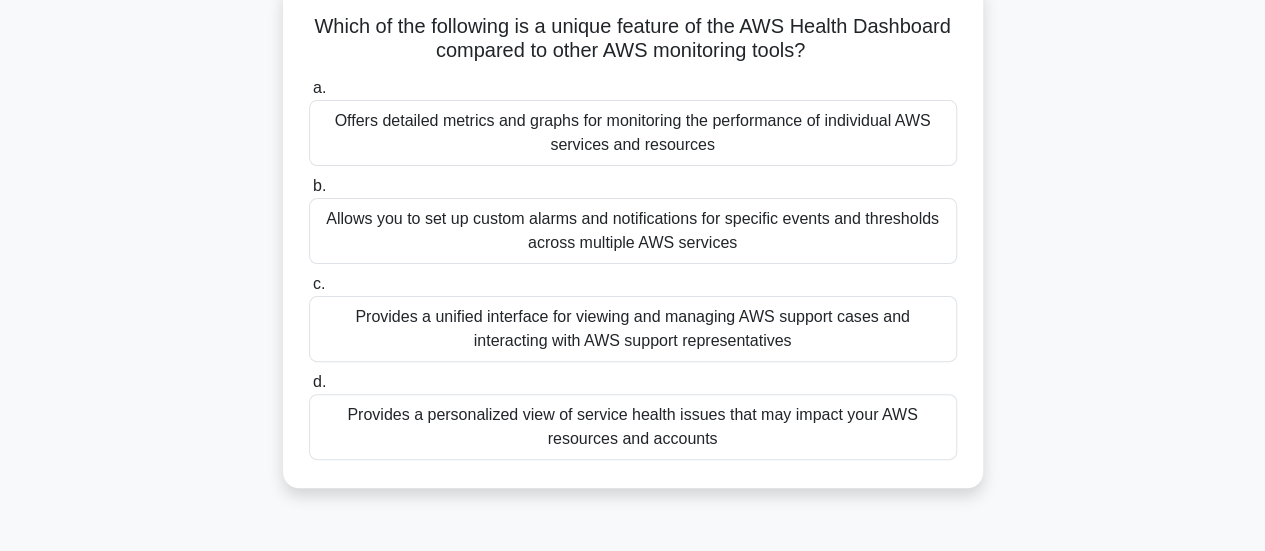 click on "Provides a personalized view of service health issues that may impact your AWS resources and accounts" at bounding box center (633, 427) 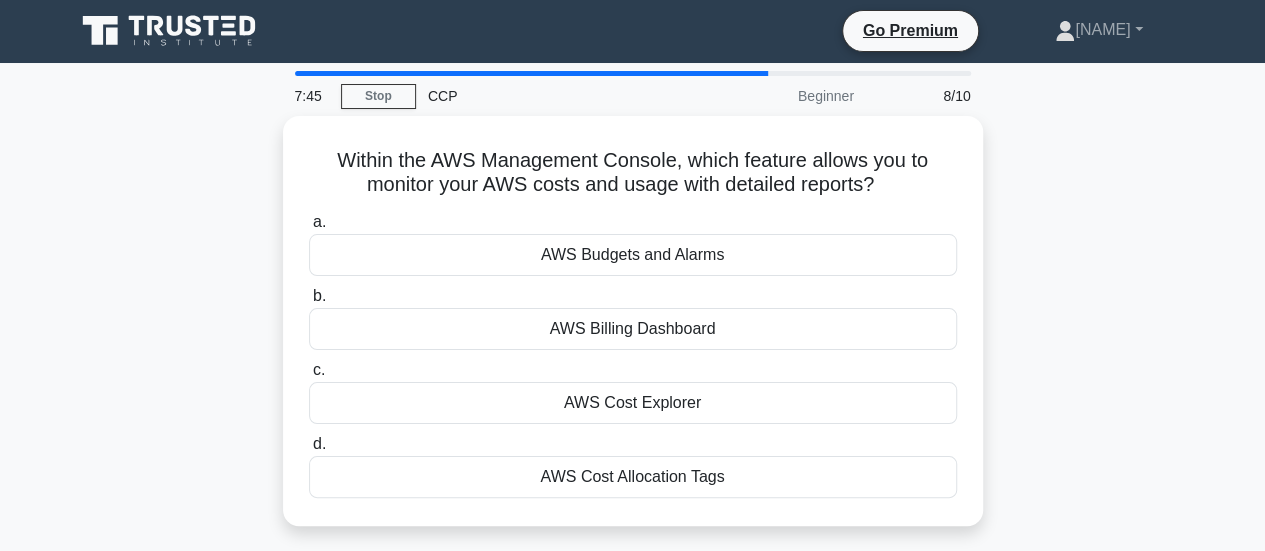 scroll, scrollTop: 0, scrollLeft: 0, axis: both 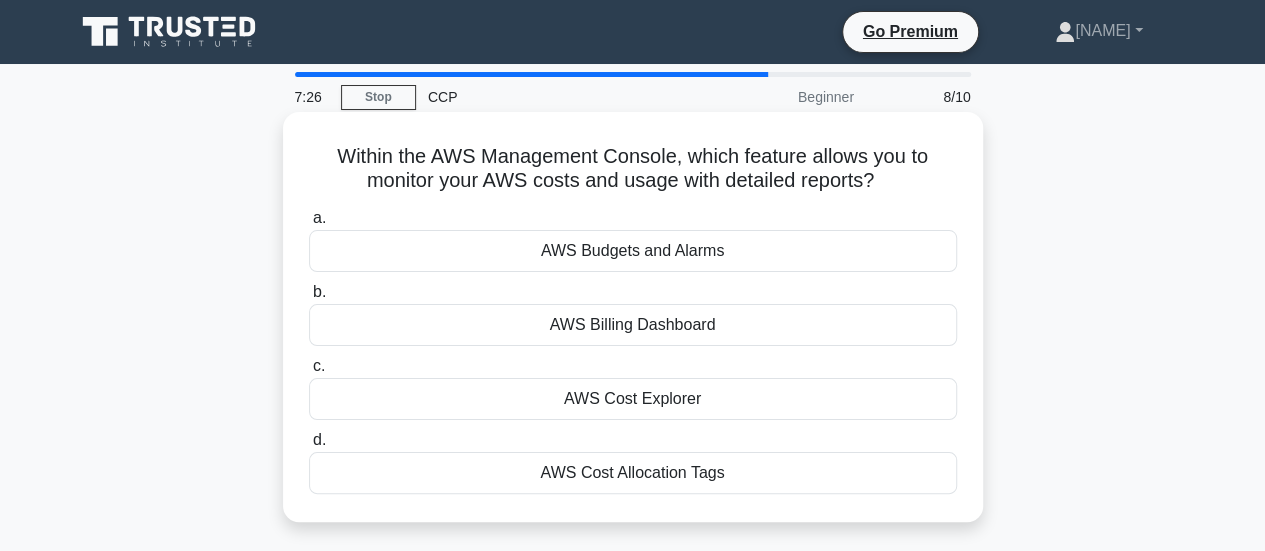 click on "AWS Cost Explorer" at bounding box center (633, 399) 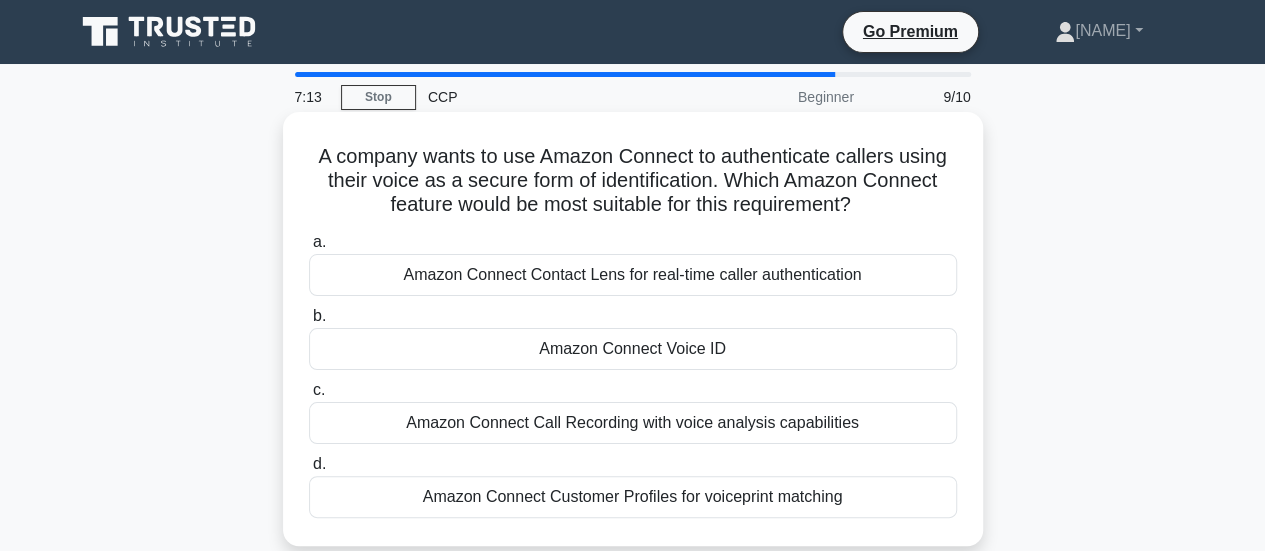 click on "Amazon Connect Voice ID" at bounding box center (633, 349) 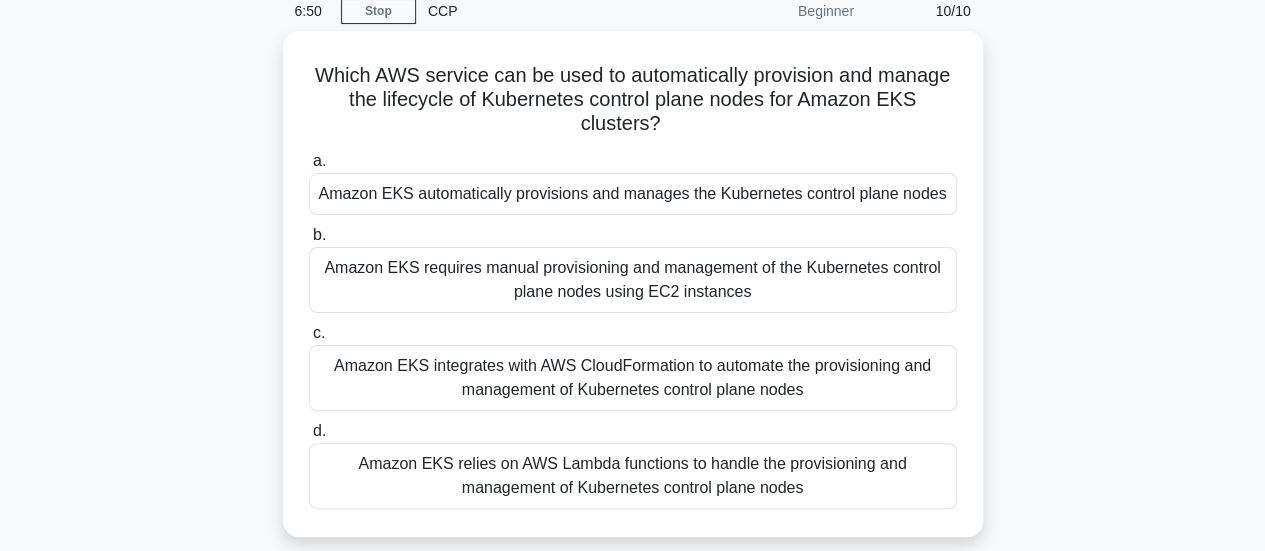 scroll, scrollTop: 92, scrollLeft: 0, axis: vertical 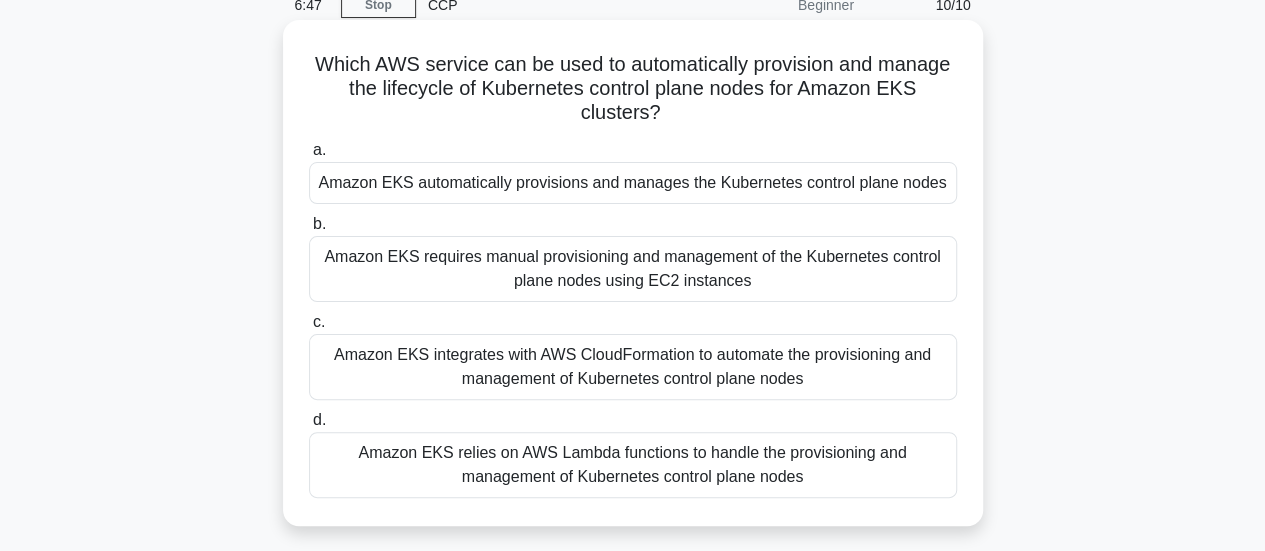 click on "Amazon EKS integrates with AWS CloudFormation to automate the provisioning and management of Kubernetes control plane nodes" at bounding box center [633, 367] 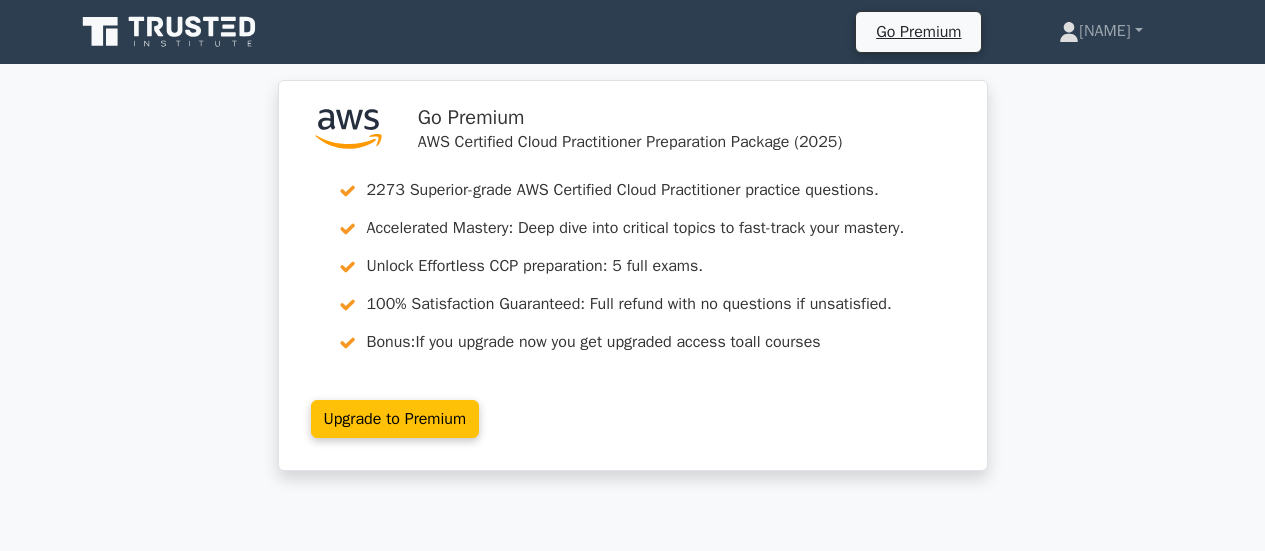 scroll, scrollTop: 474, scrollLeft: 0, axis: vertical 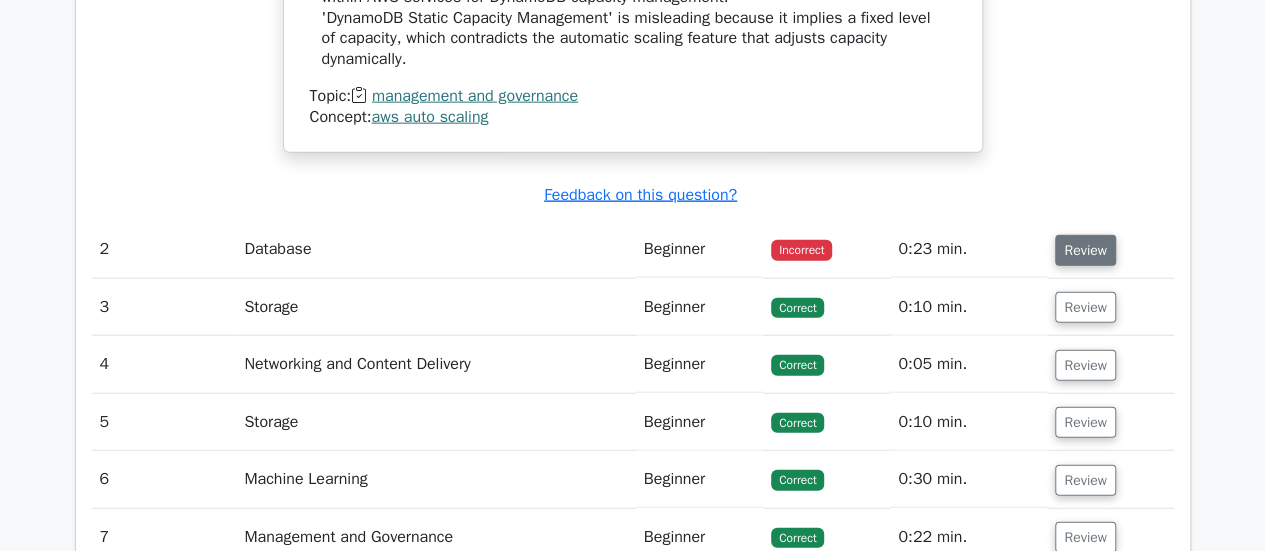 click on "Review" at bounding box center [1085, 250] 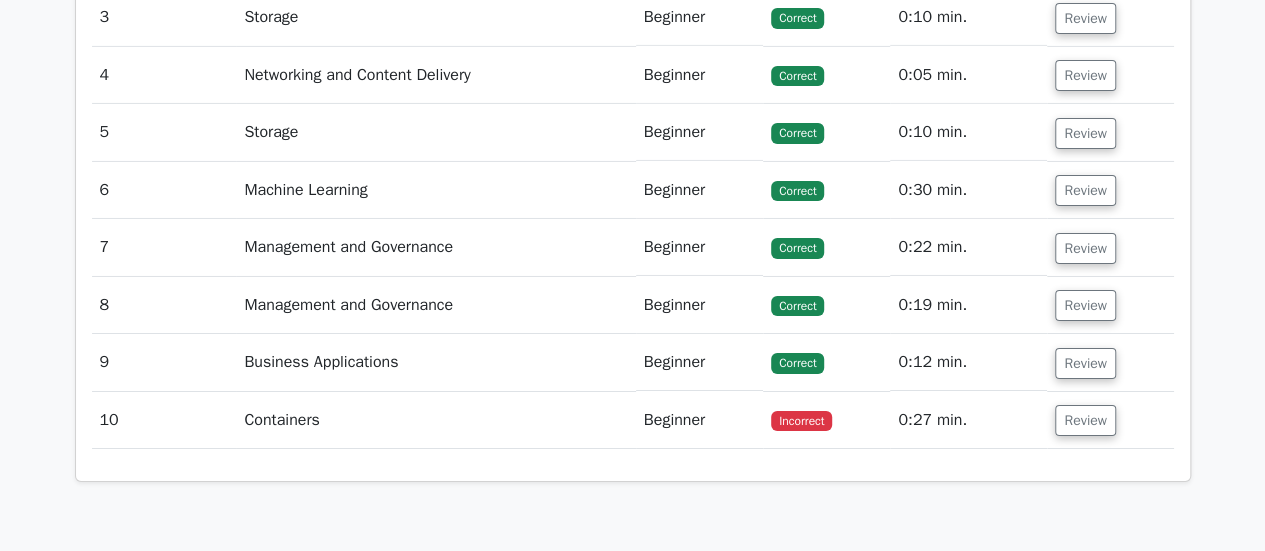 scroll, scrollTop: 3481, scrollLeft: 0, axis: vertical 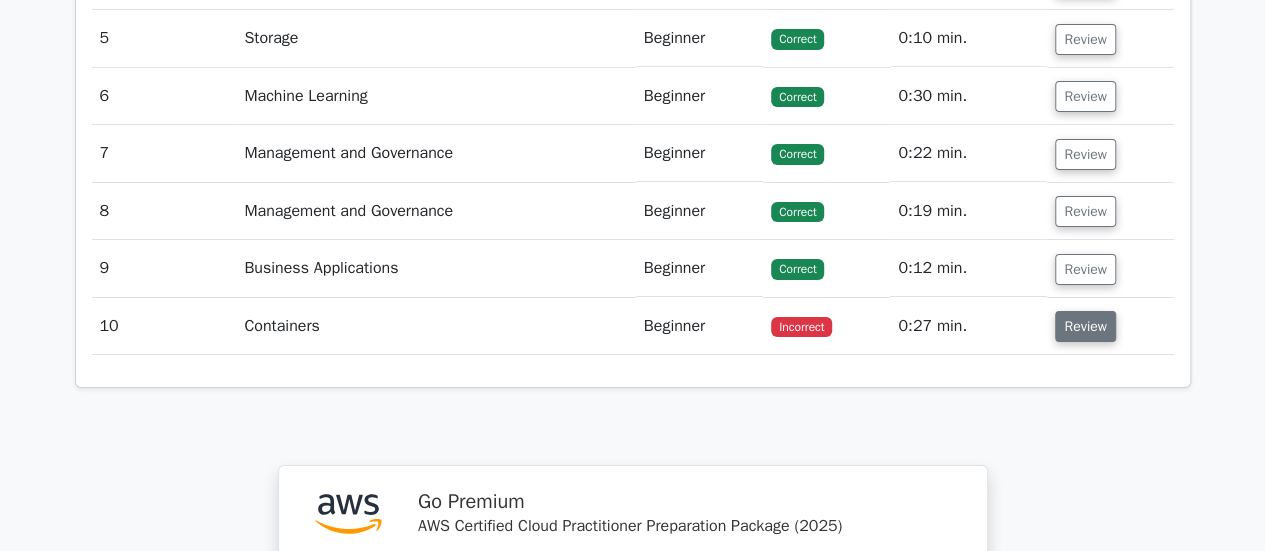 click on "Review" at bounding box center (1085, 326) 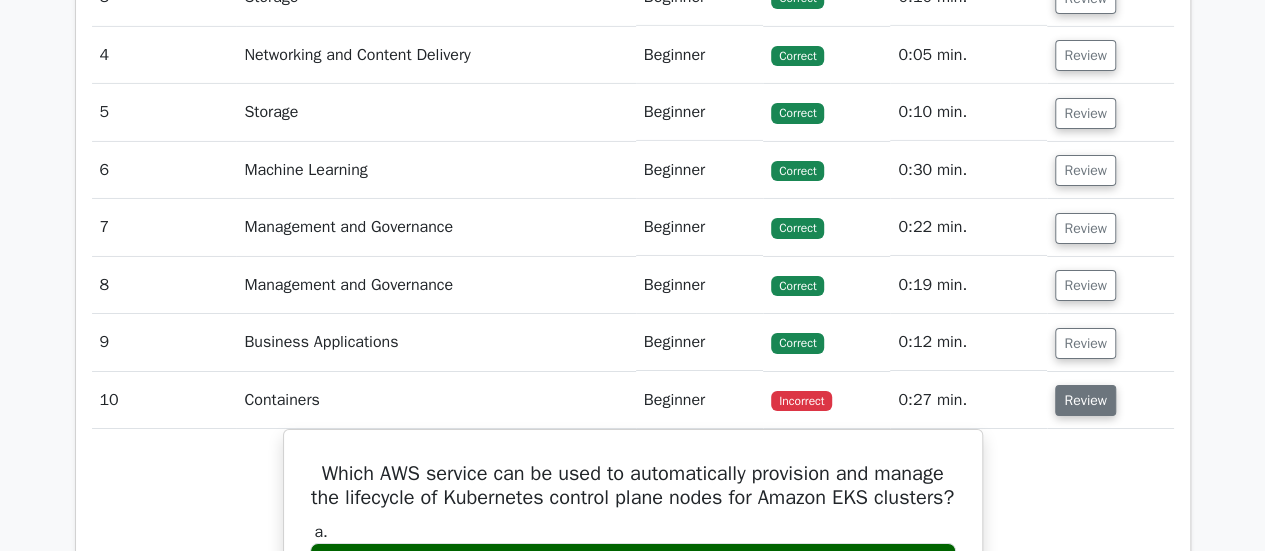 scroll, scrollTop: 3402, scrollLeft: 0, axis: vertical 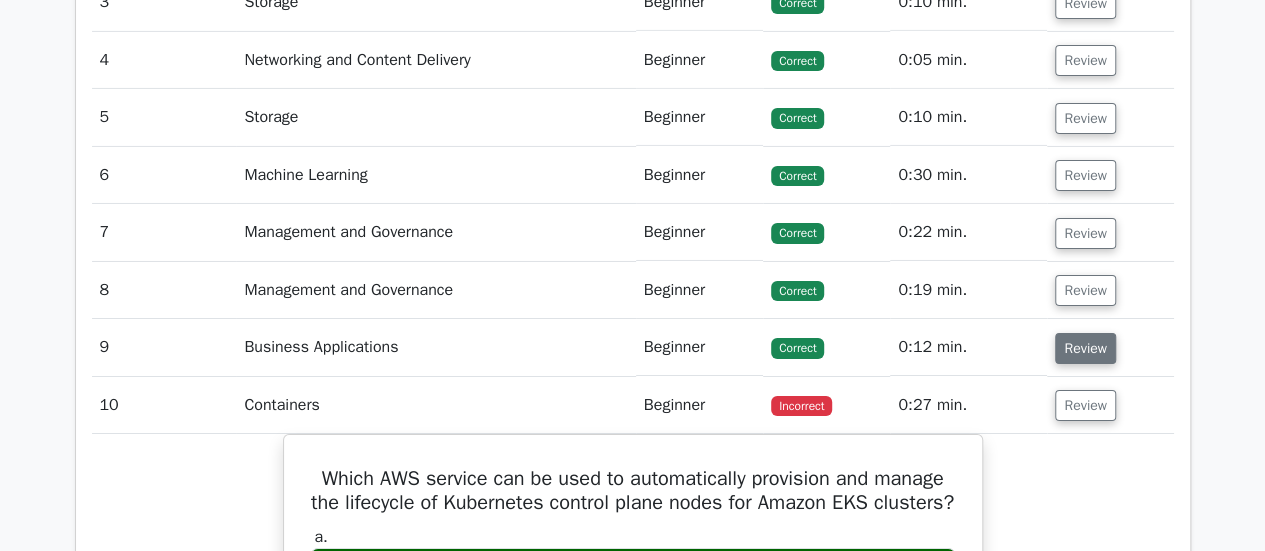 click on "Review" at bounding box center (1085, 348) 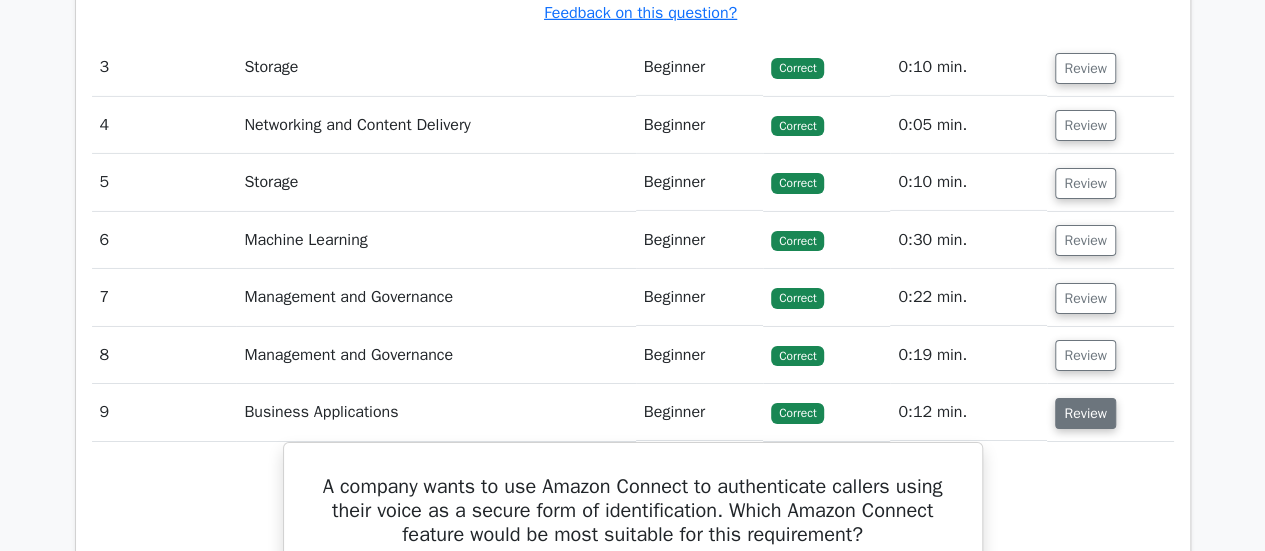 scroll, scrollTop: 3322, scrollLeft: 0, axis: vertical 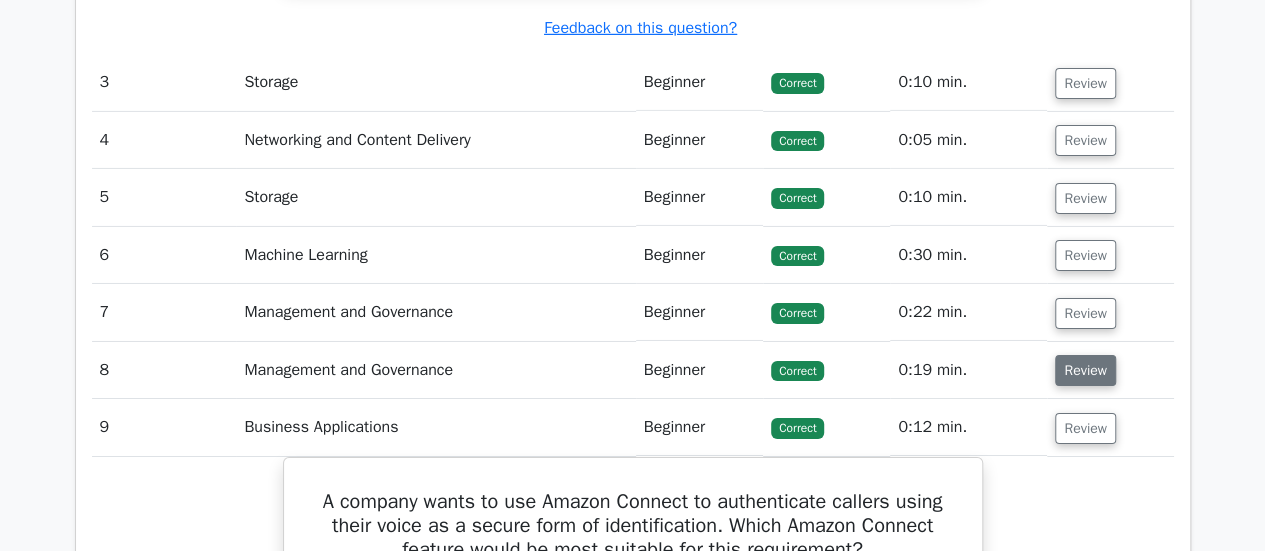click on "Review" at bounding box center [1085, 370] 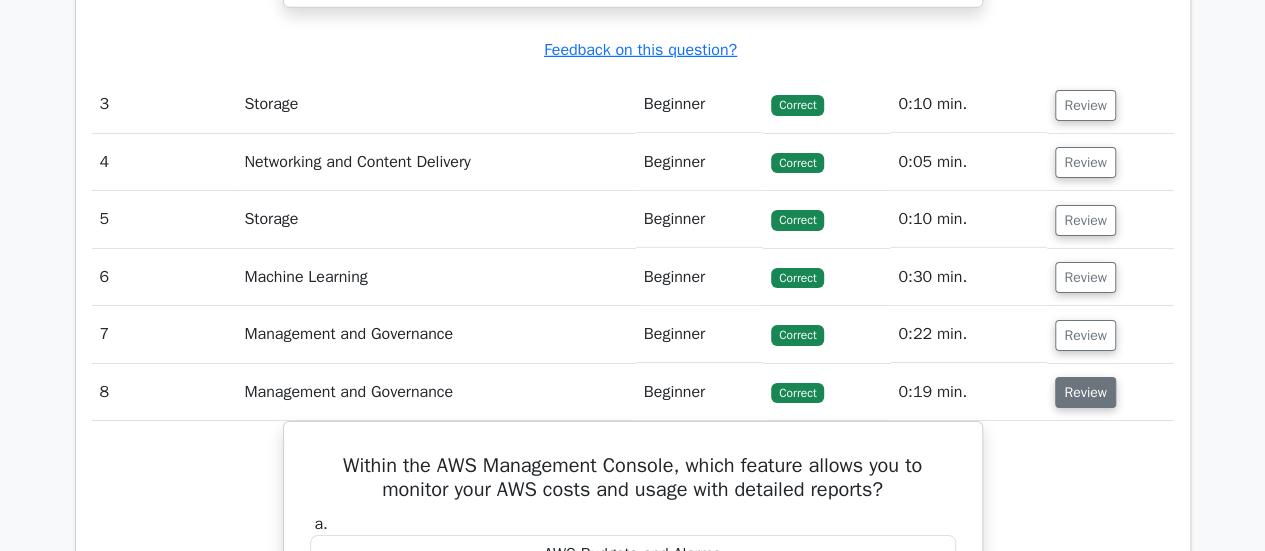 scroll, scrollTop: 3298, scrollLeft: 0, axis: vertical 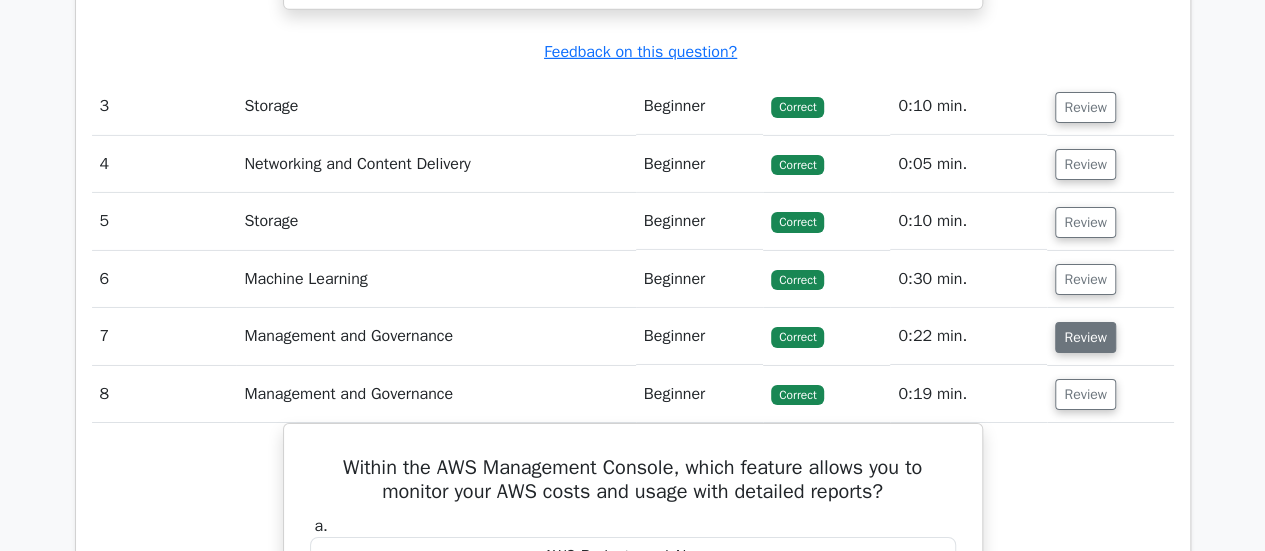click on "Review" at bounding box center [1085, 337] 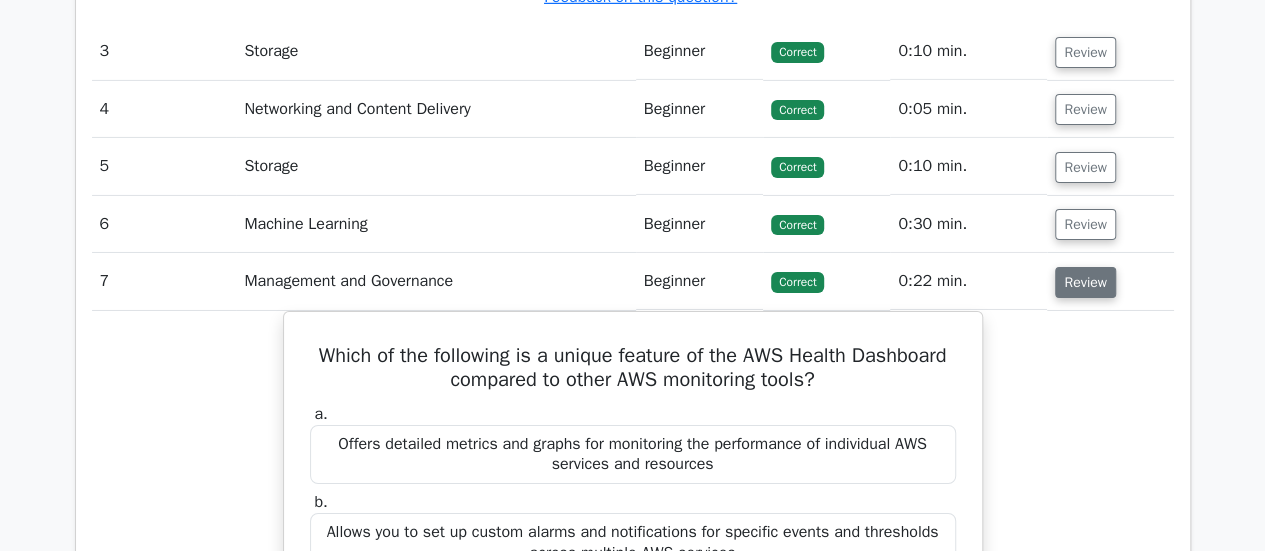 scroll, scrollTop: 3345, scrollLeft: 0, axis: vertical 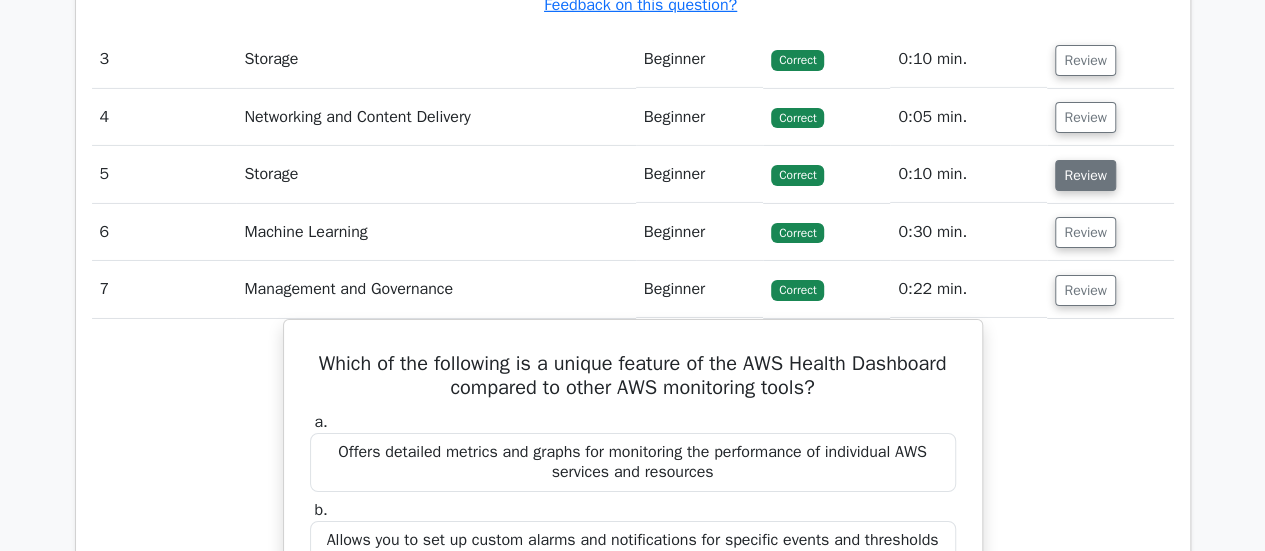 click on "Review" at bounding box center [1085, 175] 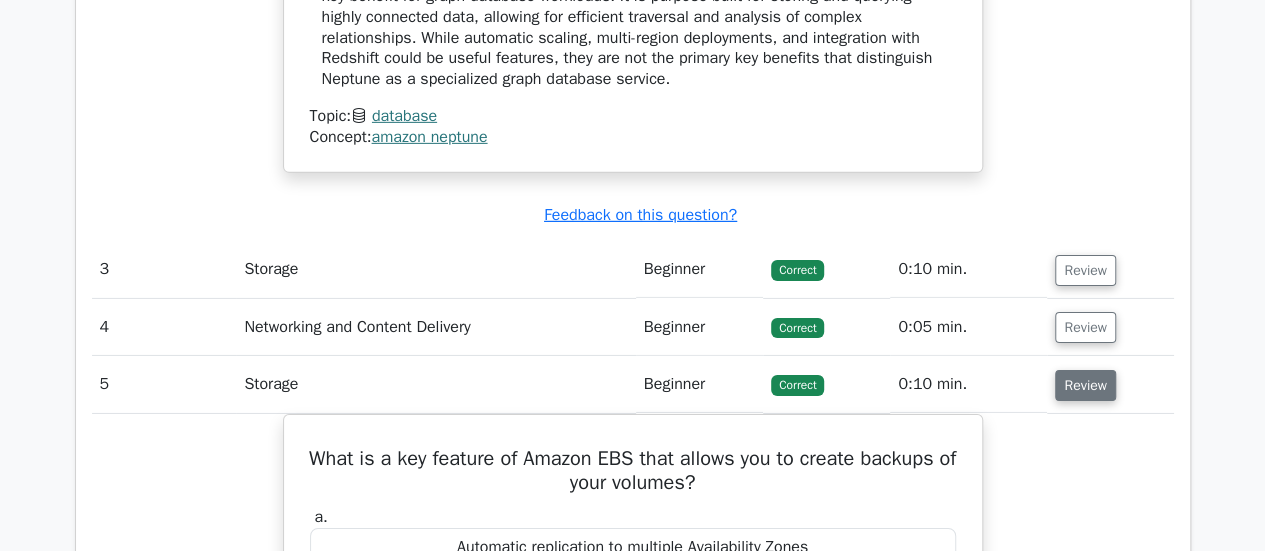scroll, scrollTop: 3122, scrollLeft: 0, axis: vertical 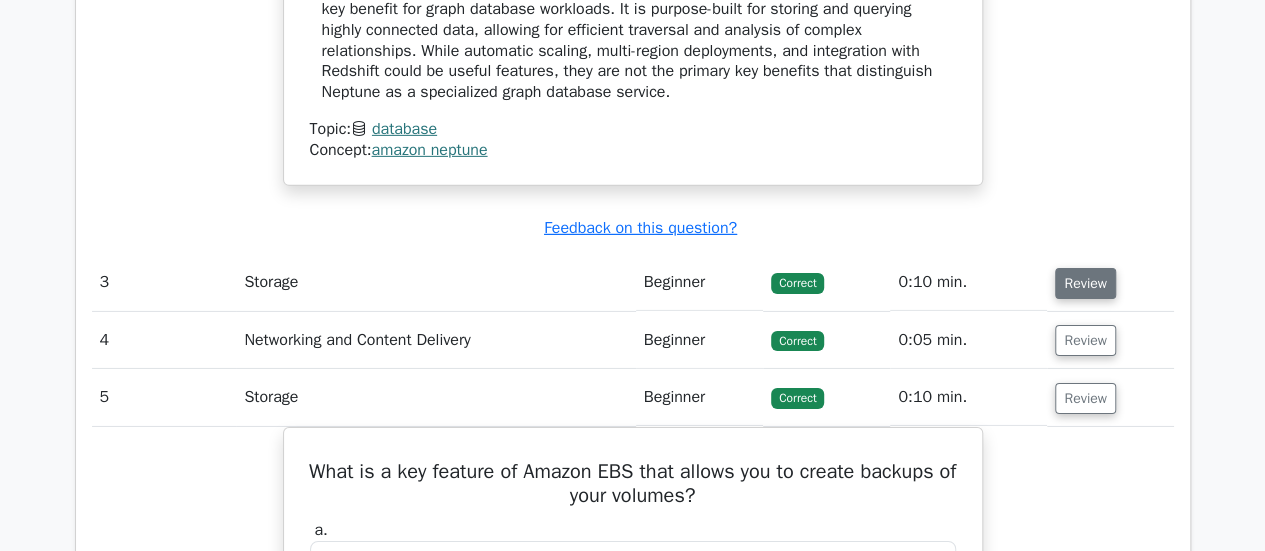 click on "Review" at bounding box center [1085, 283] 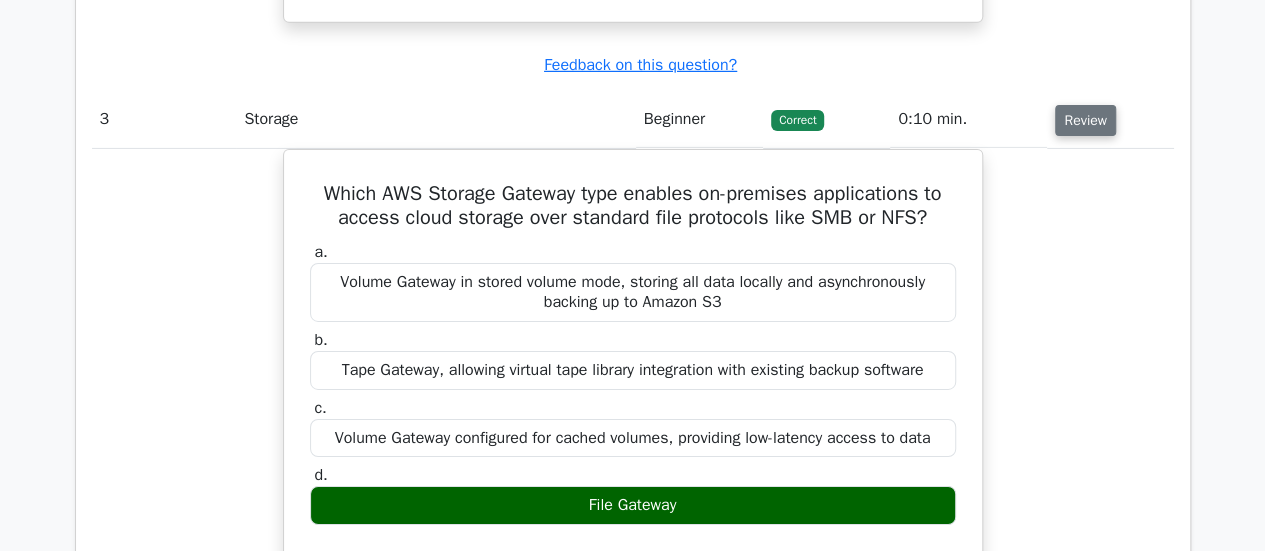 scroll, scrollTop: 3241, scrollLeft: 0, axis: vertical 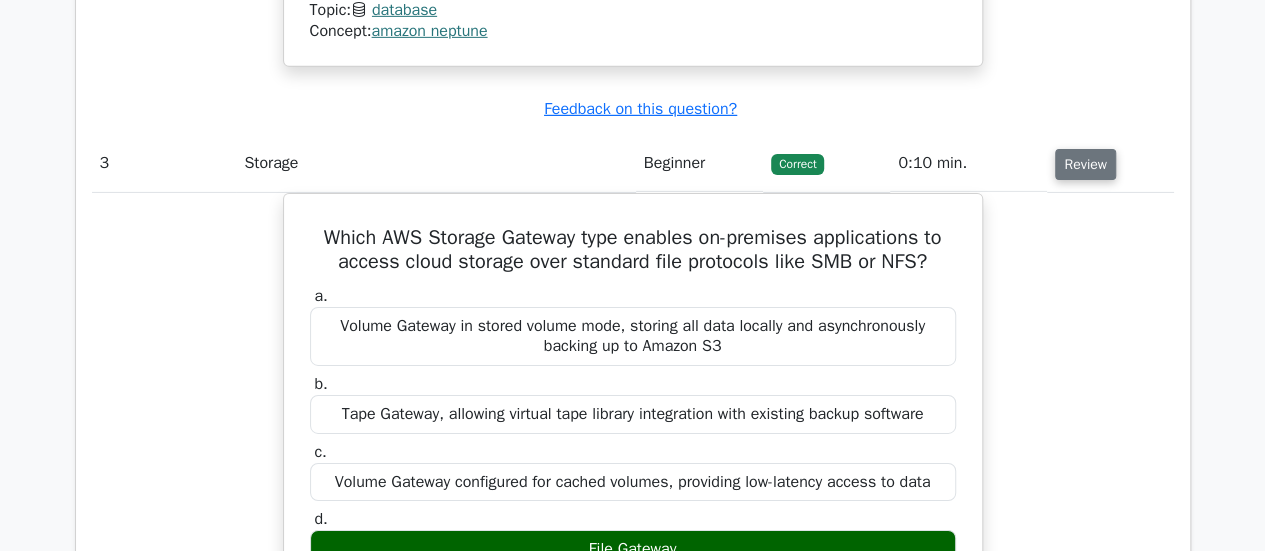 click on "Review" at bounding box center [1085, 164] 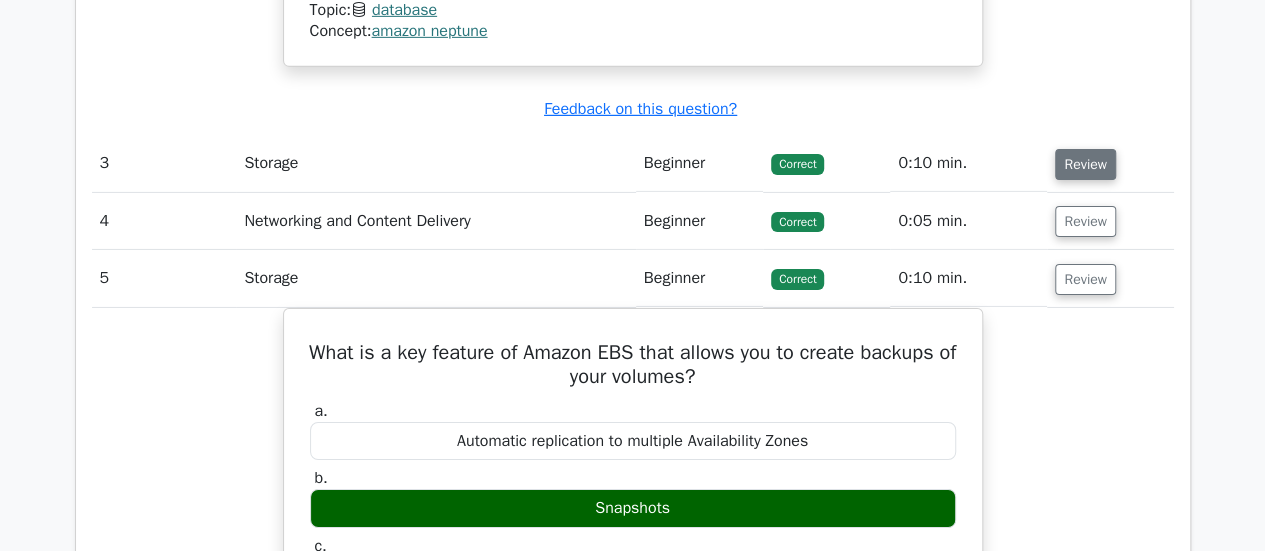click on "Review" at bounding box center [1085, 164] 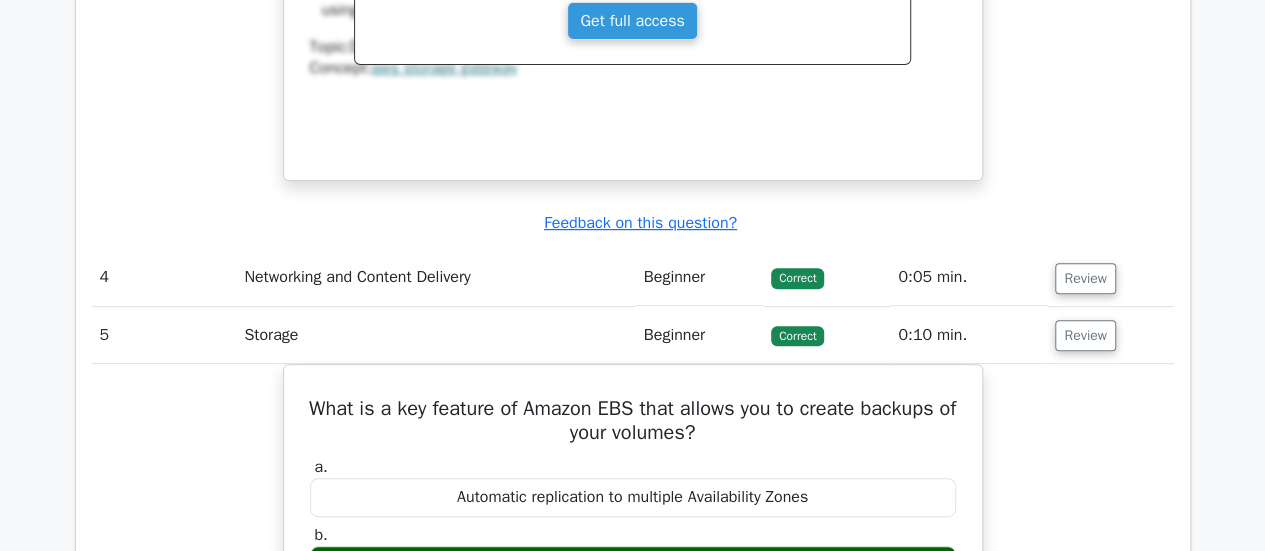 scroll, scrollTop: 4025, scrollLeft: 0, axis: vertical 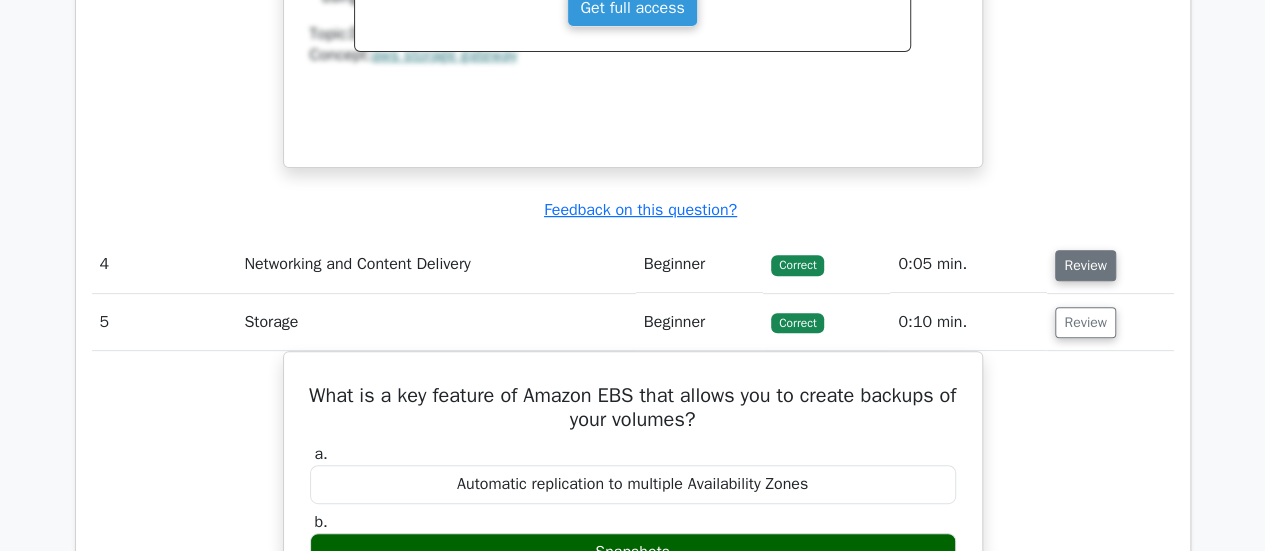click on "Review" at bounding box center [1085, 265] 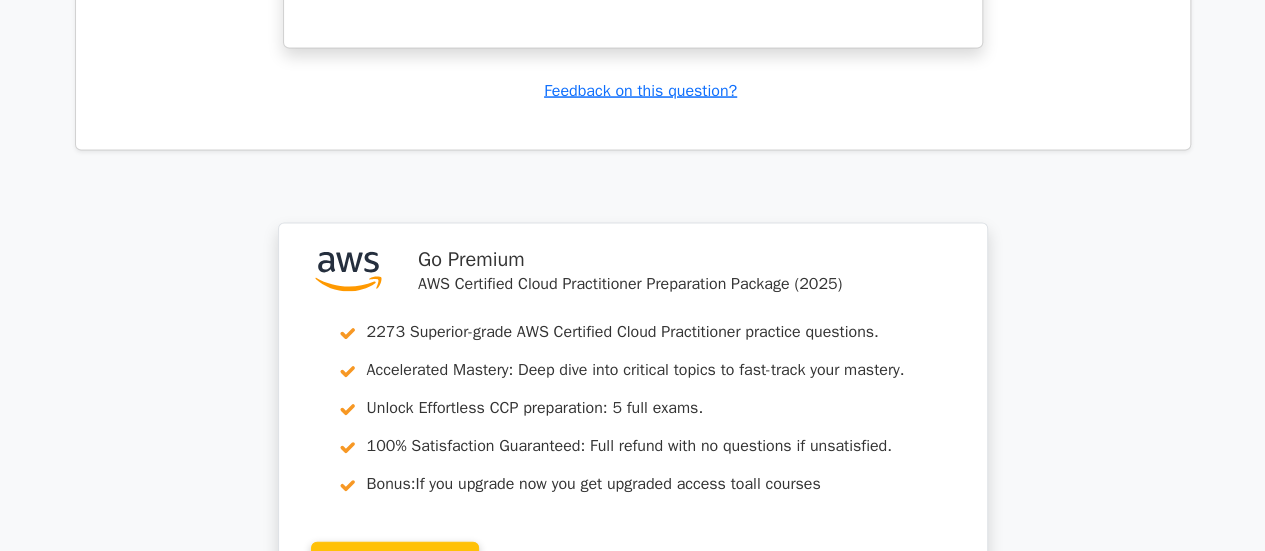 scroll, scrollTop: 10091, scrollLeft: 0, axis: vertical 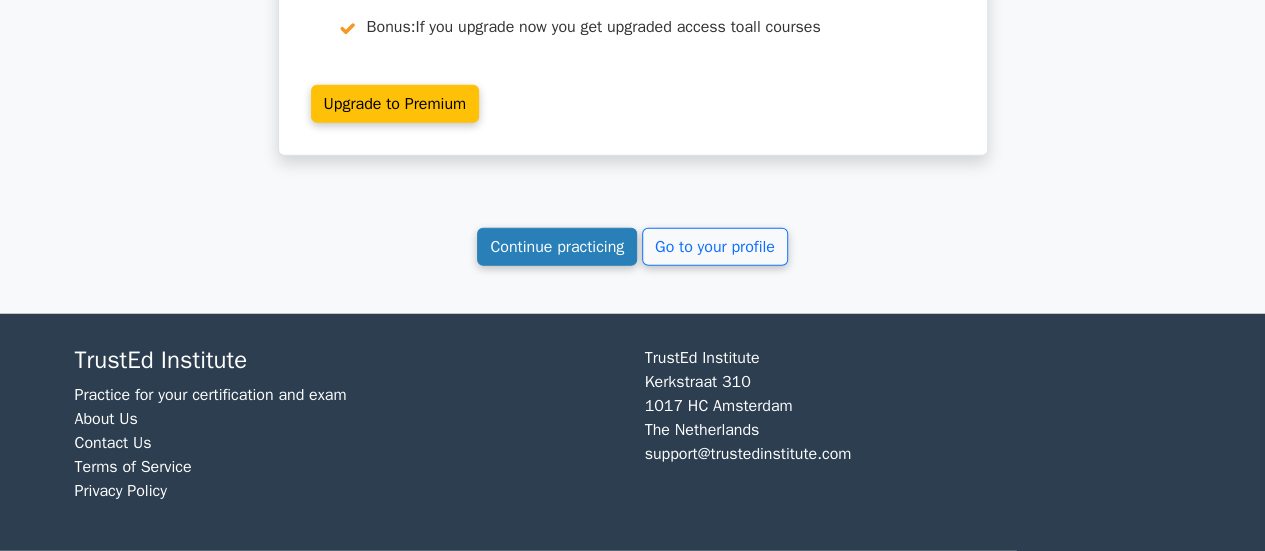 click on "Continue practicing" at bounding box center (557, 247) 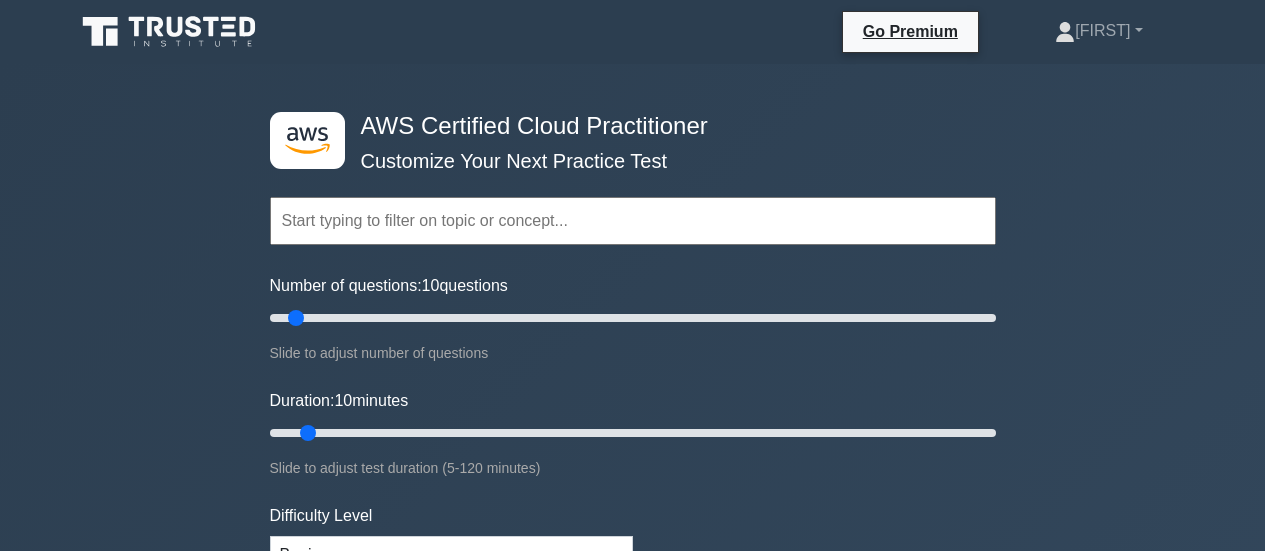 scroll, scrollTop: 0, scrollLeft: 0, axis: both 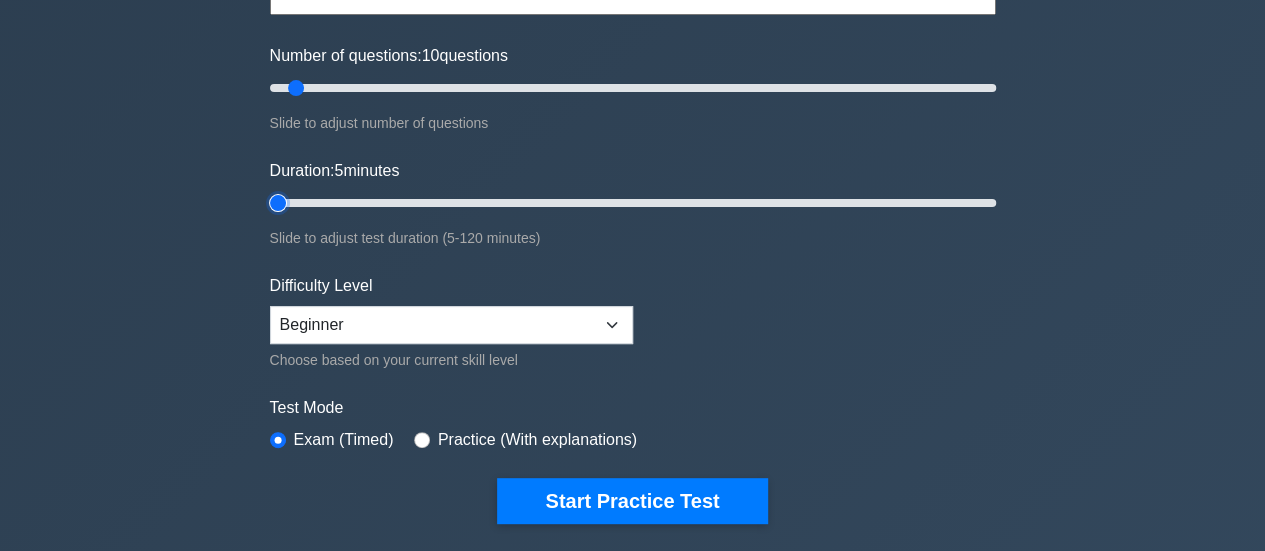 type on "5" 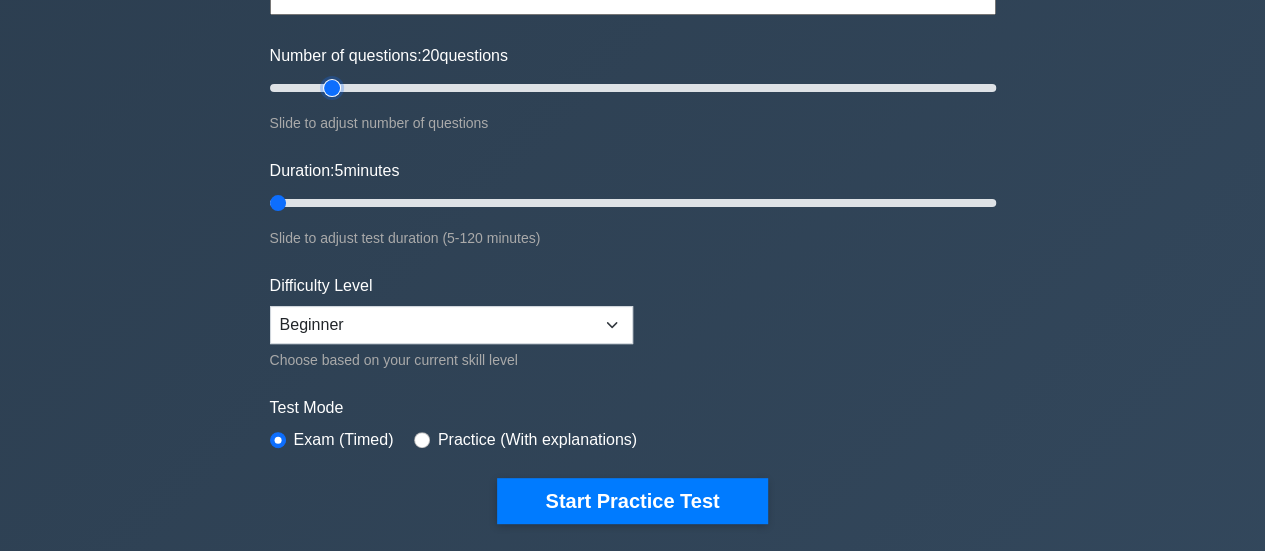 click on "Number of questions:  20  questions" at bounding box center (633, 88) 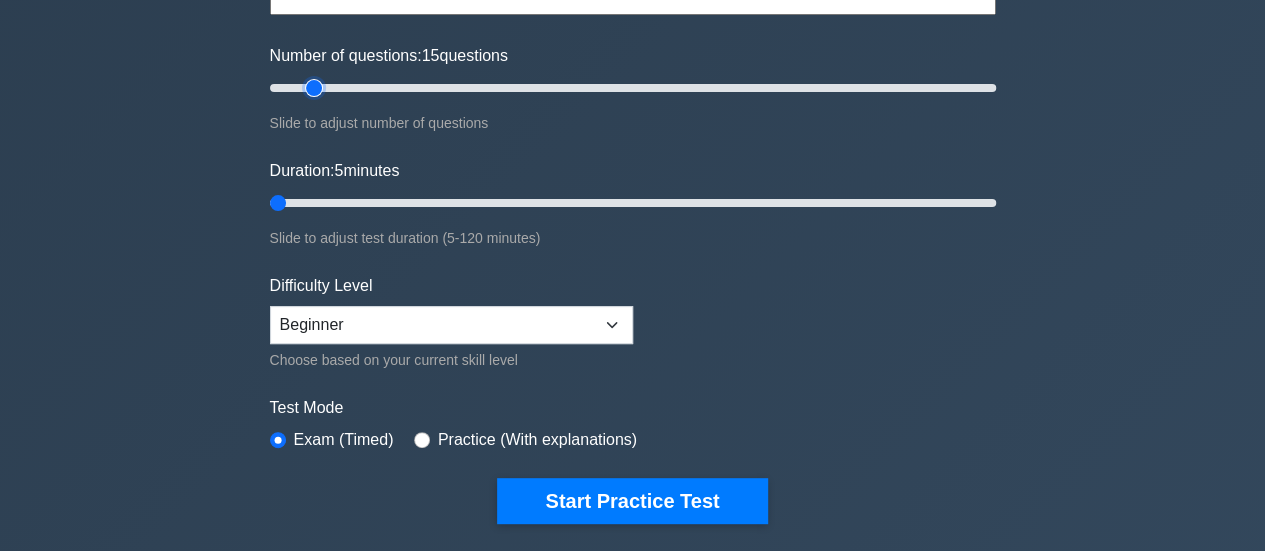 type on "15" 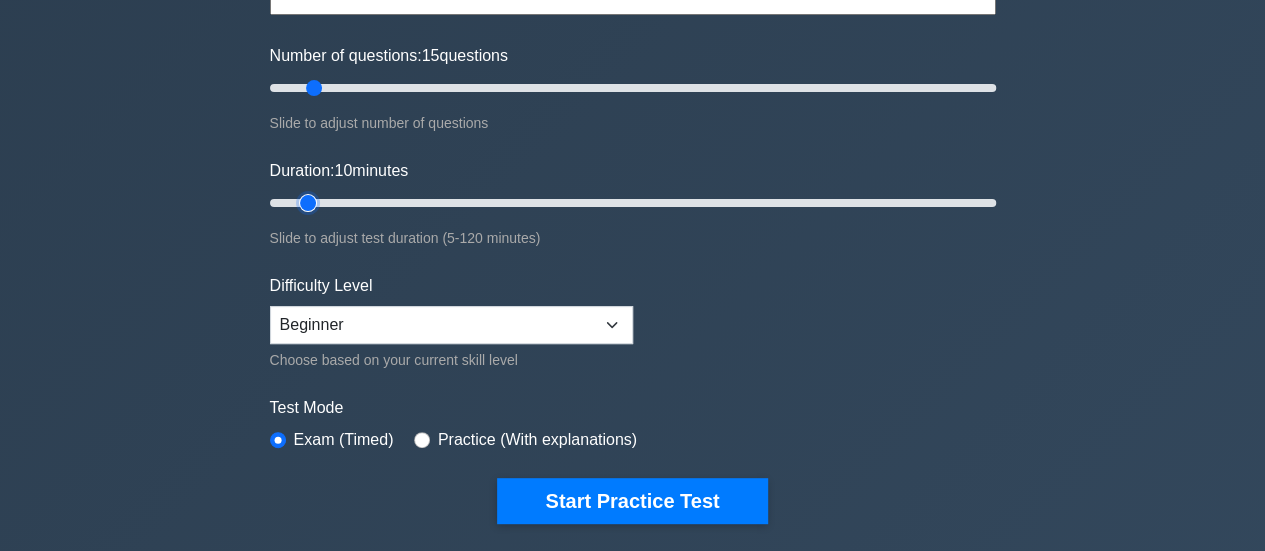 type on "10" 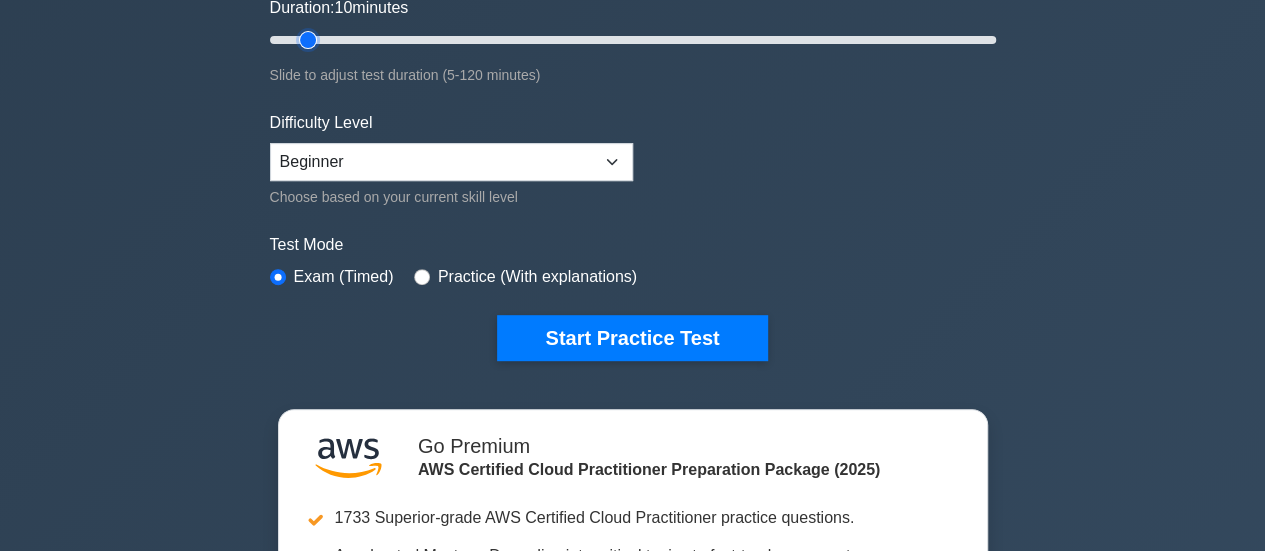 scroll, scrollTop: 395, scrollLeft: 0, axis: vertical 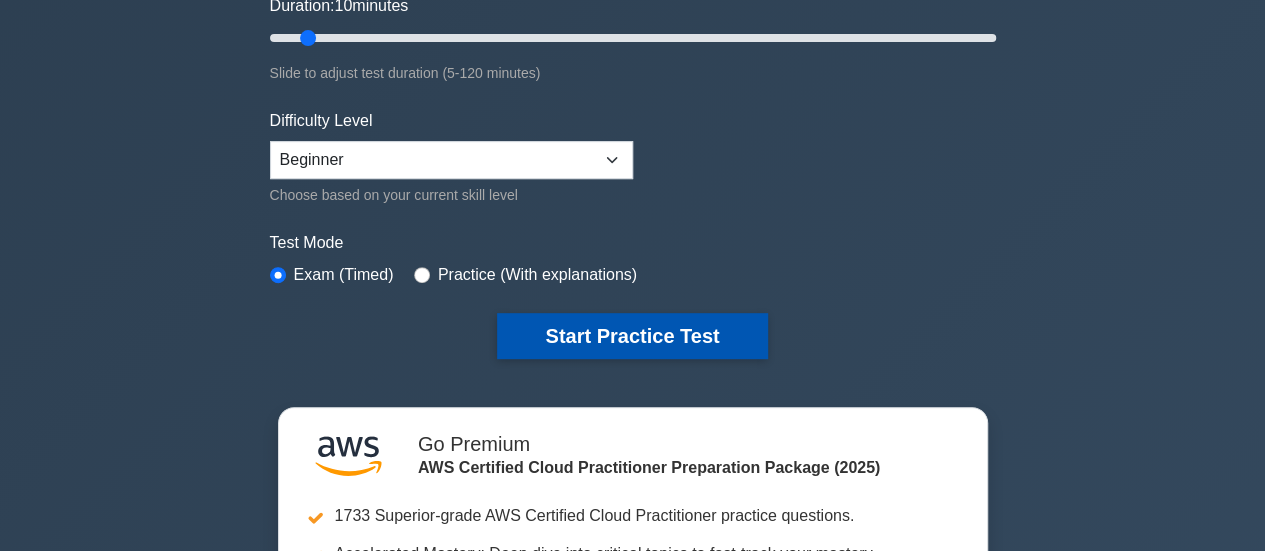 click on "Start Practice Test" at bounding box center (632, 336) 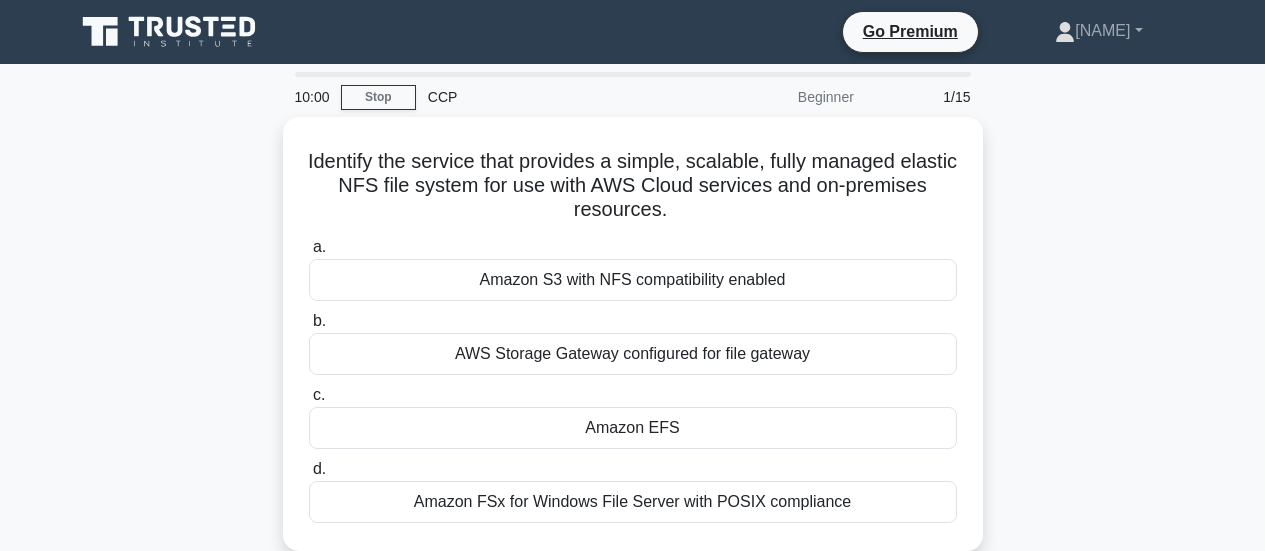 scroll, scrollTop: 0, scrollLeft: 0, axis: both 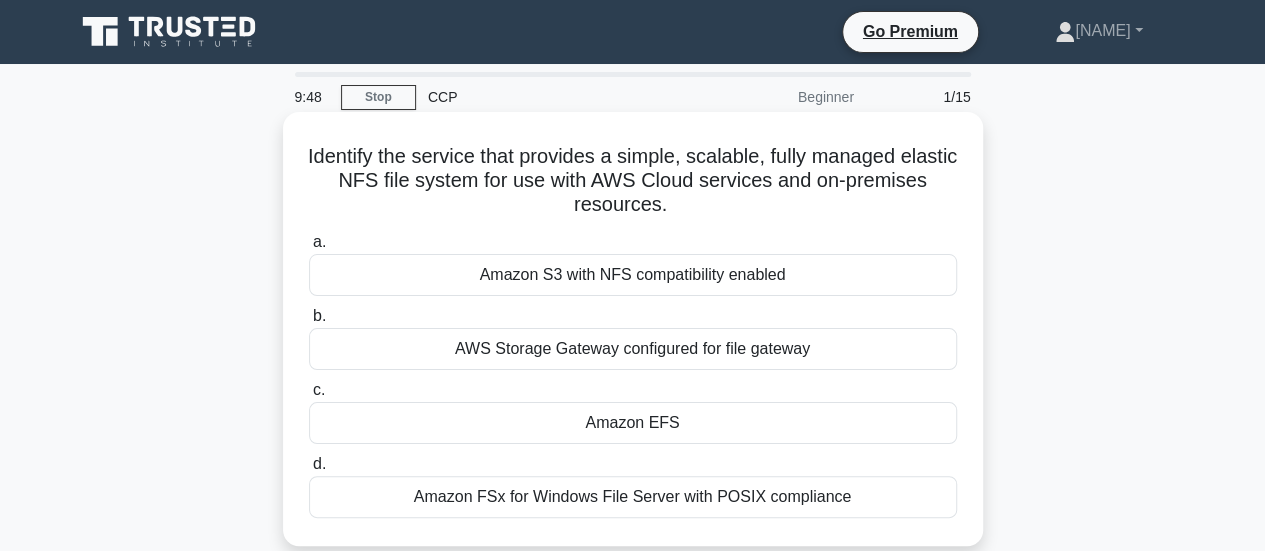 click on "Amazon EFS" at bounding box center [633, 423] 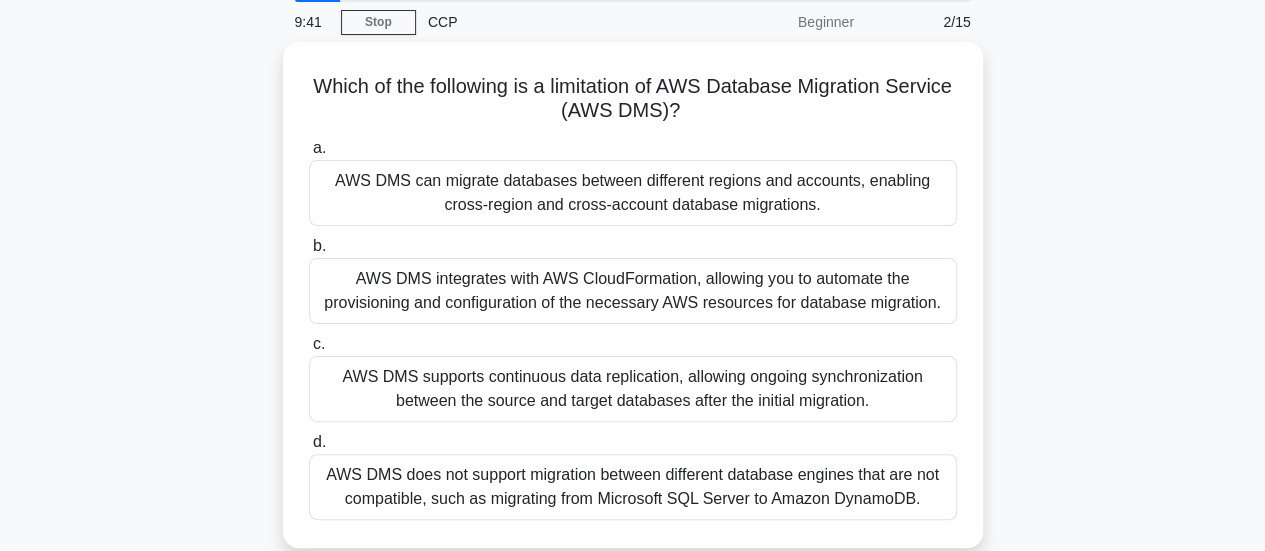 scroll, scrollTop: 76, scrollLeft: 0, axis: vertical 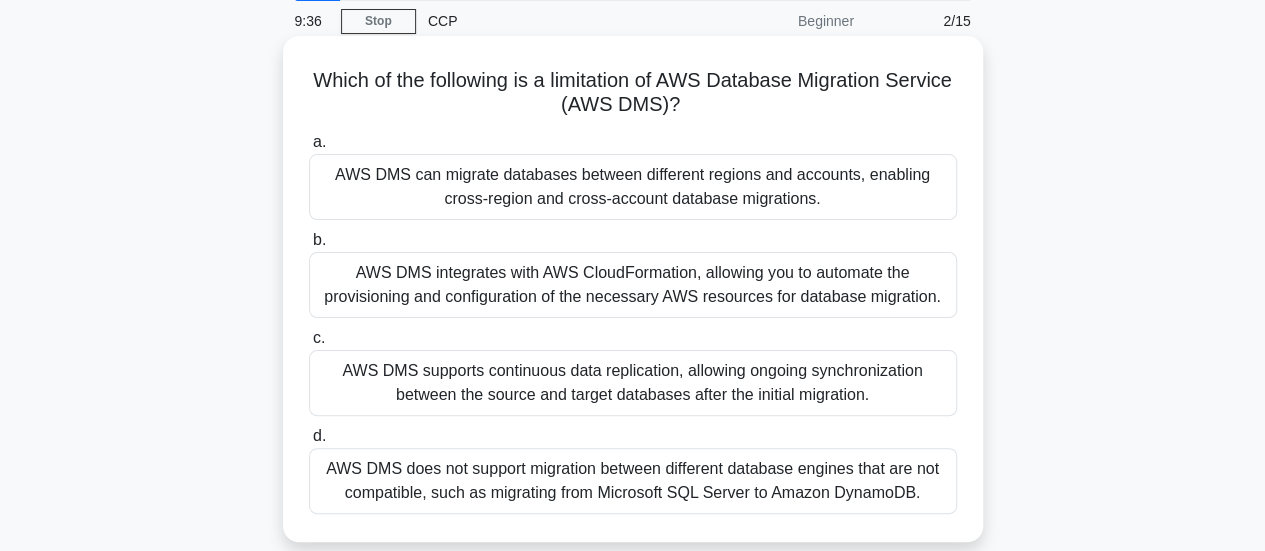 click on "AWS DMS does not support migration between different database engines that are not compatible, such as migrating from Microsoft SQL Server to Amazon DynamoDB." at bounding box center [633, 481] 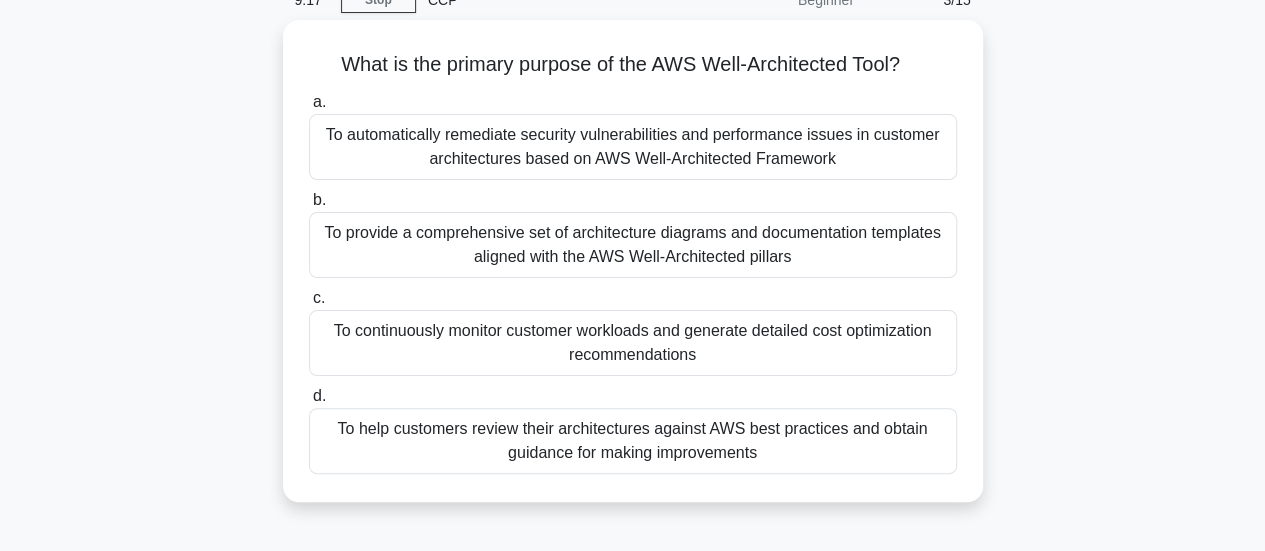 scroll, scrollTop: 98, scrollLeft: 0, axis: vertical 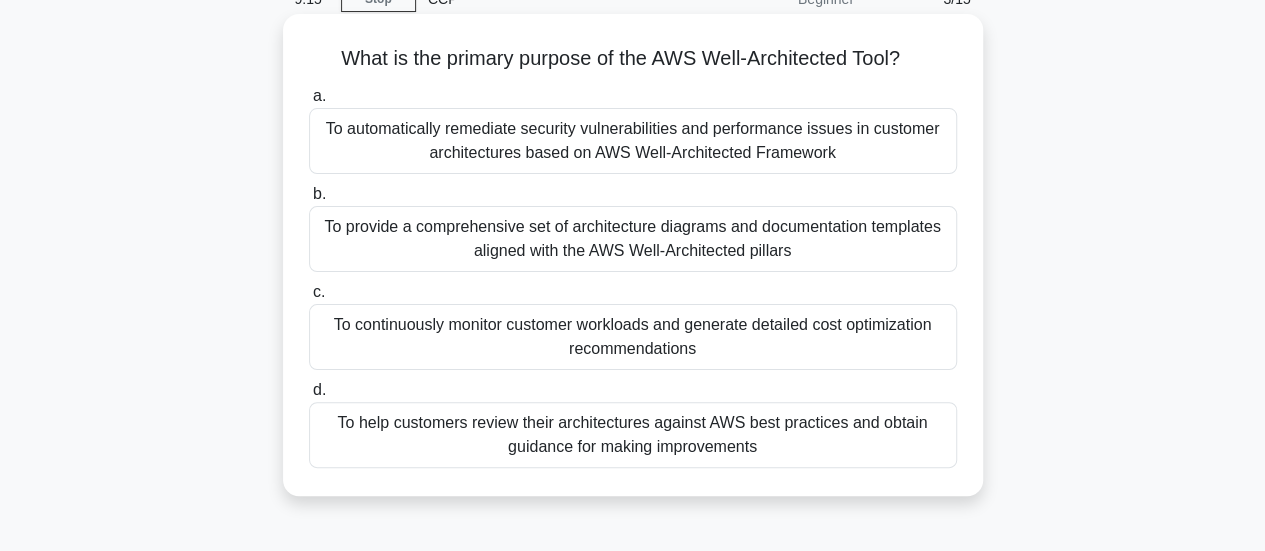 click on "To help customers review their architectures against AWS best practices and obtain guidance for making improvements" at bounding box center [633, 435] 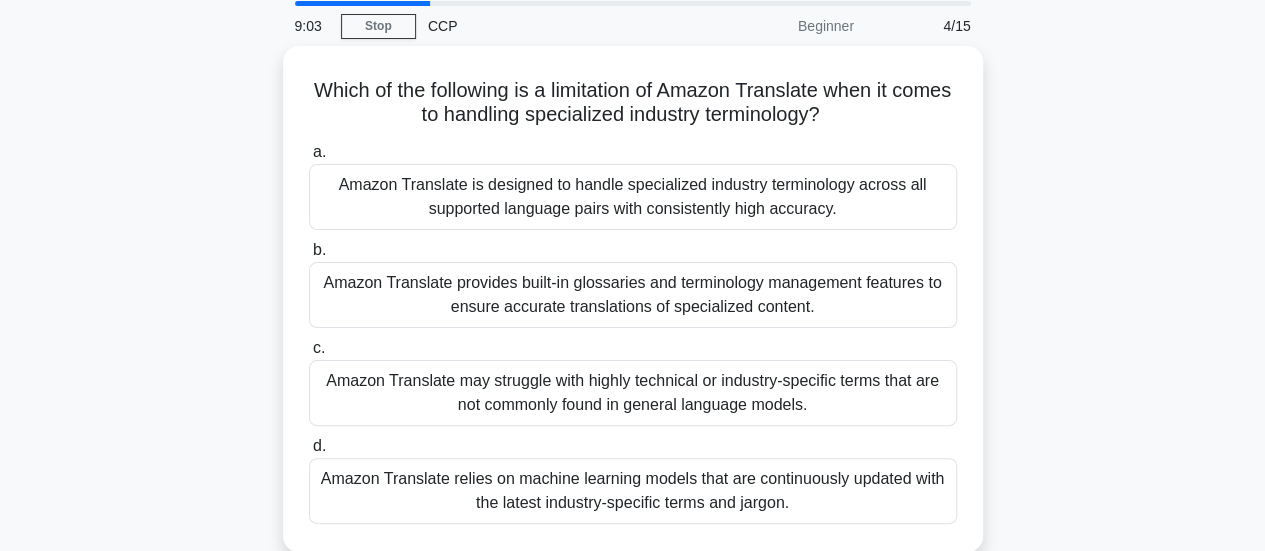 scroll, scrollTop: 72, scrollLeft: 0, axis: vertical 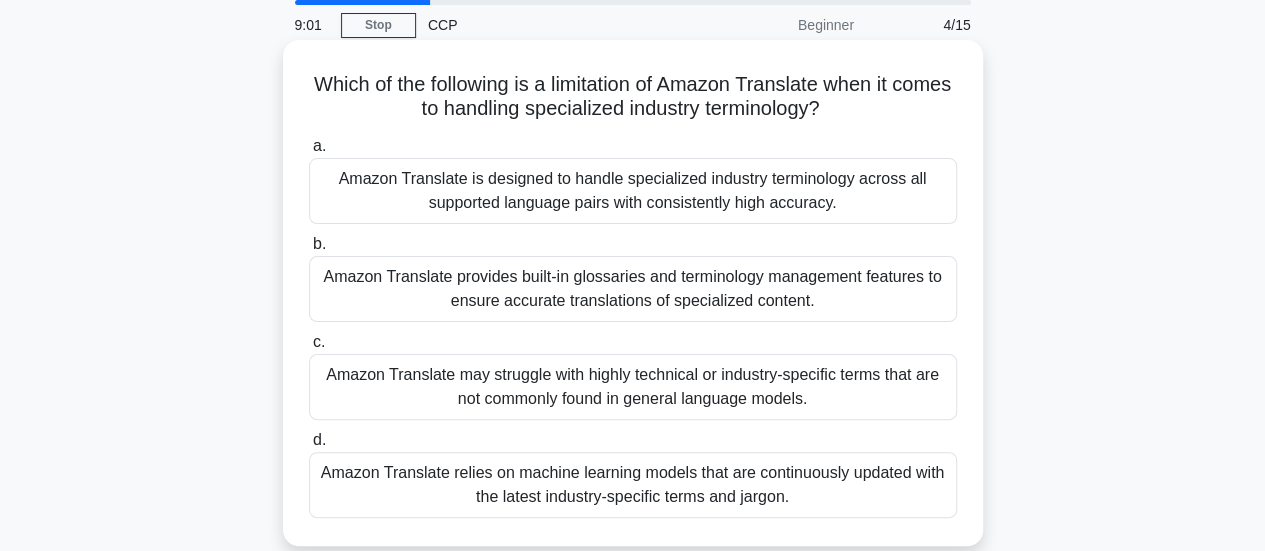 click on "Amazon Translate may struggle with highly technical or industry-specific terms that are not commonly found in general language models." at bounding box center [633, 387] 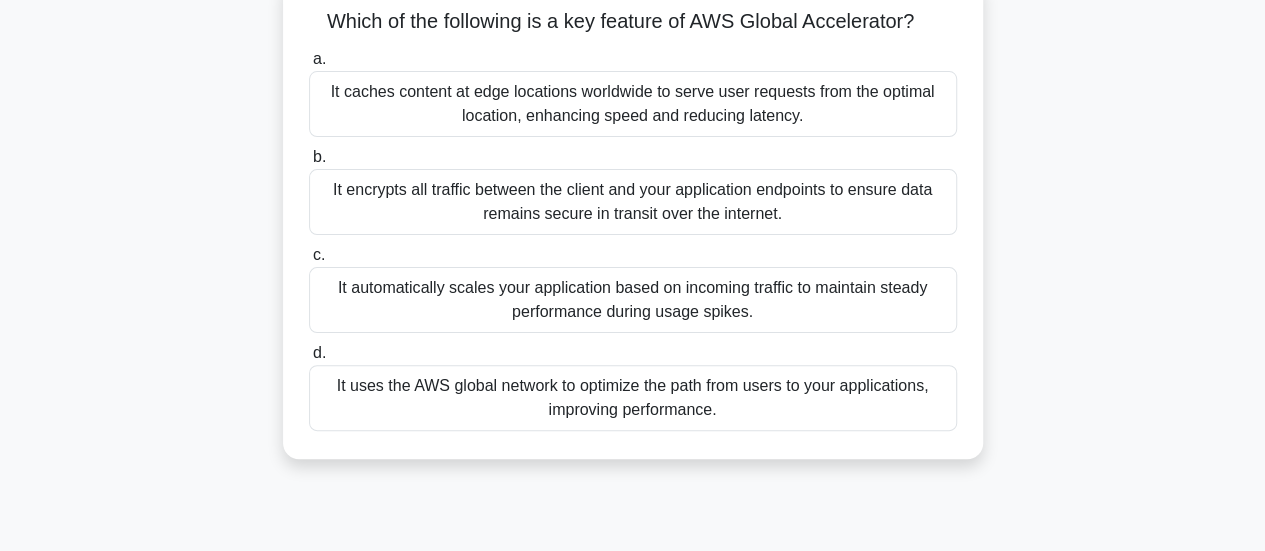 scroll, scrollTop: 141, scrollLeft: 0, axis: vertical 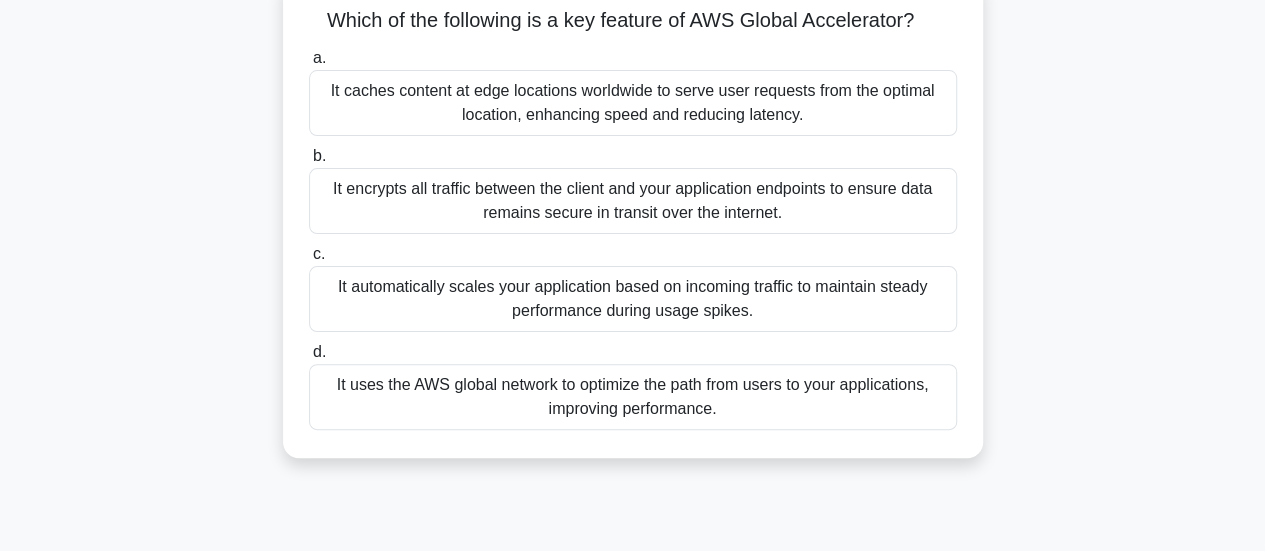 click on "It uses the AWS global network to optimize the path from users to your applications, improving performance." at bounding box center [633, 397] 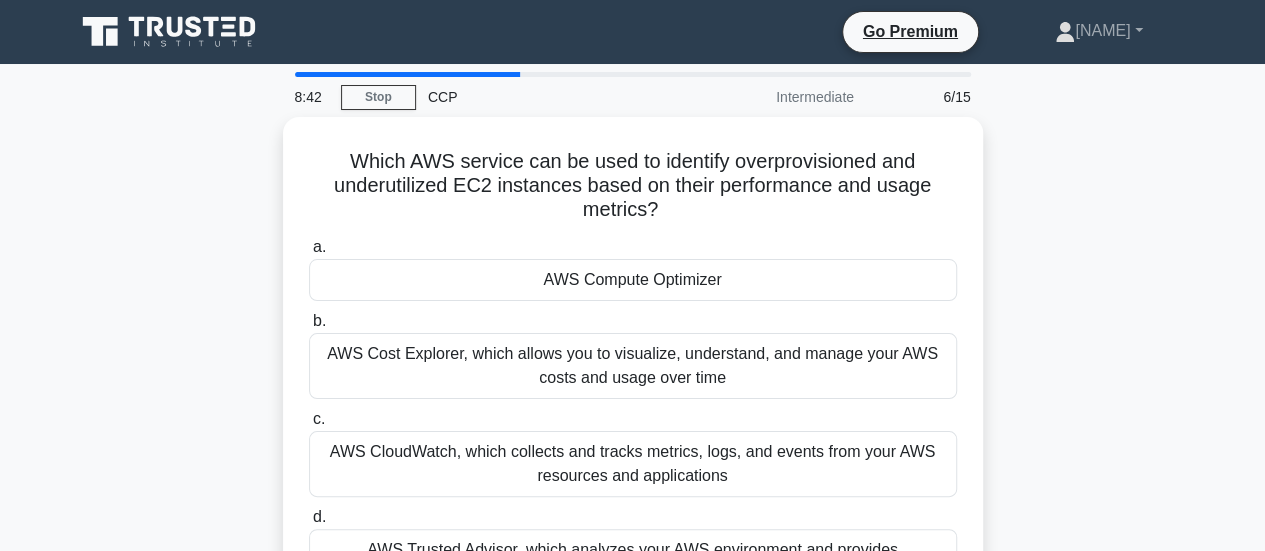 scroll, scrollTop: 0, scrollLeft: 0, axis: both 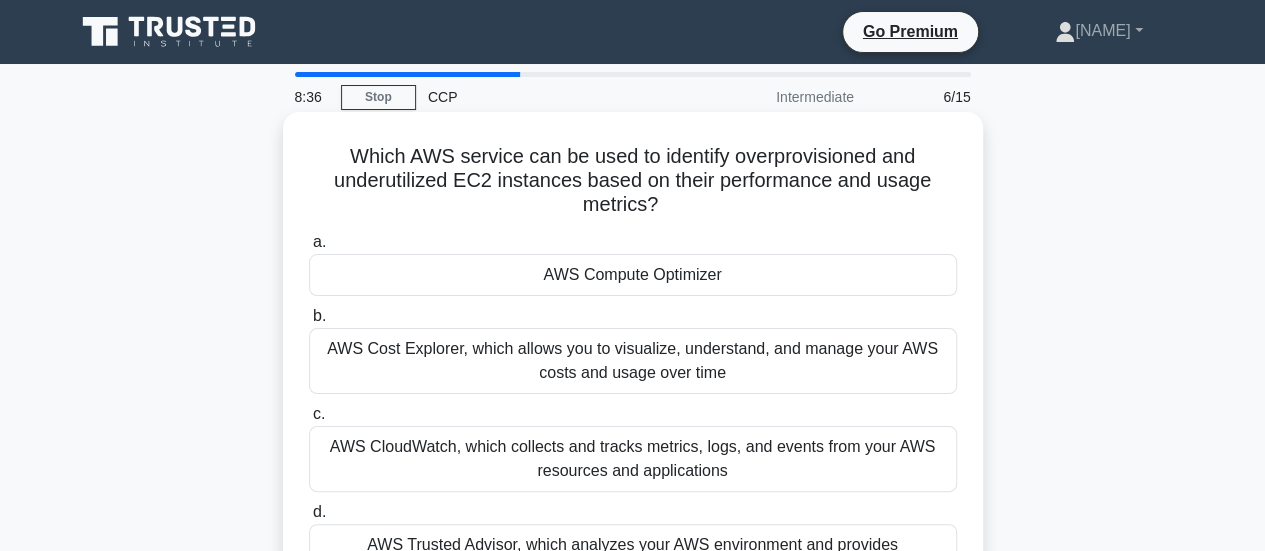 click on "AWS Compute Optimizer" at bounding box center (633, 275) 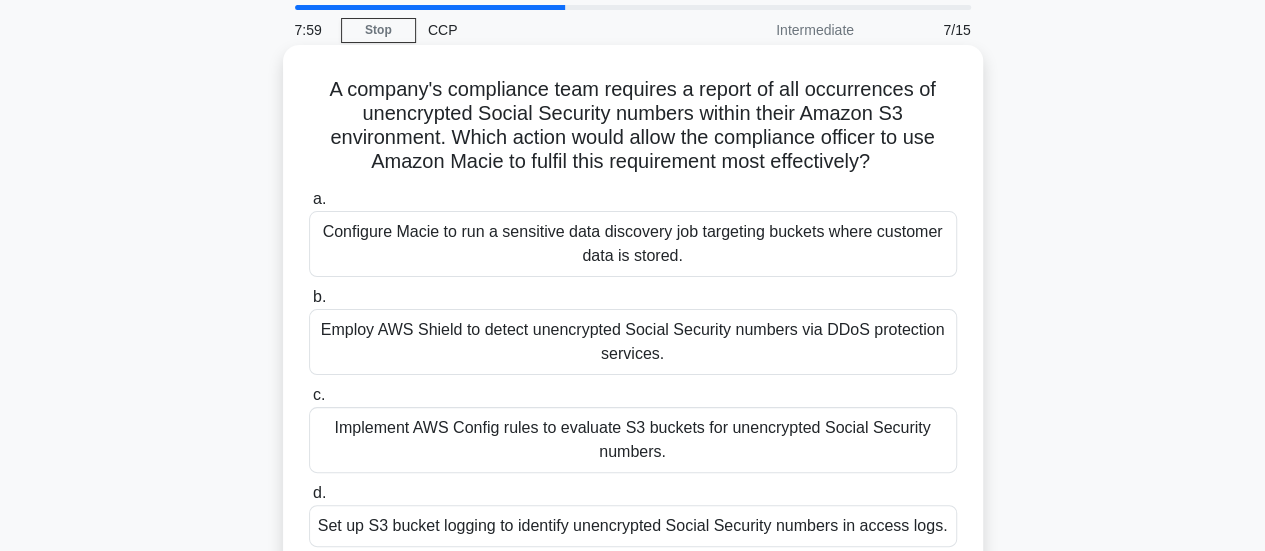 scroll, scrollTop: 68, scrollLeft: 0, axis: vertical 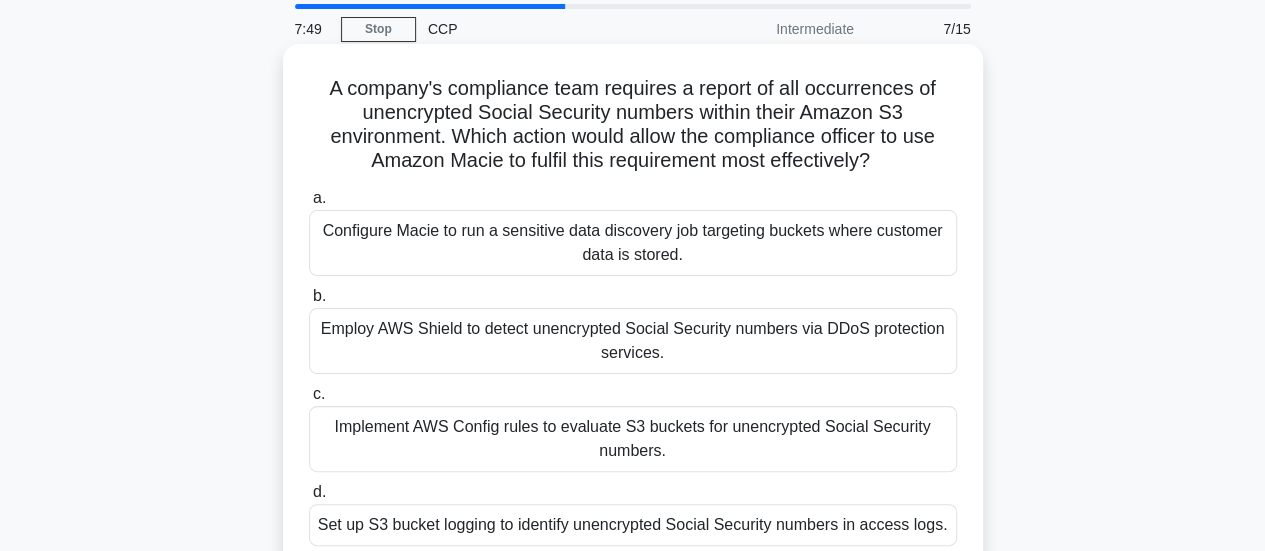 click on "Configure Macie to run a sensitive data discovery job targeting buckets where customer data is stored." at bounding box center (633, 243) 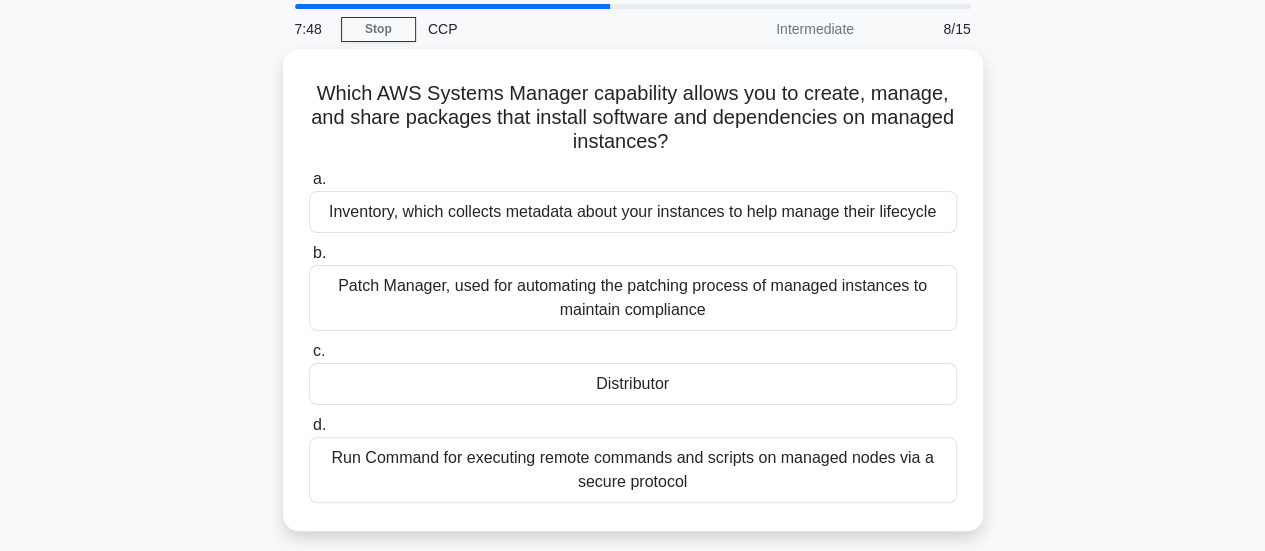 scroll, scrollTop: 0, scrollLeft: 0, axis: both 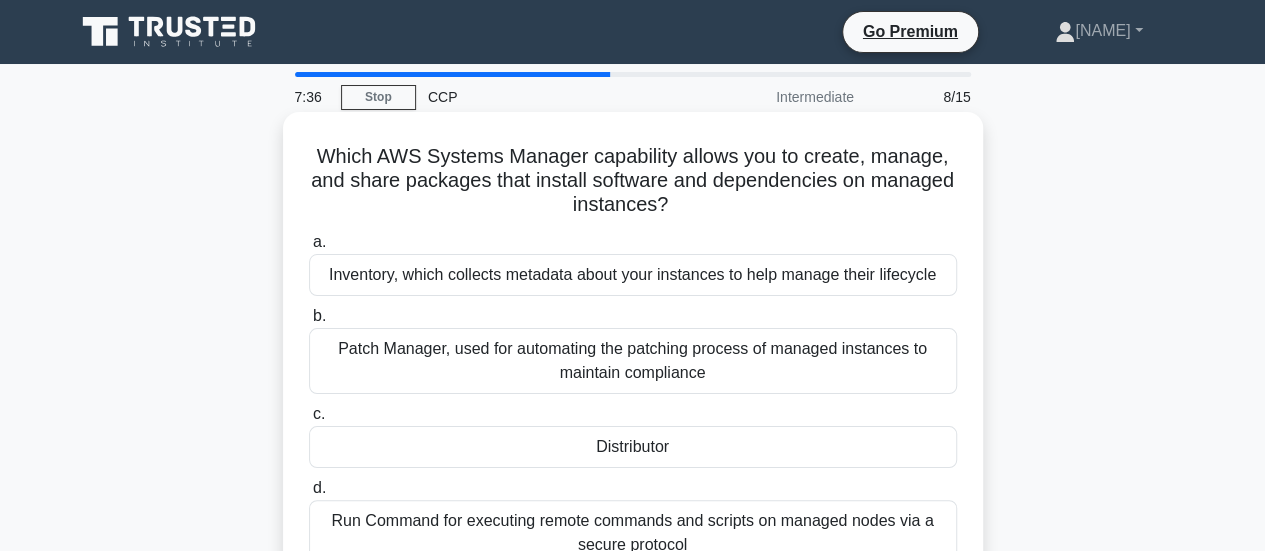 click on "Distributor" at bounding box center (633, 447) 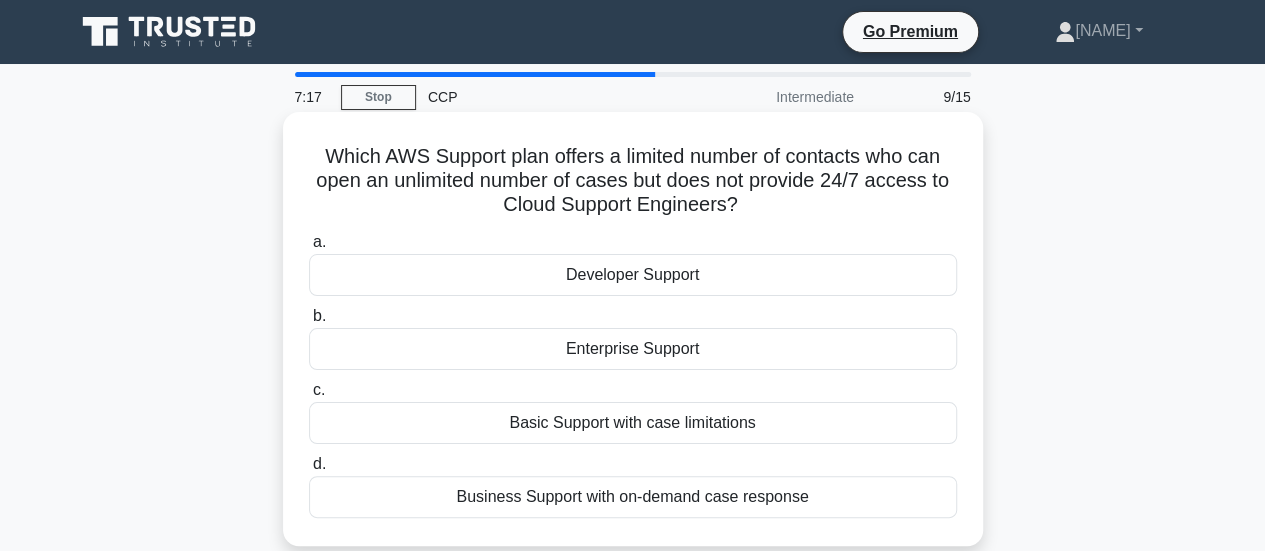 click on "Developer Support" at bounding box center (633, 275) 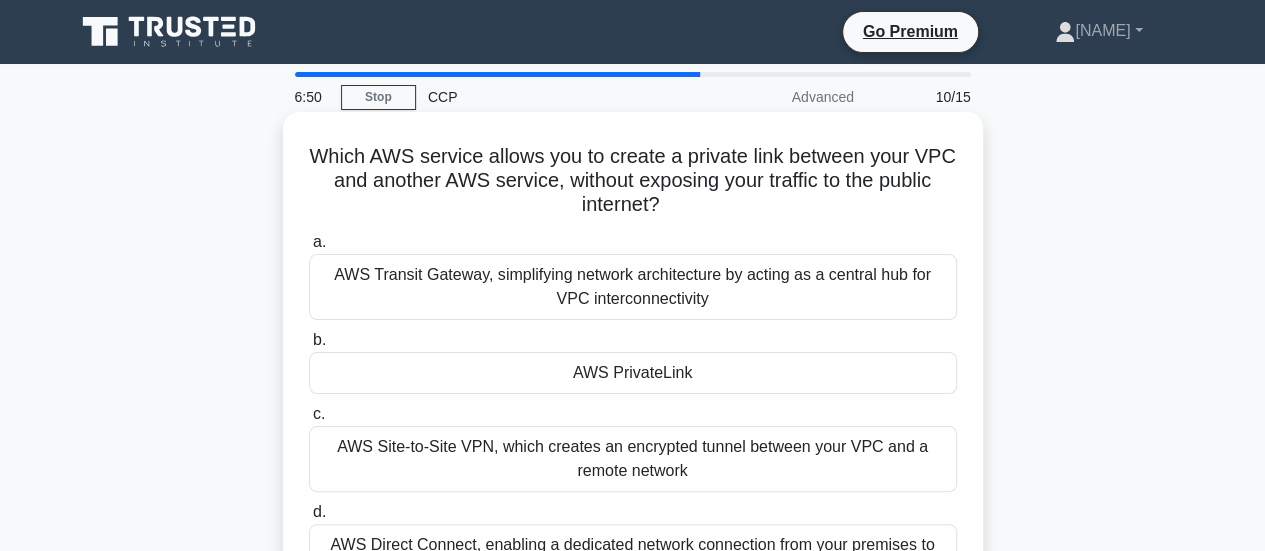 click on "AWS PrivateLink" at bounding box center [633, 373] 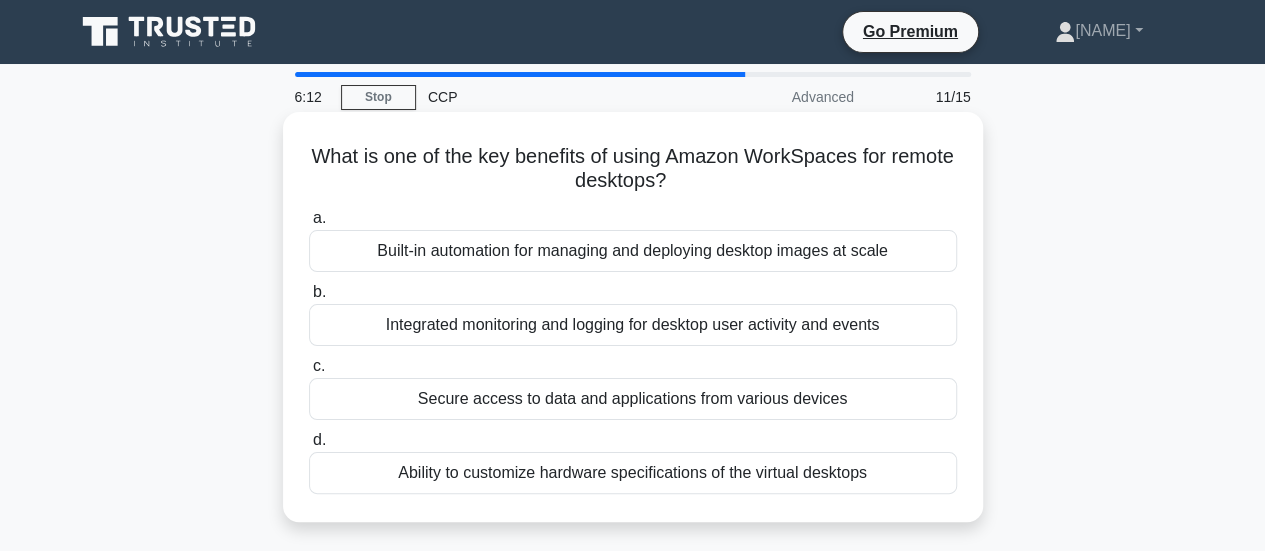 click on "Secure access to data and applications from various devices" at bounding box center [633, 399] 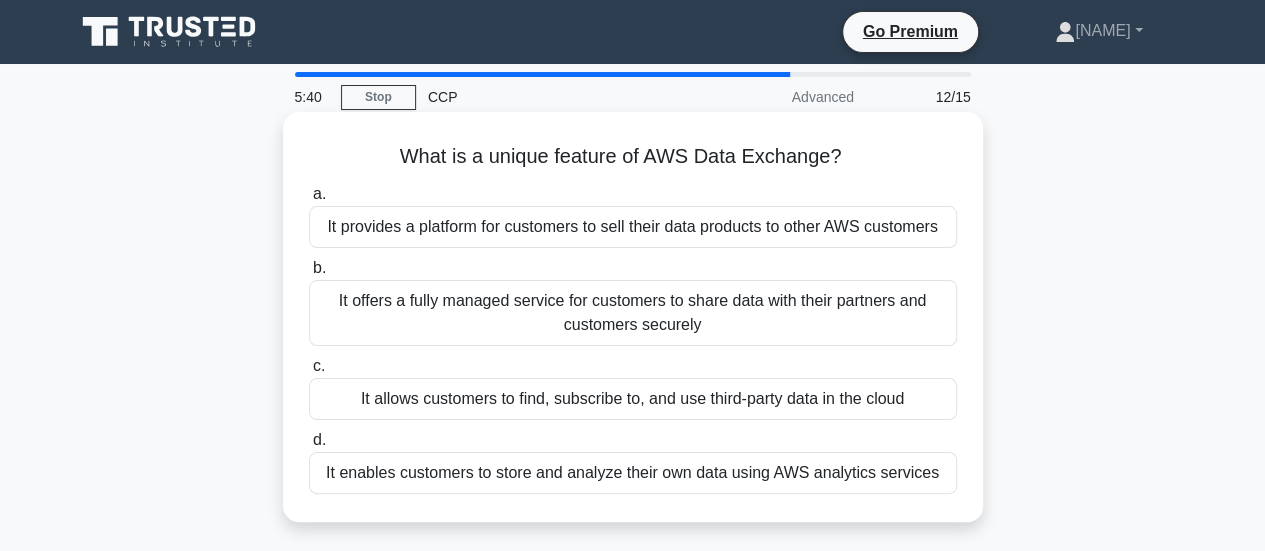 click on "It provides a platform for customers to sell their data products to other AWS customers" at bounding box center (633, 227) 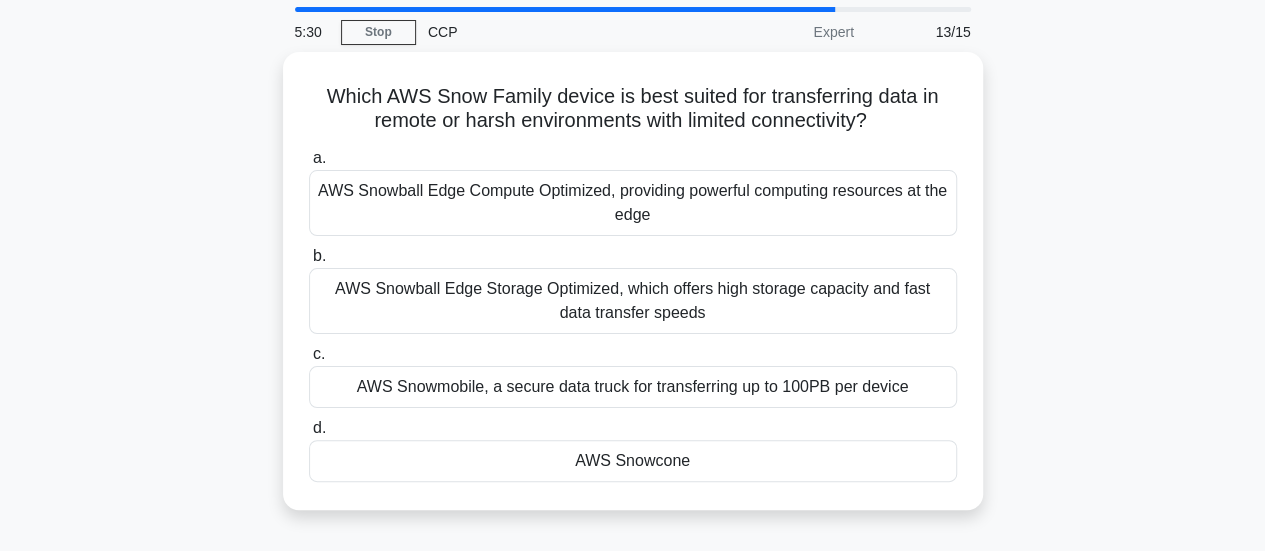 scroll, scrollTop: 67, scrollLeft: 0, axis: vertical 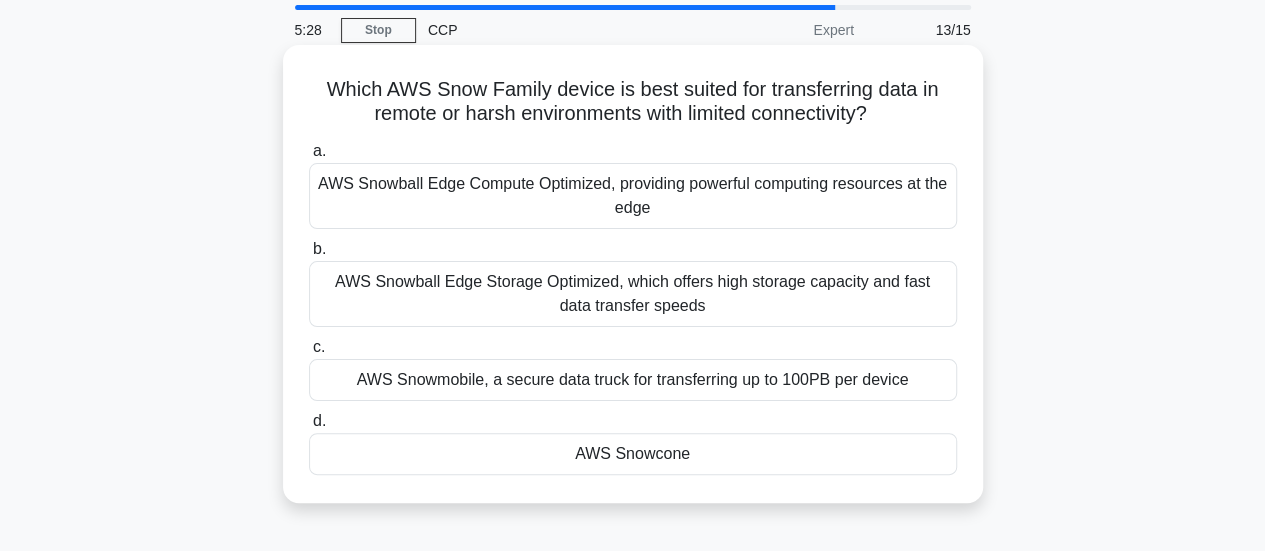 click on "AWS Snowcone" at bounding box center [633, 454] 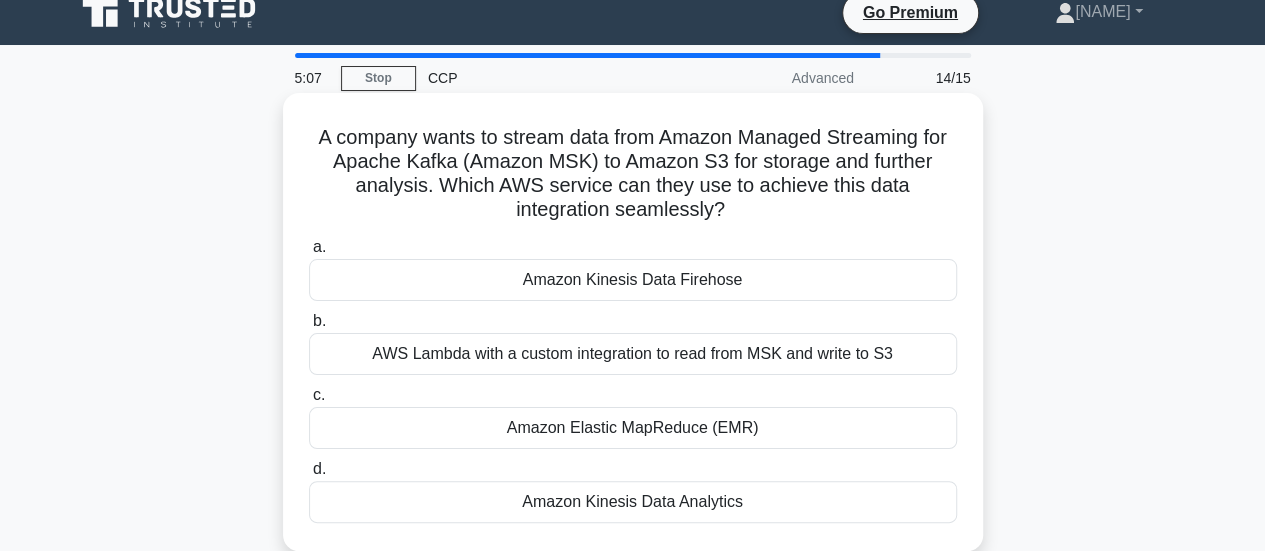 scroll, scrollTop: 20, scrollLeft: 0, axis: vertical 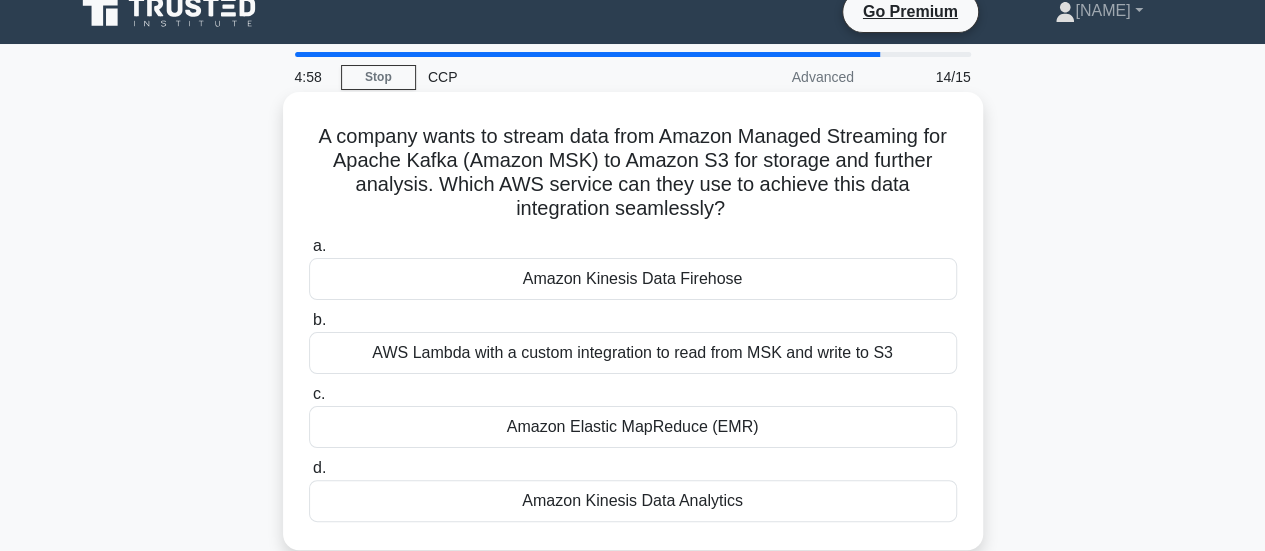 click on "Amazon Kinesis Data Firehose" at bounding box center (633, 279) 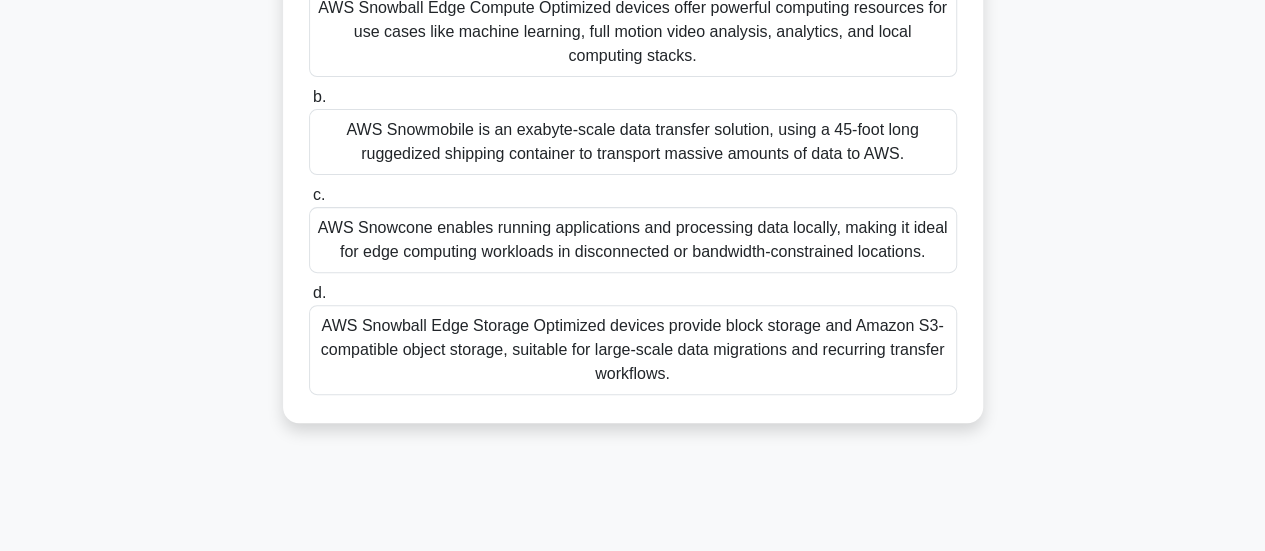scroll, scrollTop: 268, scrollLeft: 0, axis: vertical 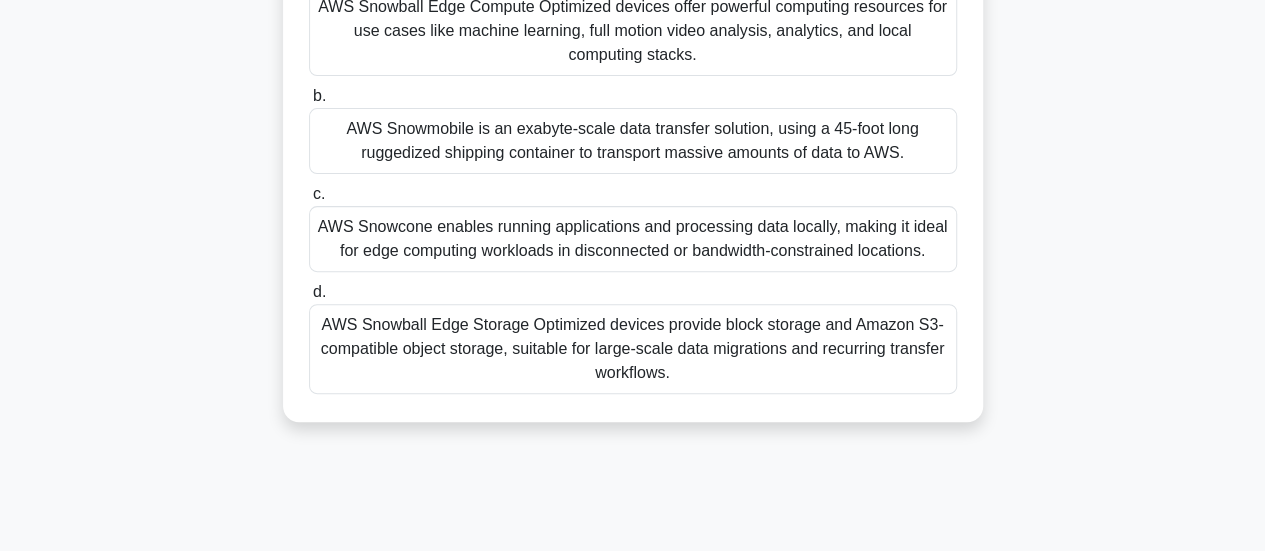 click on "AWS Snowcone enables running applications and processing data locally, making it ideal for edge computing workloads in disconnected or bandwidth-constrained locations." at bounding box center (633, 239) 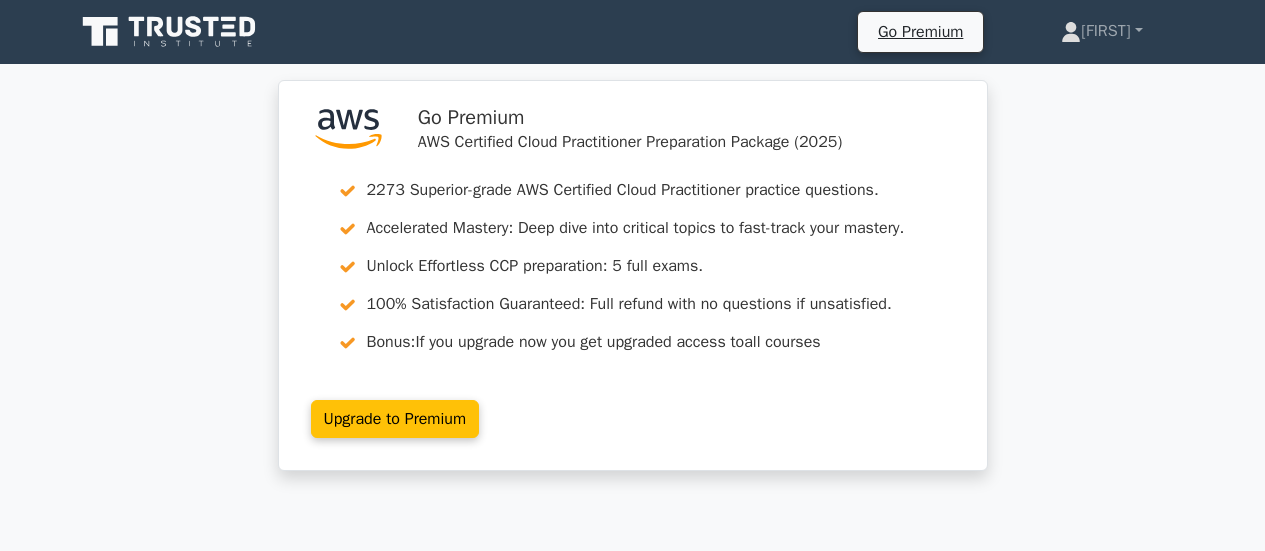 scroll, scrollTop: 250, scrollLeft: 0, axis: vertical 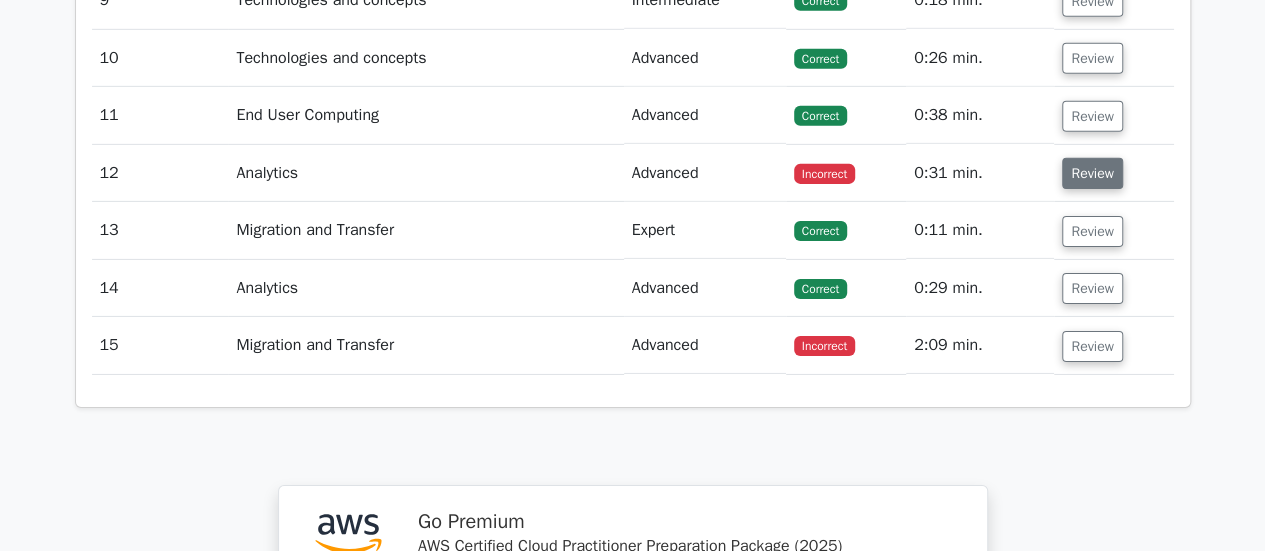 click on "Review" at bounding box center (1092, 173) 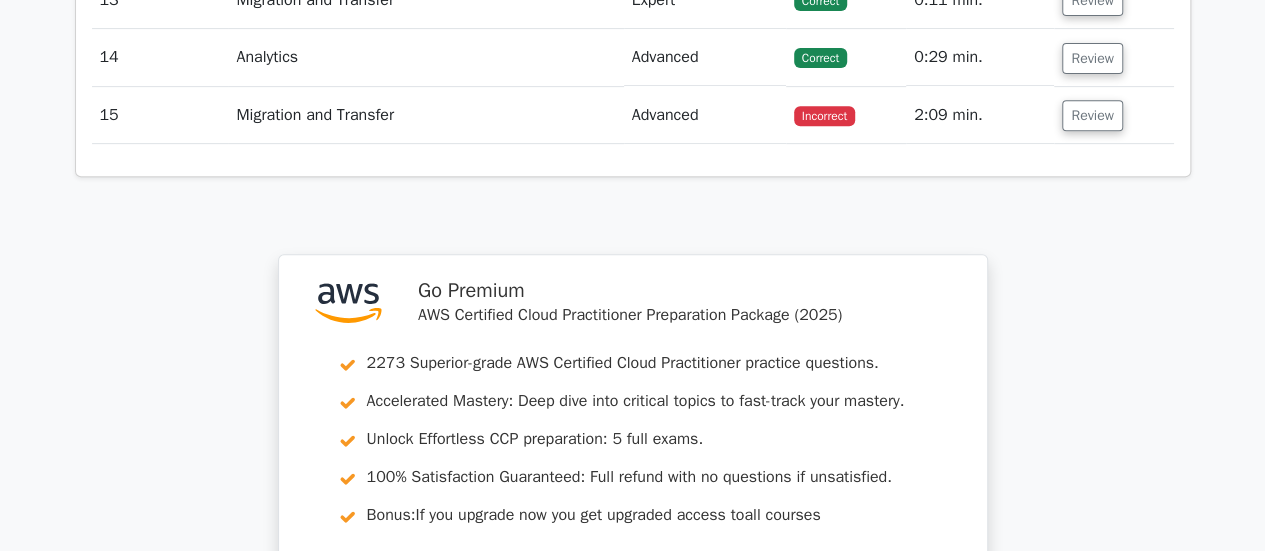 scroll, scrollTop: 4187, scrollLeft: 0, axis: vertical 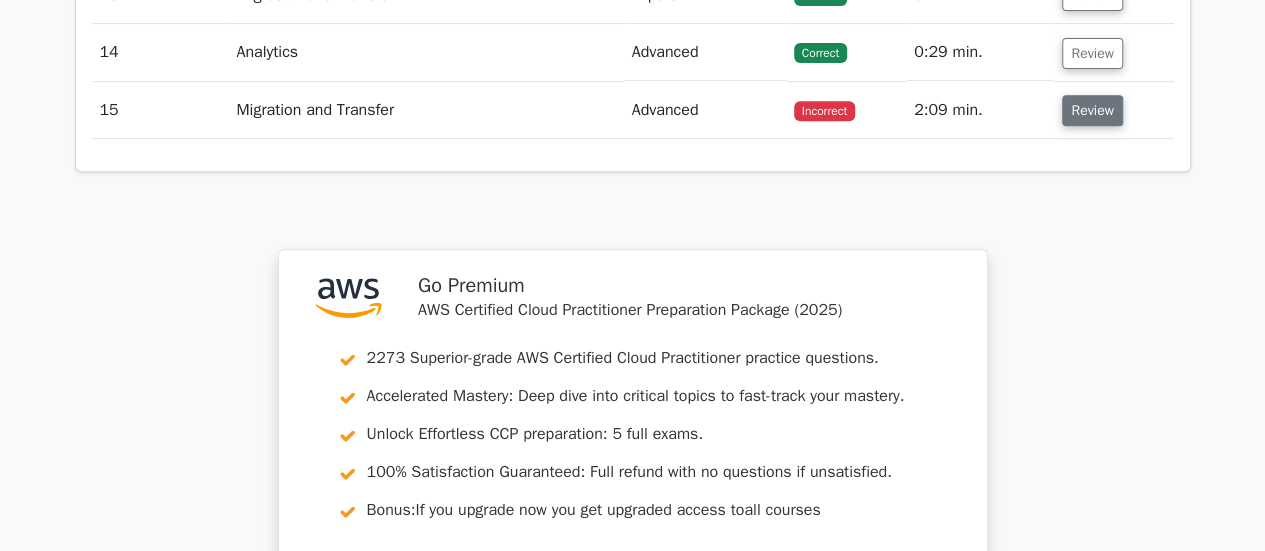 click on "Review" at bounding box center (1092, 110) 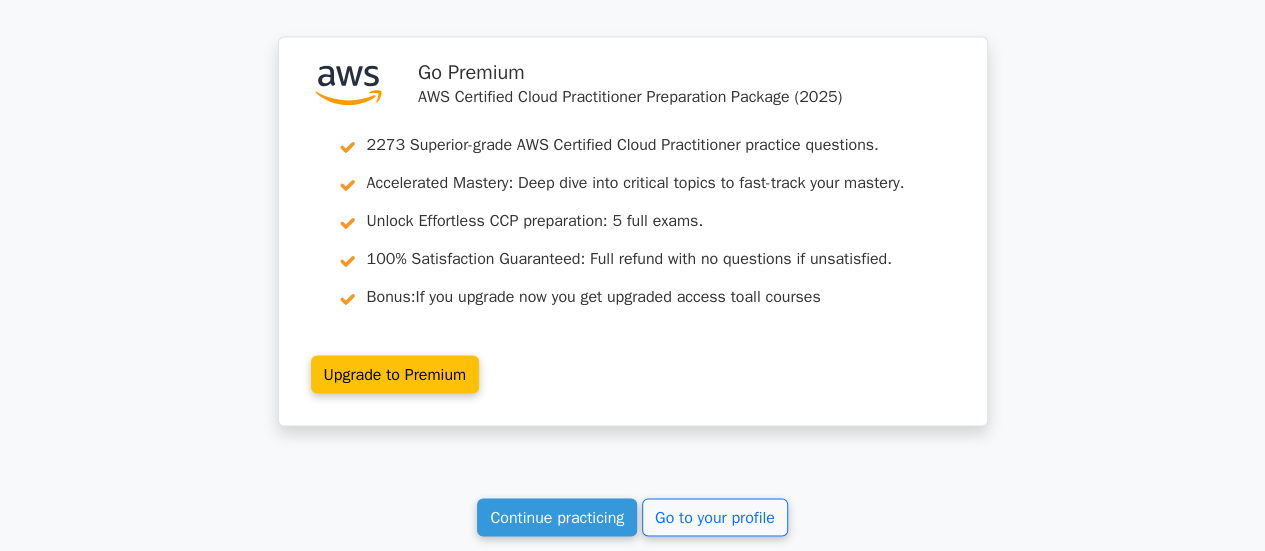 scroll, scrollTop: 5658, scrollLeft: 0, axis: vertical 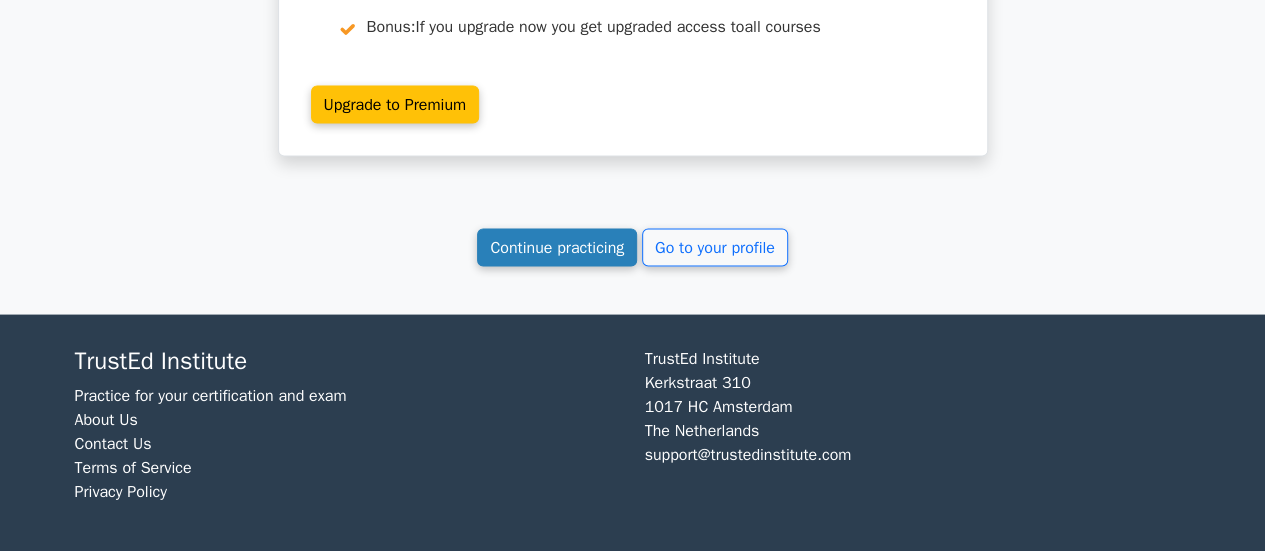 click on "Continue practicing" at bounding box center [557, 247] 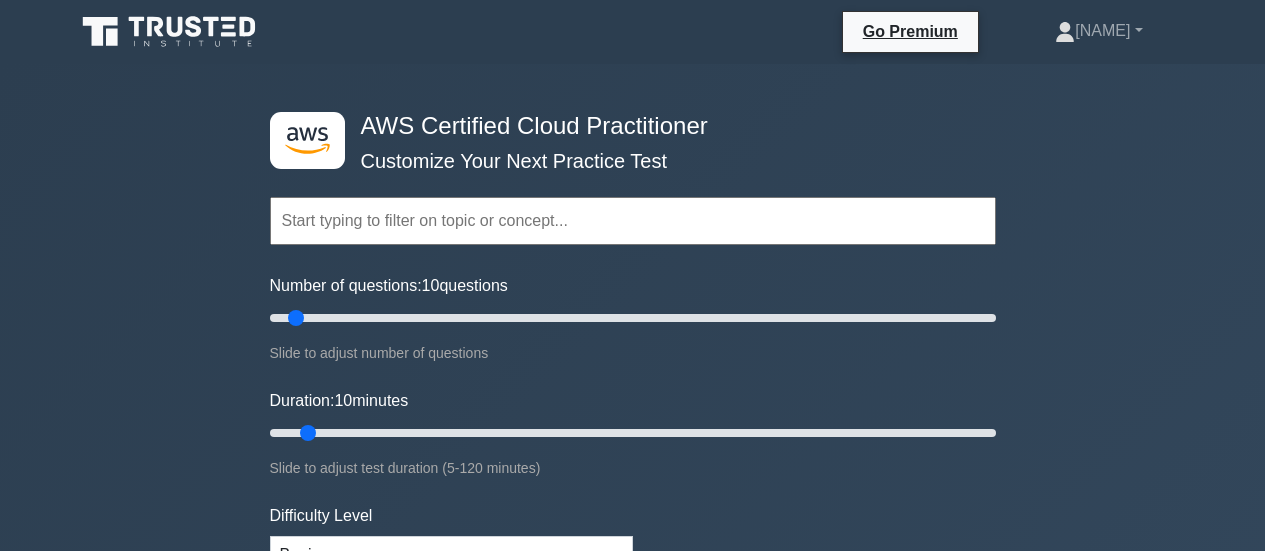 scroll, scrollTop: 0, scrollLeft: 0, axis: both 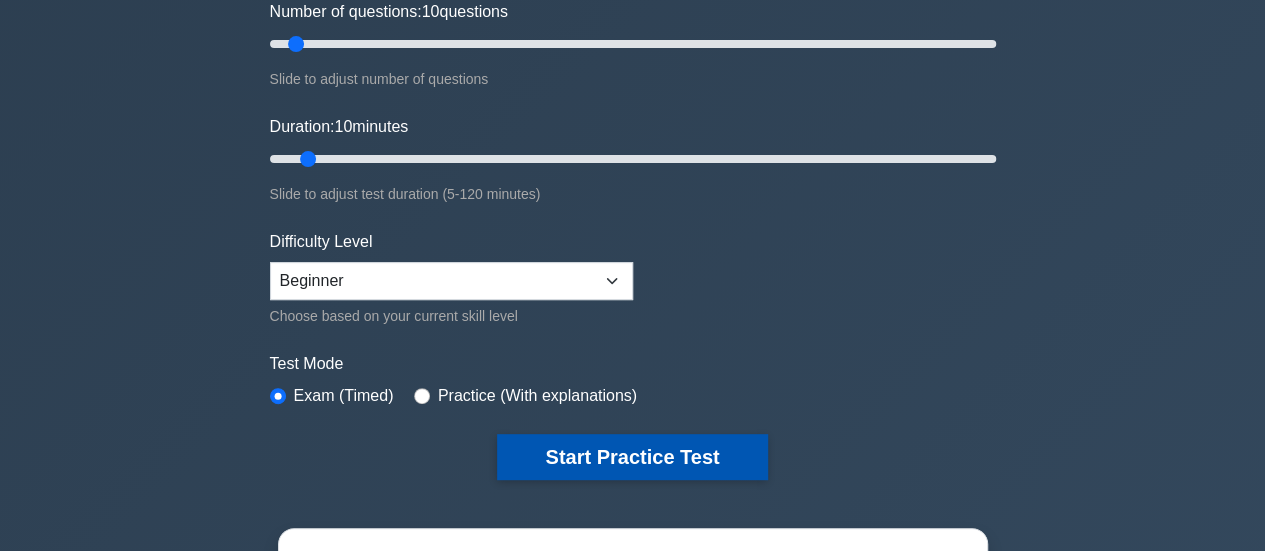 click on "Start Practice Test" at bounding box center [632, 457] 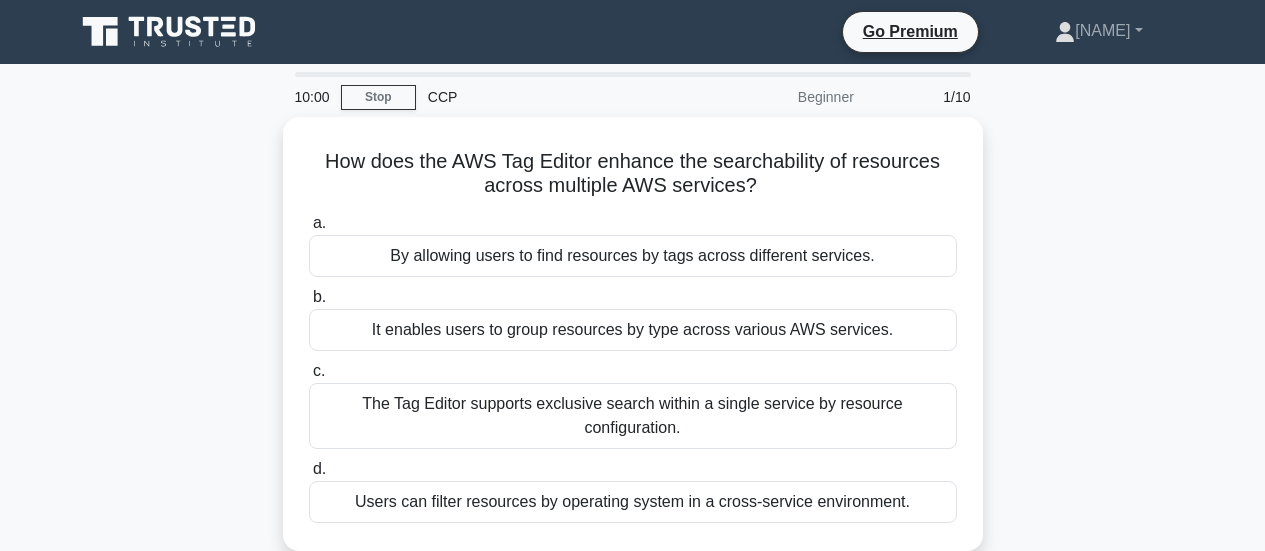scroll, scrollTop: 0, scrollLeft: 0, axis: both 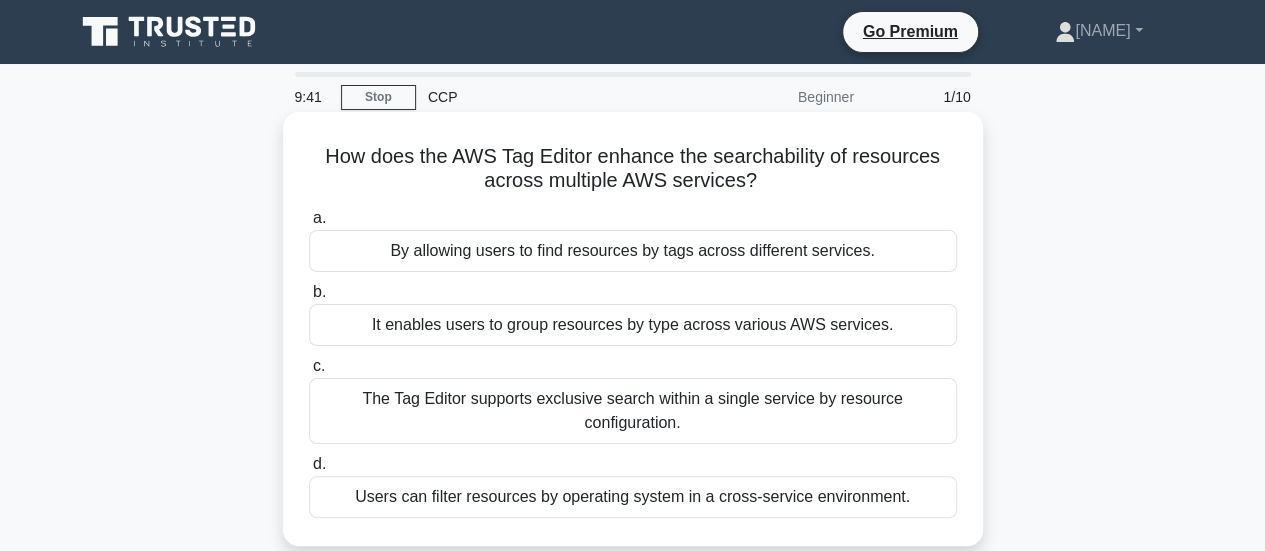 click on "The Tag Editor supports exclusive search within a single service by resource configuration." at bounding box center [633, 411] 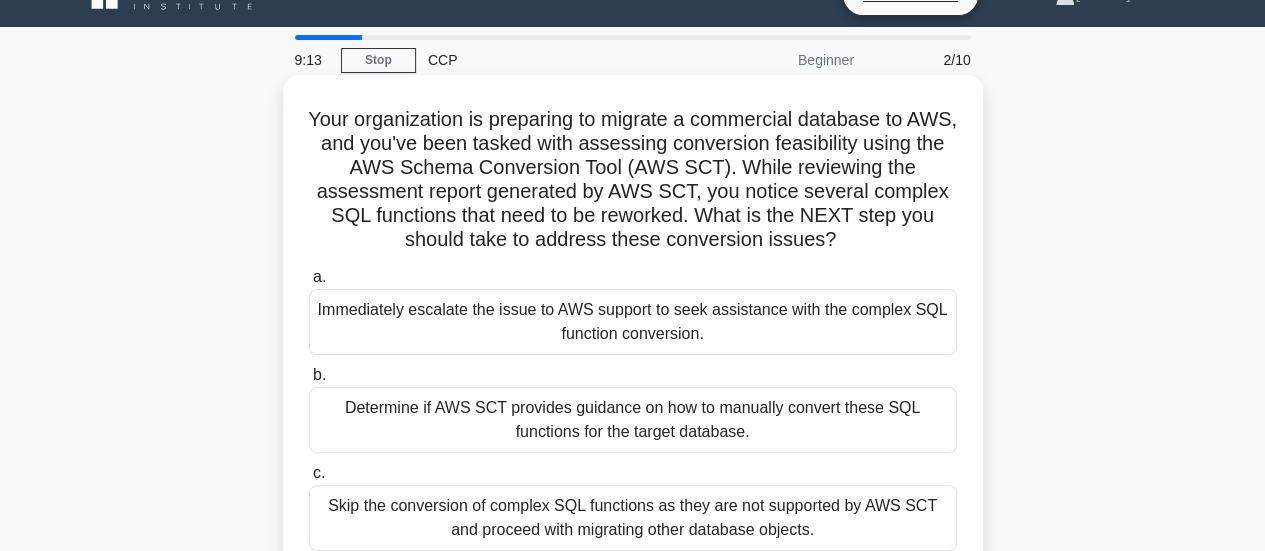 scroll, scrollTop: 35, scrollLeft: 0, axis: vertical 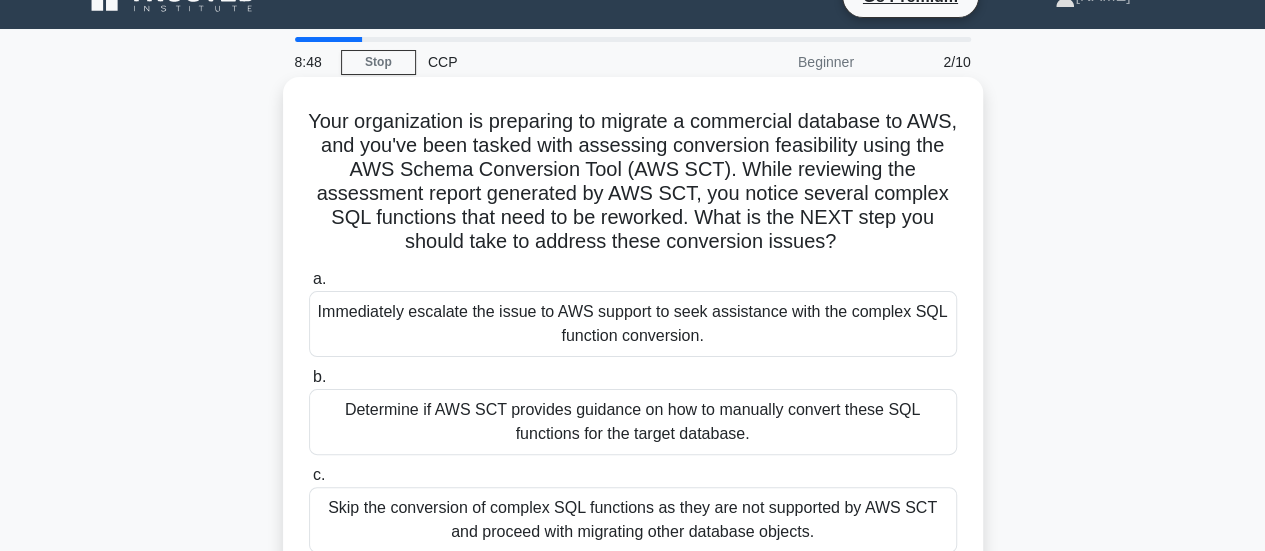 click on "Immediately escalate the issue to AWS support to seek assistance with the complex SQL function conversion." at bounding box center (633, 324) 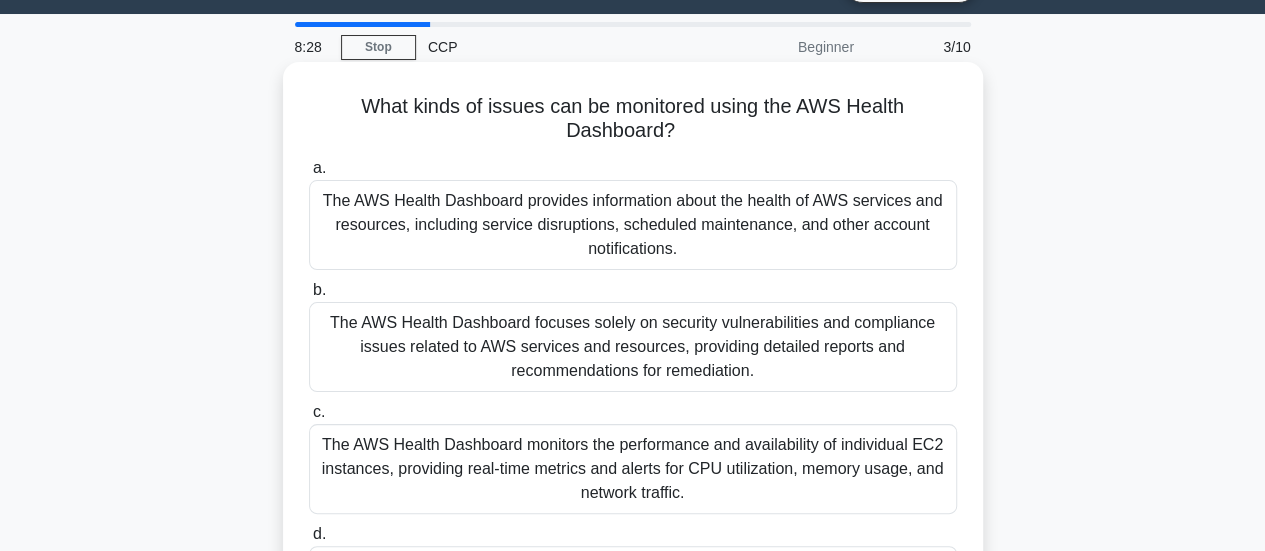 scroll, scrollTop: 0, scrollLeft: 0, axis: both 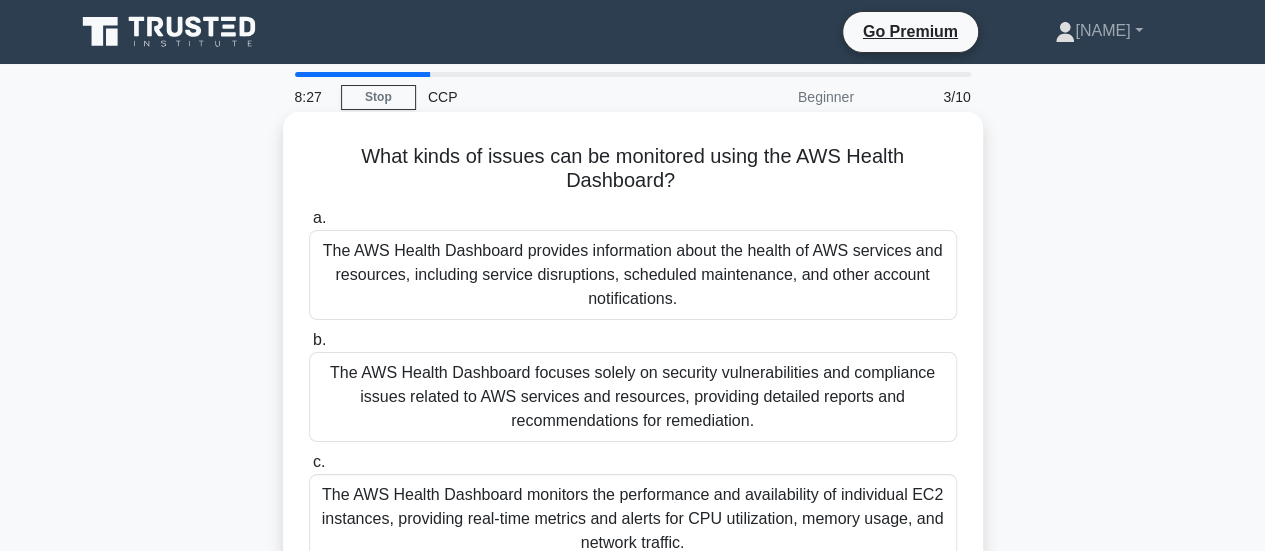 click on "The AWS Health Dashboard provides information about the health of AWS services and resources, including service disruptions, scheduled maintenance, and other account notifications." at bounding box center (633, 275) 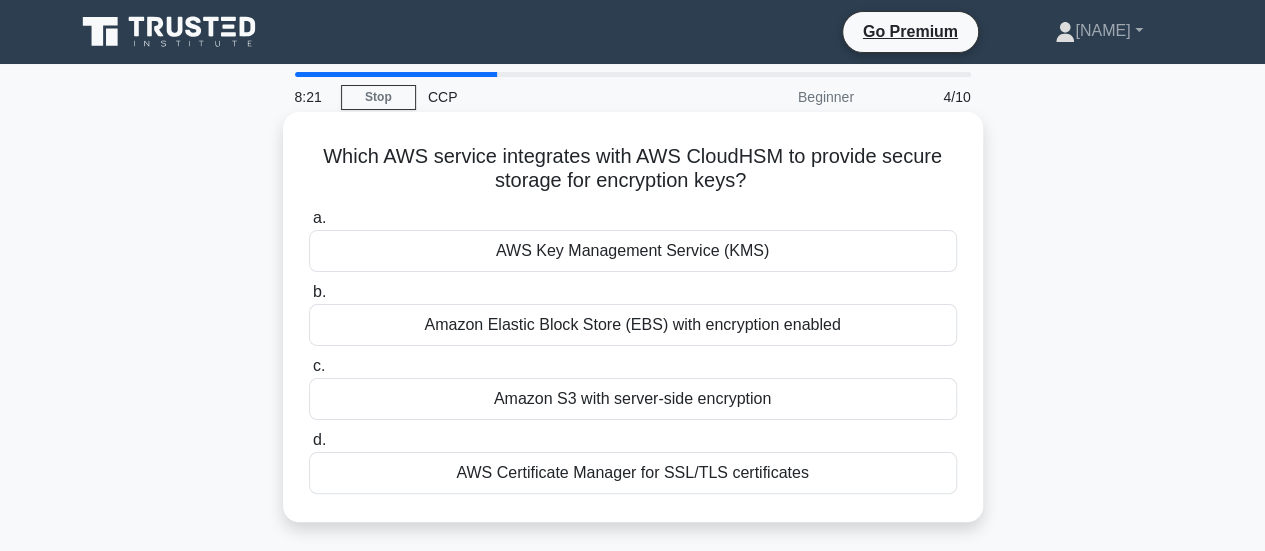click on "AWS Key Management Service (KMS)" at bounding box center [633, 251] 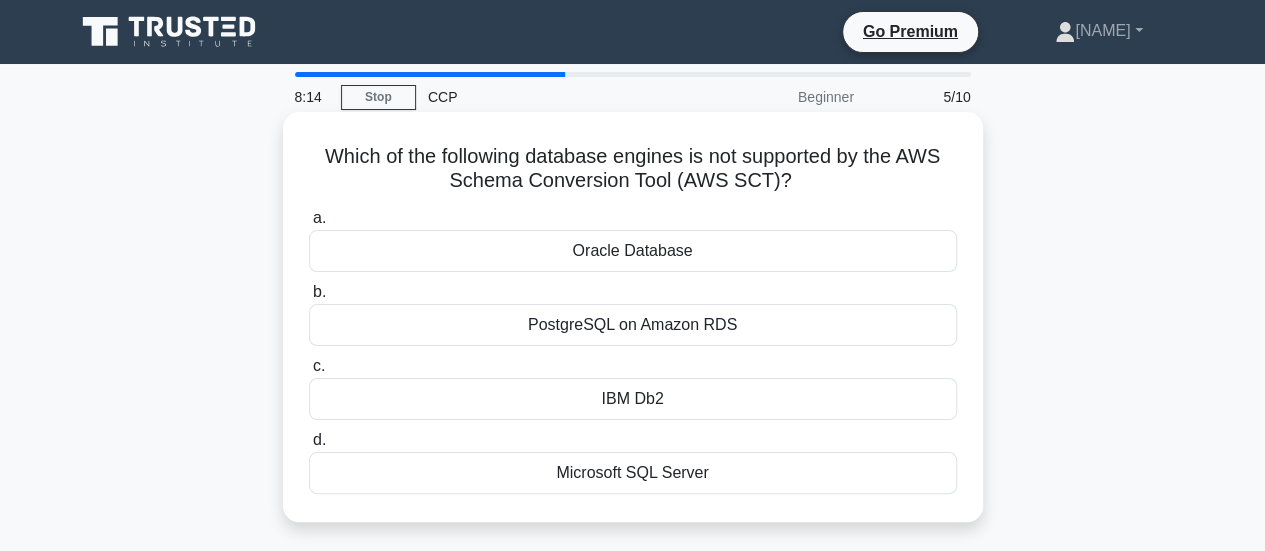 click on "IBM Db2" at bounding box center (633, 399) 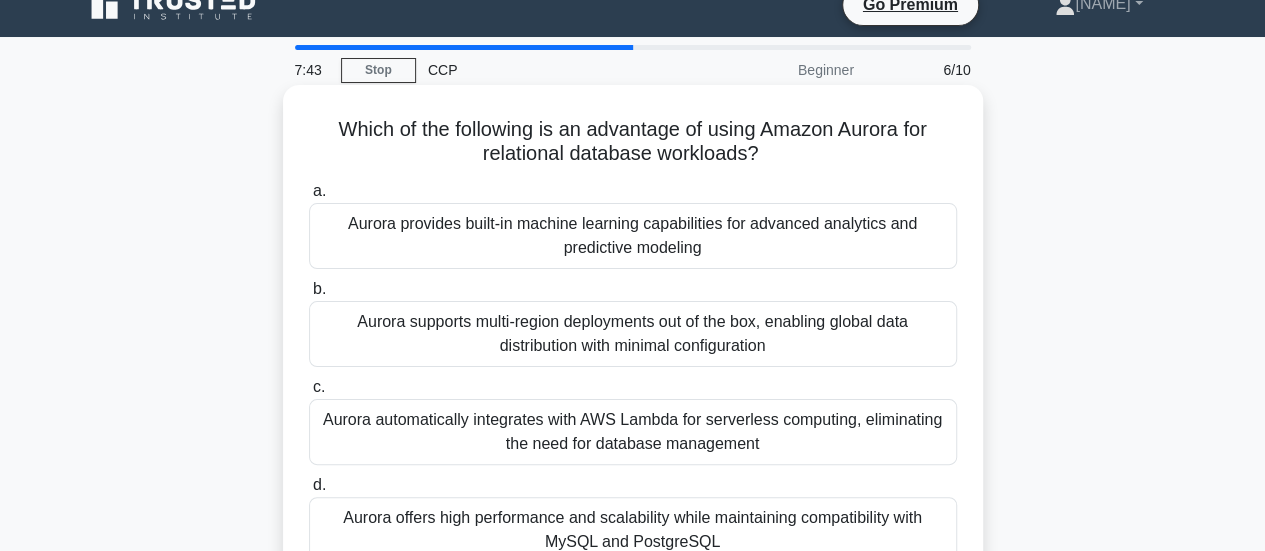 scroll, scrollTop: 26, scrollLeft: 0, axis: vertical 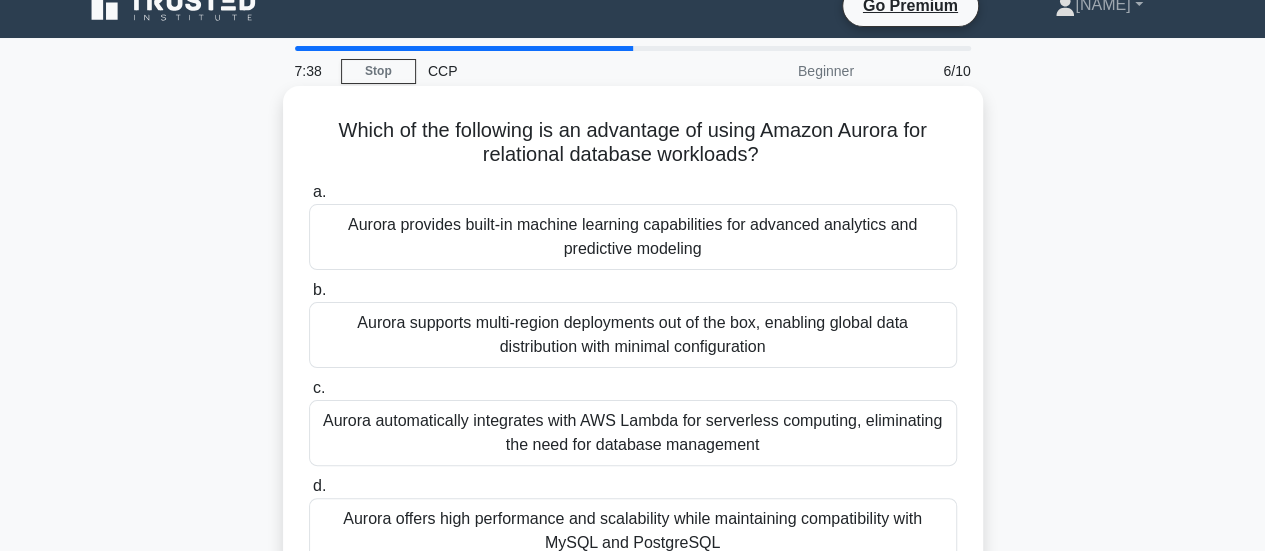 click on "Aurora provides built-in machine learning capabilities for advanced analytics and predictive modeling" at bounding box center [633, 237] 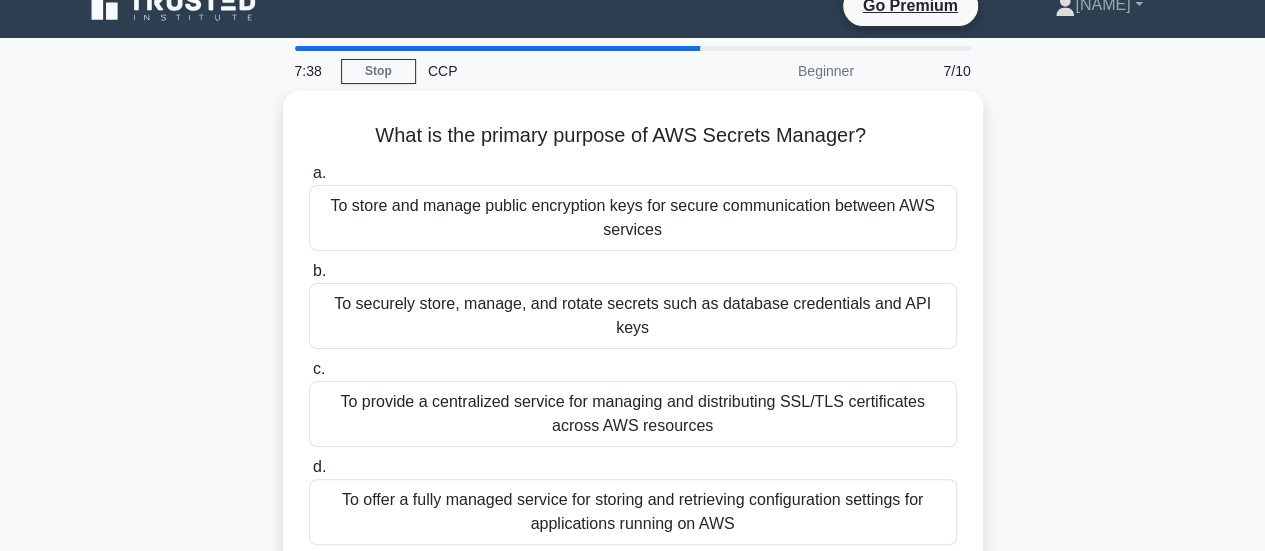 scroll, scrollTop: 0, scrollLeft: 0, axis: both 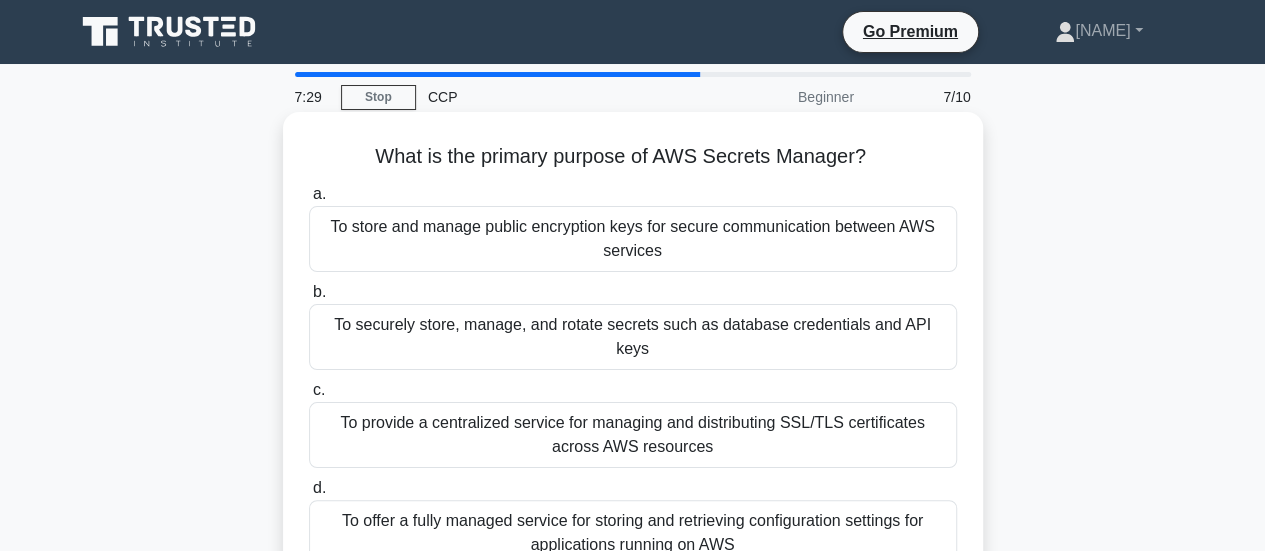 click on "To securely store, manage, and rotate secrets such as database credentials and API keys" at bounding box center (633, 337) 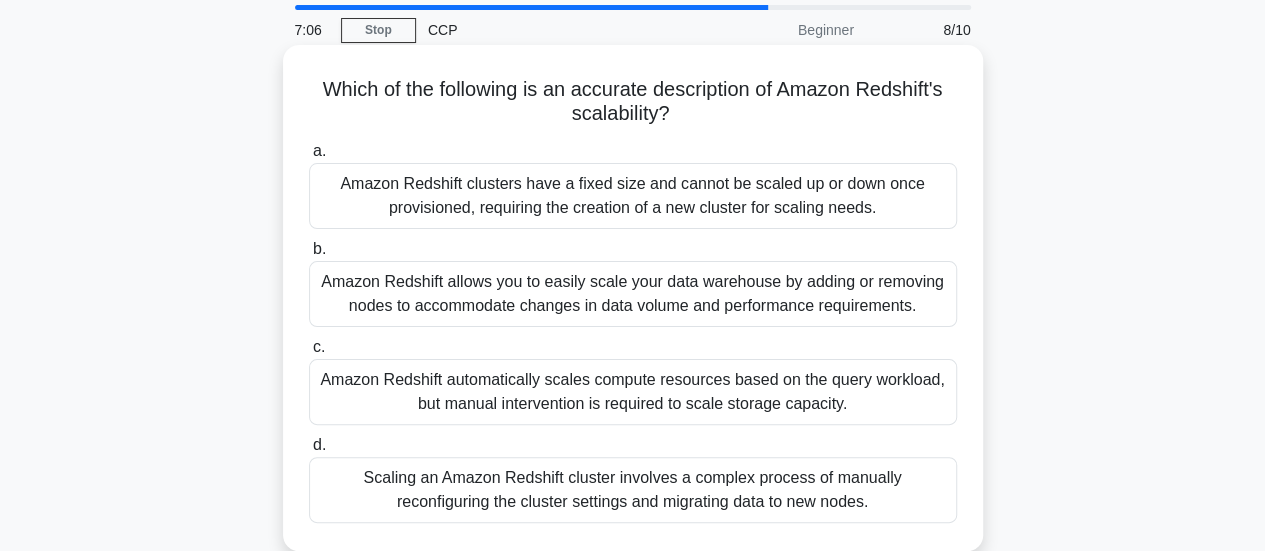 scroll, scrollTop: 62, scrollLeft: 0, axis: vertical 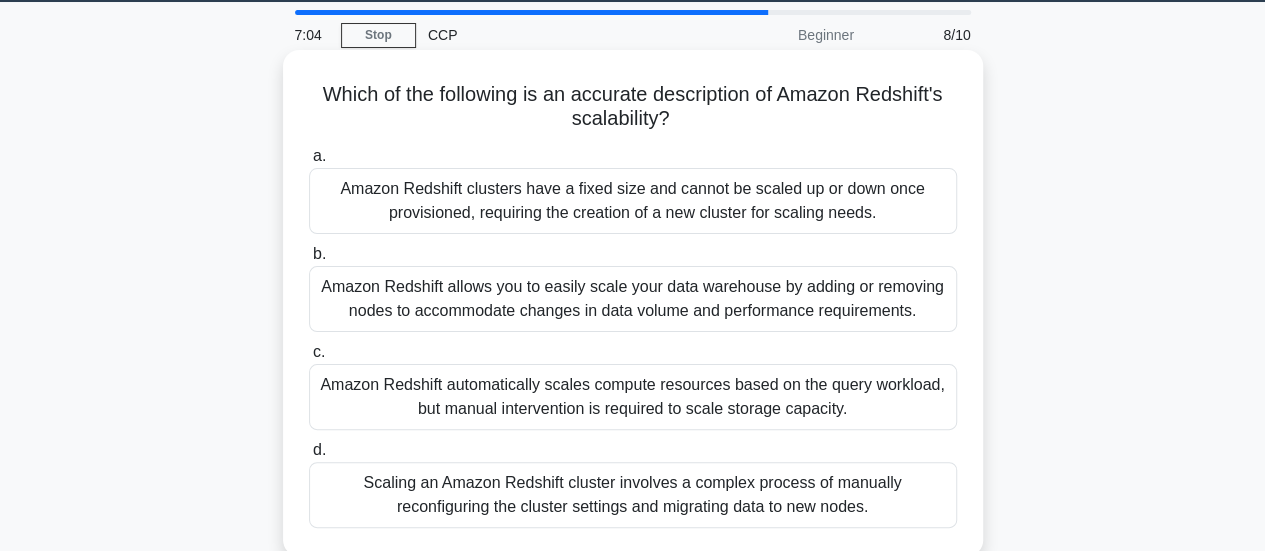 click on "Amazon Redshift allows you to easily scale your data warehouse by adding or removing nodes to accommodate changes in data volume and performance requirements." at bounding box center [633, 299] 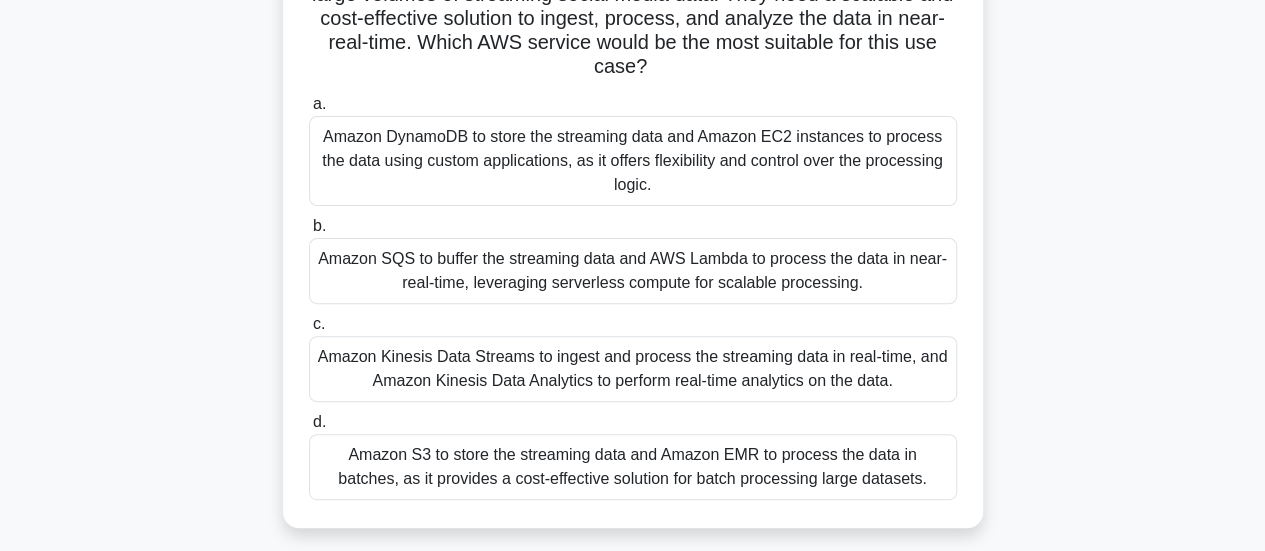 scroll, scrollTop: 192, scrollLeft: 0, axis: vertical 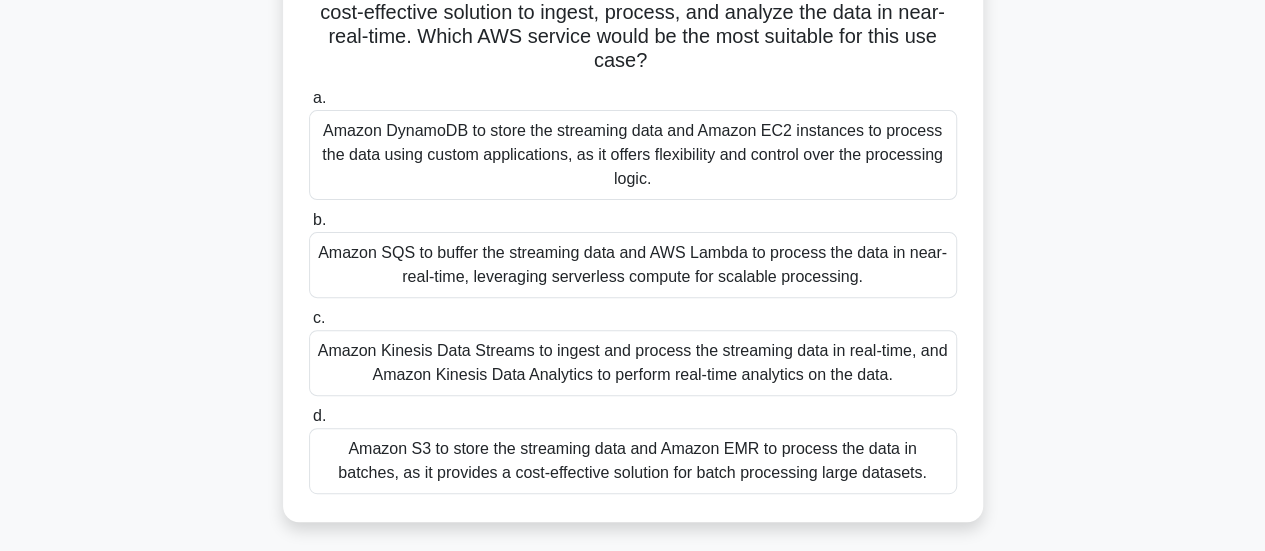 click on "Amazon Kinesis Data Streams to ingest and process the streaming data in real-time, and Amazon Kinesis Data Analytics to perform real-time analytics on the data." at bounding box center (633, 363) 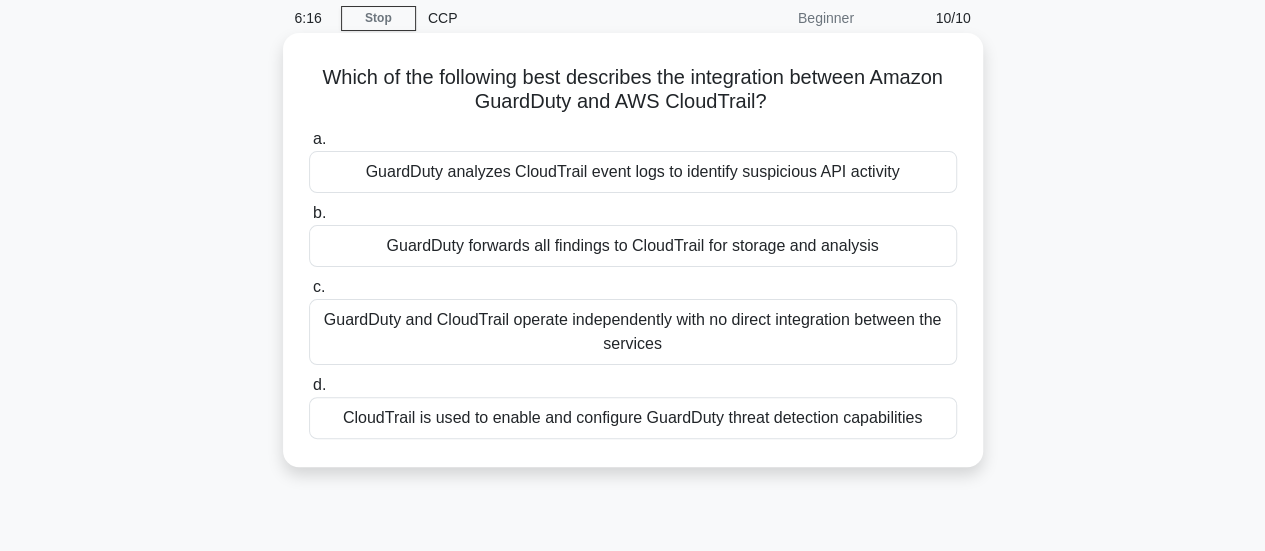 scroll, scrollTop: 84, scrollLeft: 0, axis: vertical 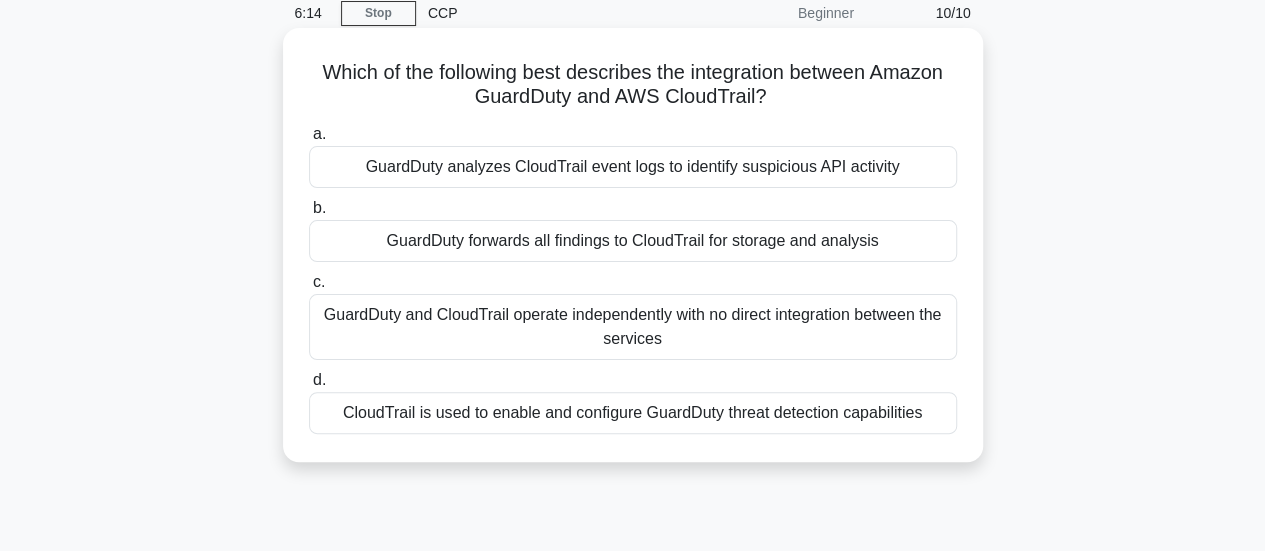 click on "CloudTrail is used to enable and configure GuardDuty threat detection capabilities" at bounding box center [633, 413] 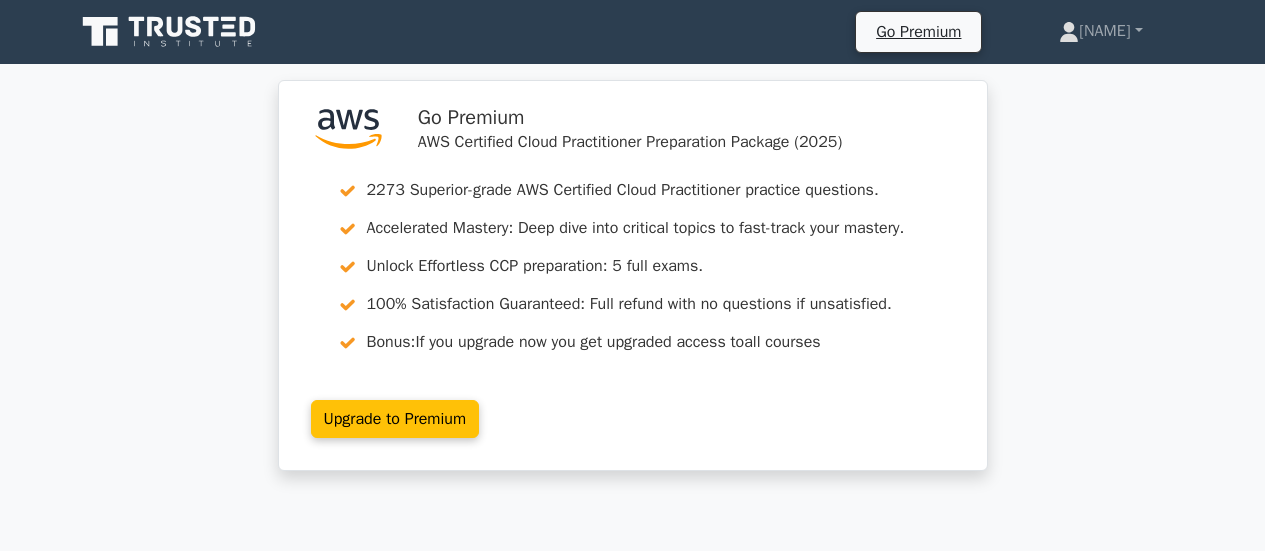 scroll, scrollTop: 626, scrollLeft: 0, axis: vertical 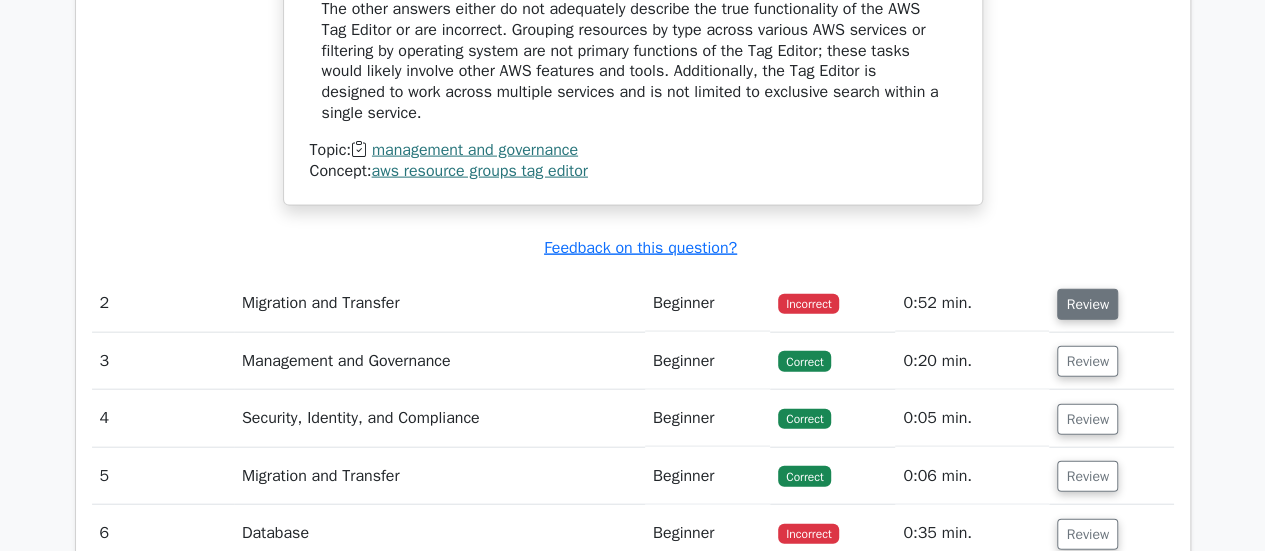 click on "Review" at bounding box center [1087, 304] 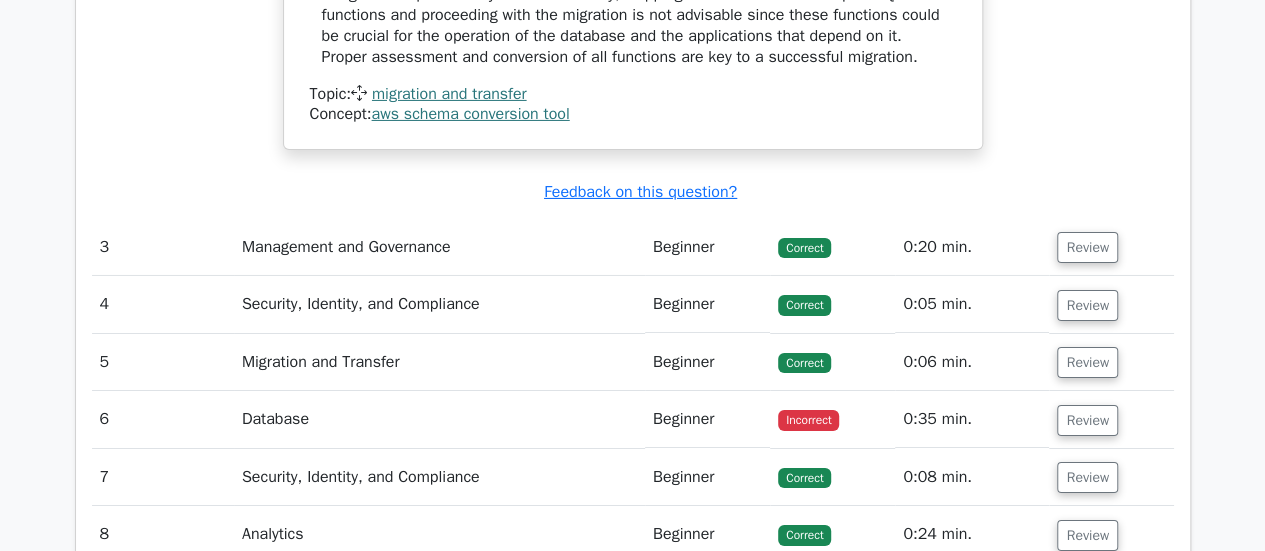 scroll, scrollTop: 3393, scrollLeft: 0, axis: vertical 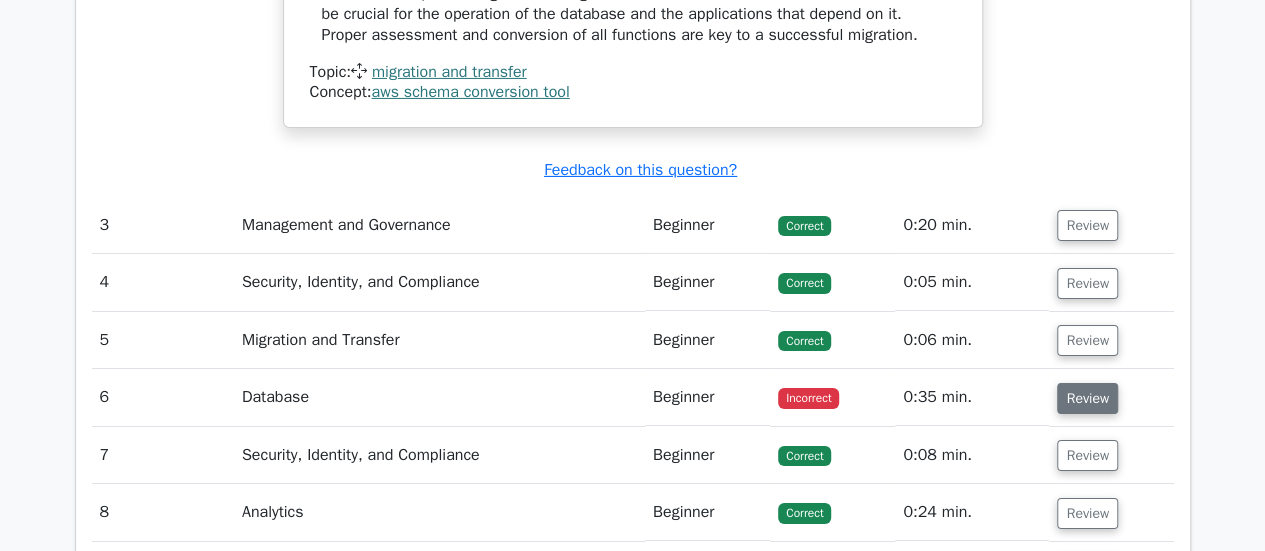 click on "Review" at bounding box center (1087, 398) 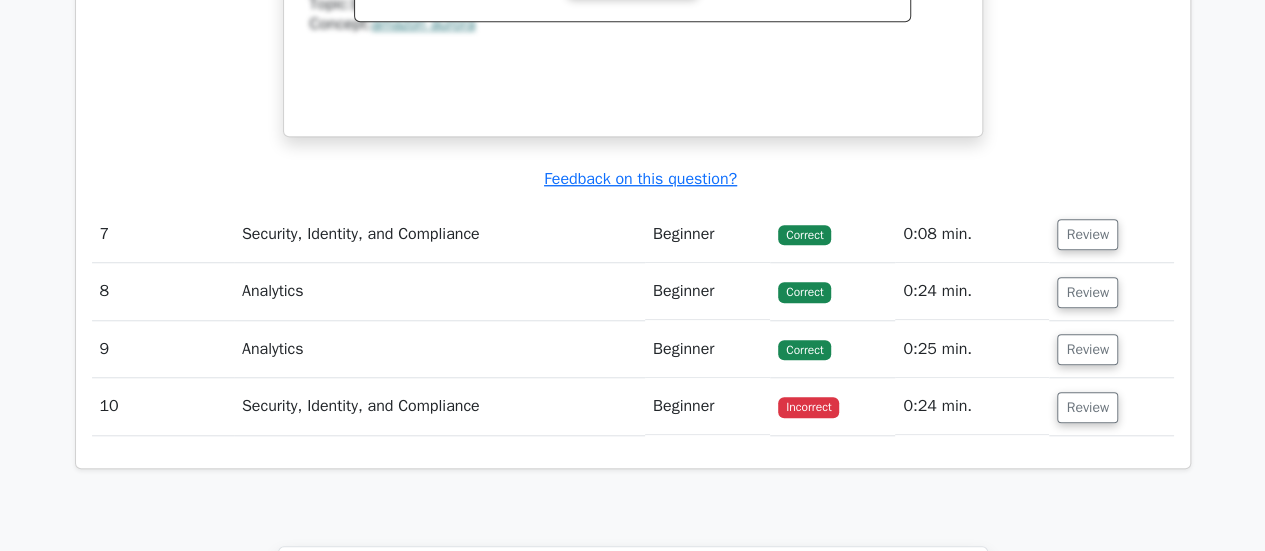 scroll, scrollTop: 4508, scrollLeft: 0, axis: vertical 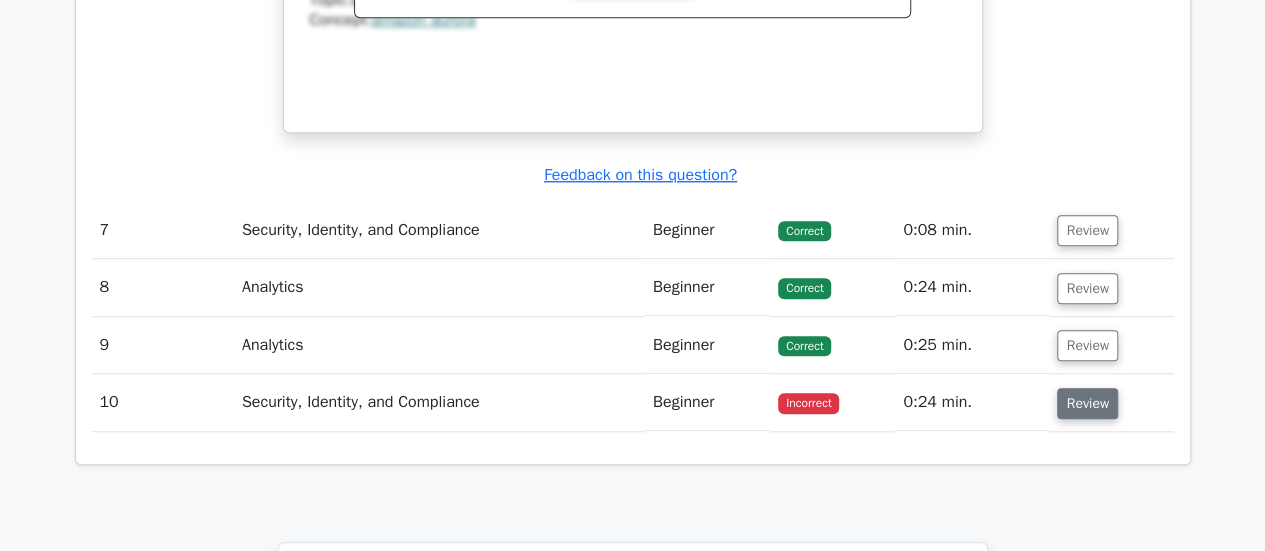 click on "Review" at bounding box center [1087, 403] 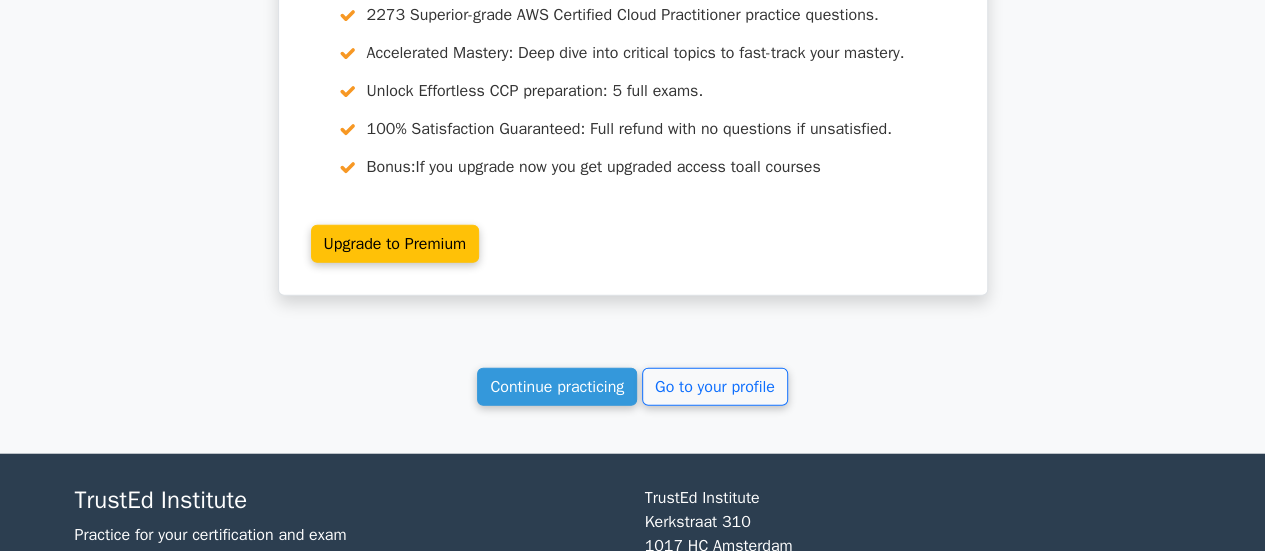 scroll, scrollTop: 6129, scrollLeft: 0, axis: vertical 